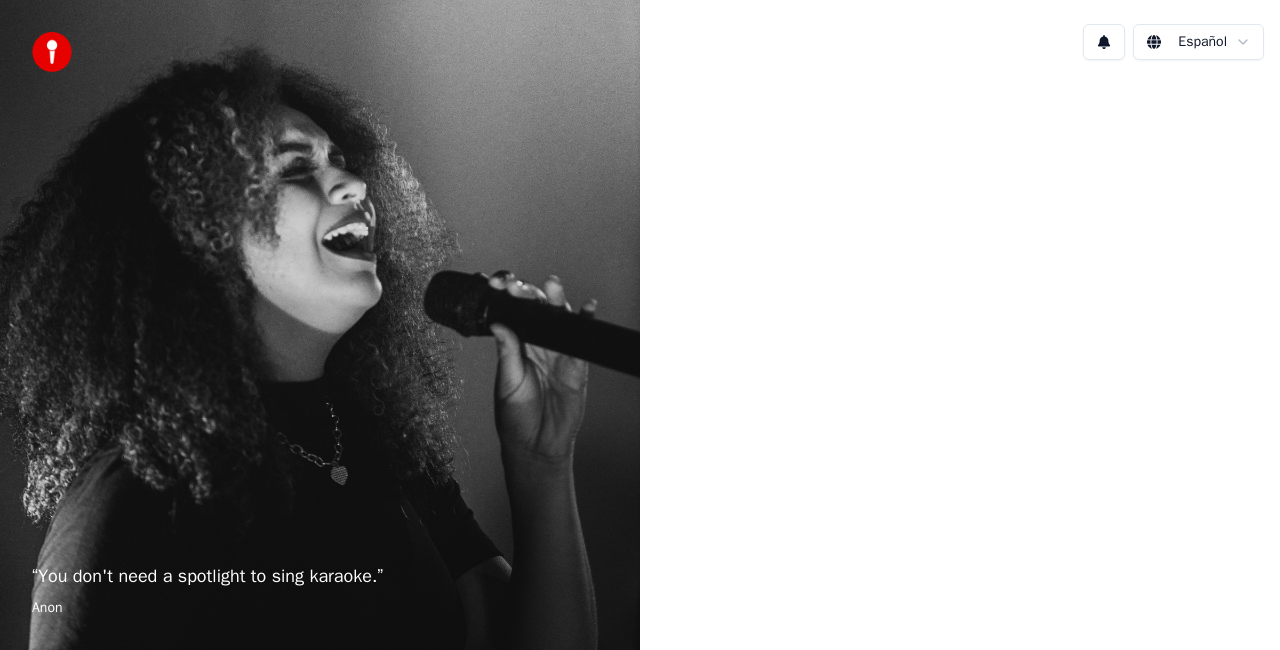 scroll, scrollTop: 0, scrollLeft: 0, axis: both 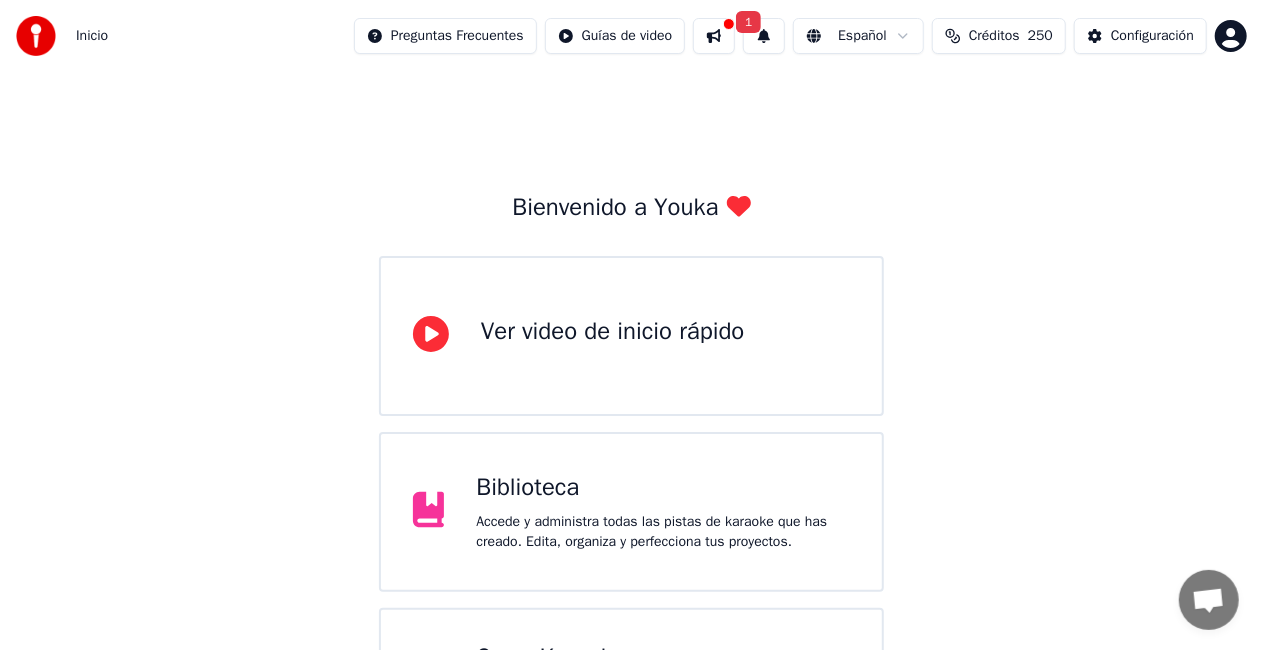 click at bounding box center [714, 36] 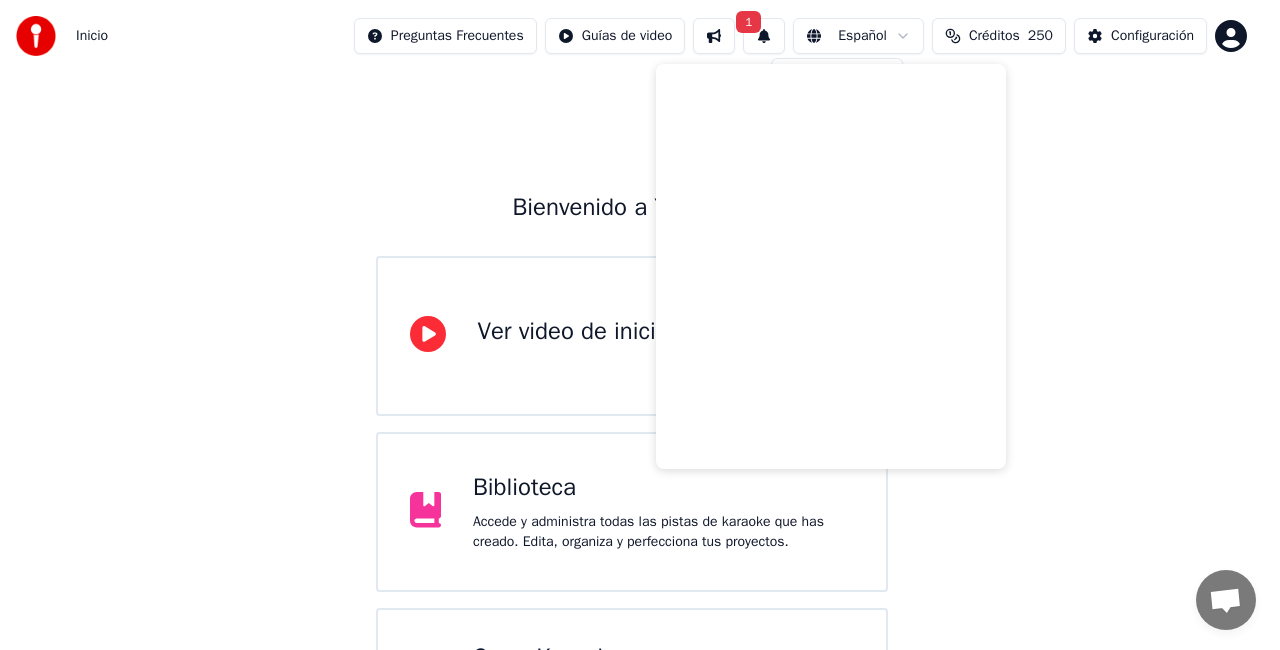 click on "Inicio Preguntas Frecuentes Guías de video 1 Español Créditos 250 Configuración Bienvenido a Youka Ver video de inicio rápido Biblioteca Accede y administra todas las pistas de karaoke que has creado. Edita, organiza y perfecciona tus proyectos. Crear Karaoke Crea karaoke a partir de archivos de audio o video (MP3, MP4 y más), o pega una URL para generar instantáneamente un video de karaoke con letras sincronizadas. Por favor, actualiza a la última versión Tu versión de [PERSON_NAME] está obsoleta. Por favor, guarda tu biblioteca y tus ajustes (Ajustes > Zona peligrosa > Exportar ajustes) y actualiza a la última versión para continuar usando Youka. English Español Français Português Italiano [PERSON_NAME] العربية हिन्दी Русский 简体中文" at bounding box center [640, 506] 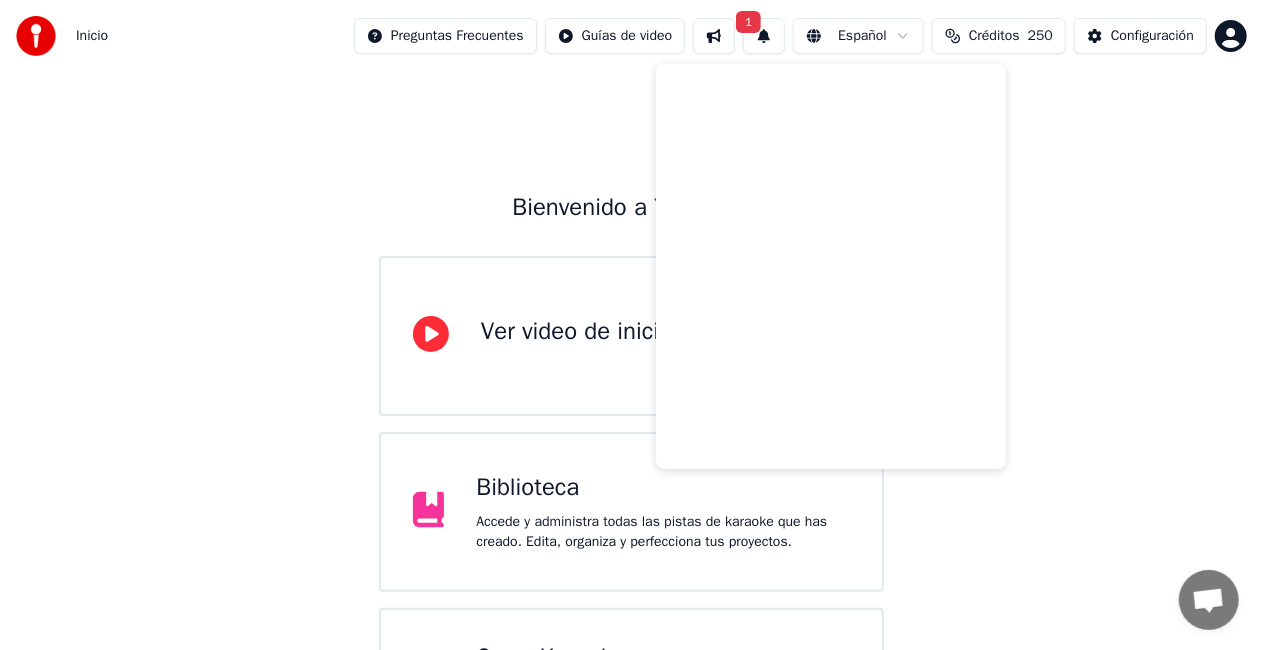 click on "Inicio Preguntas Frecuentes Guías de video 1 Español Créditos 250 Configuración Bienvenido a Youka Ver video de inicio rápido Biblioteca Accede y administra todas las pistas de karaoke que has creado. Edita, organiza y perfecciona tus proyectos. Crear Karaoke Crea karaoke a partir de archivos de audio o video (MP3, MP4 y más), o pega una URL para generar instantáneamente un video de karaoke con letras sincronizadas. Por favor, actualiza a la última versión Tu versión de [PERSON_NAME] está obsoleta. Por favor, guarda tu biblioteca y tus ajustes (Ajustes > Zona peligrosa > Exportar ajustes) y actualiza a la última versión para continuar usando Youka." at bounding box center (631, 516) 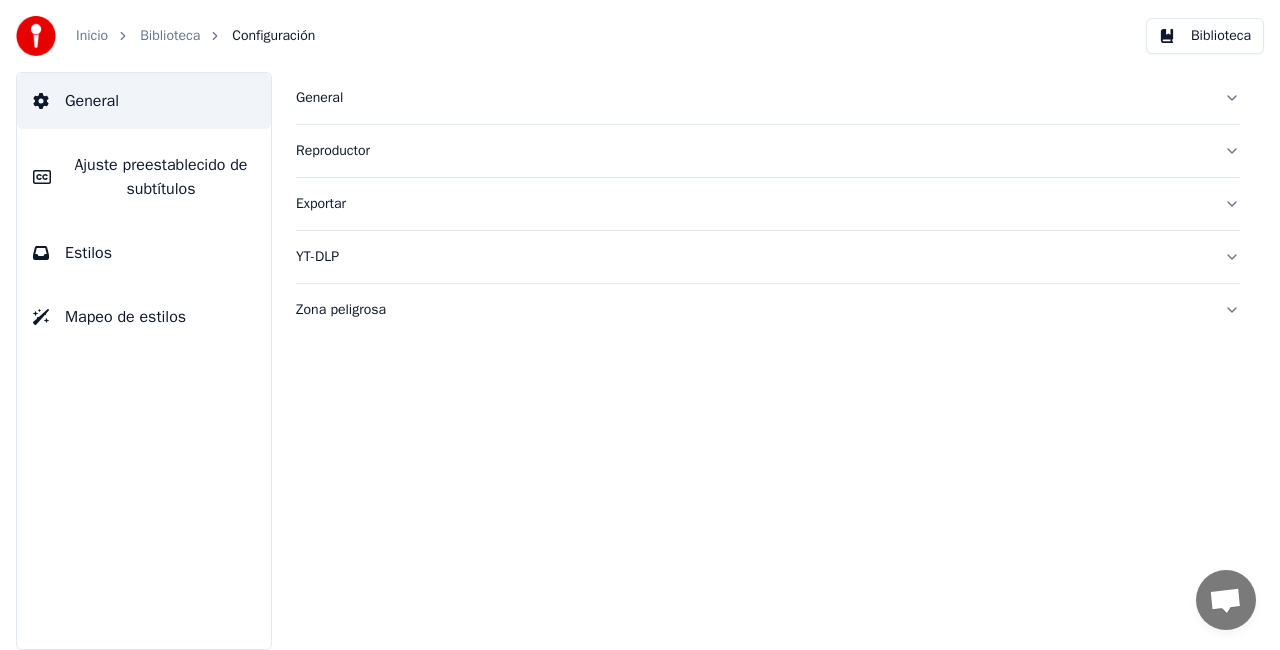 click on "General" at bounding box center [752, 98] 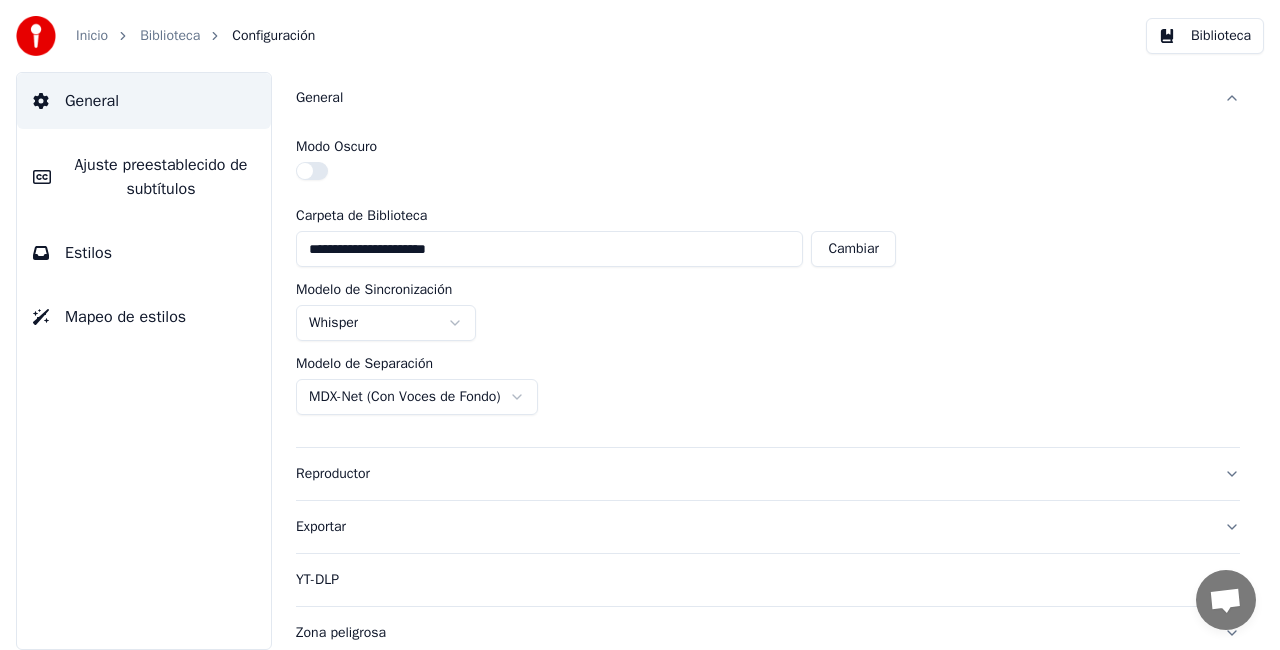 click on "Configuración" at bounding box center [273, 36] 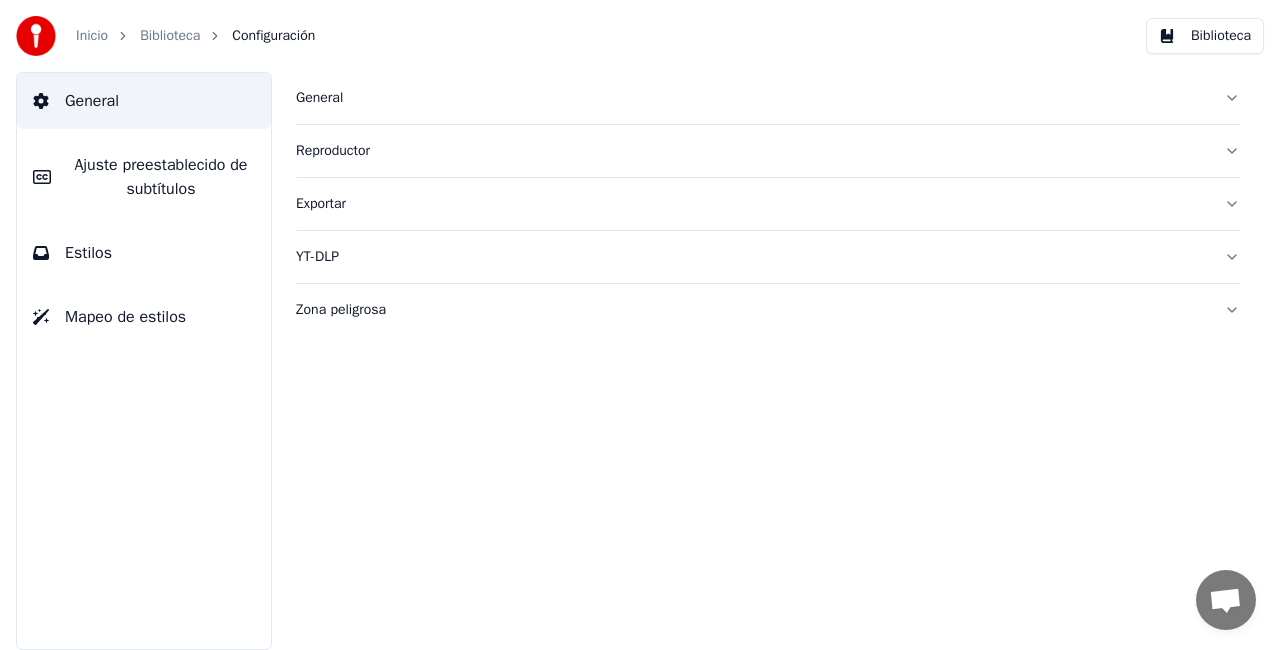click on "Ajuste preestablecido de subtítulos" at bounding box center [161, 177] 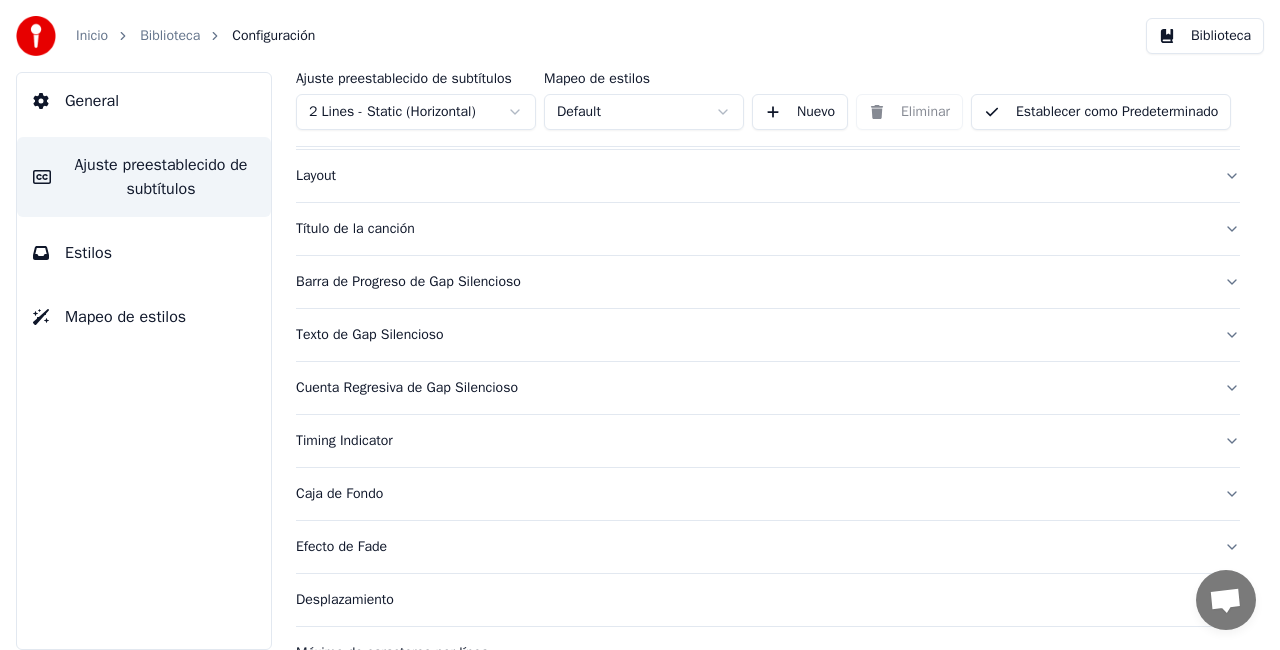 scroll, scrollTop: 88, scrollLeft: 0, axis: vertical 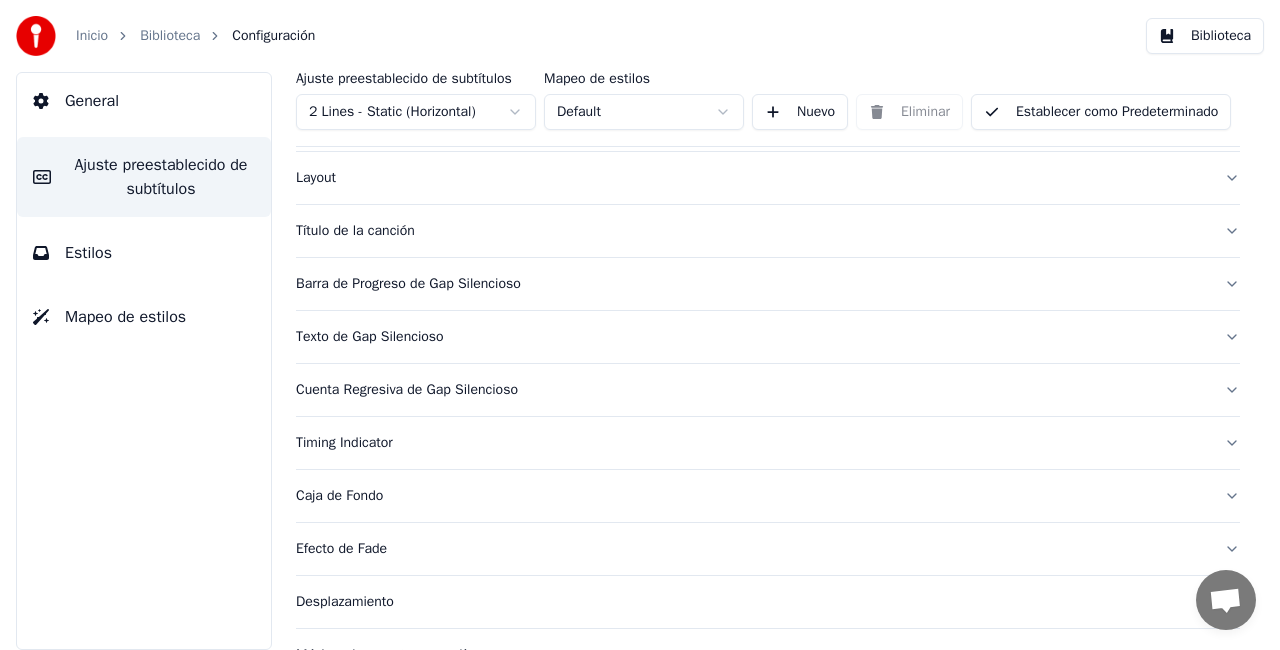 click on "Layout" at bounding box center (768, 178) 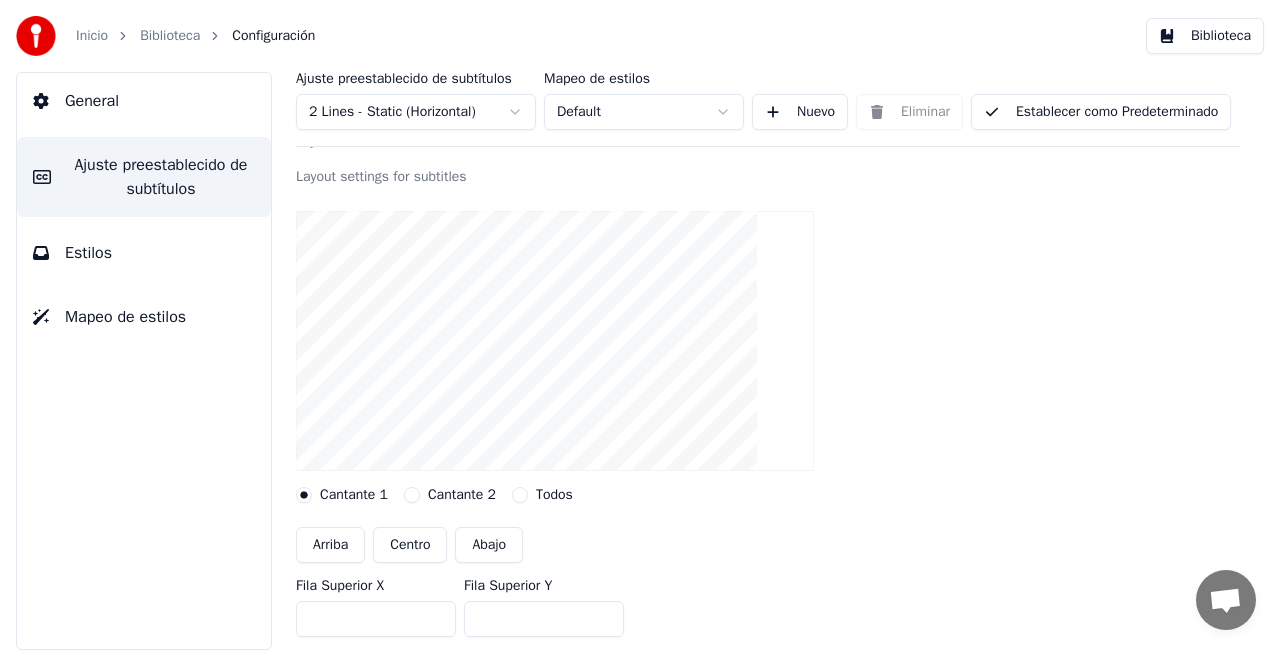 scroll, scrollTop: 0, scrollLeft: 0, axis: both 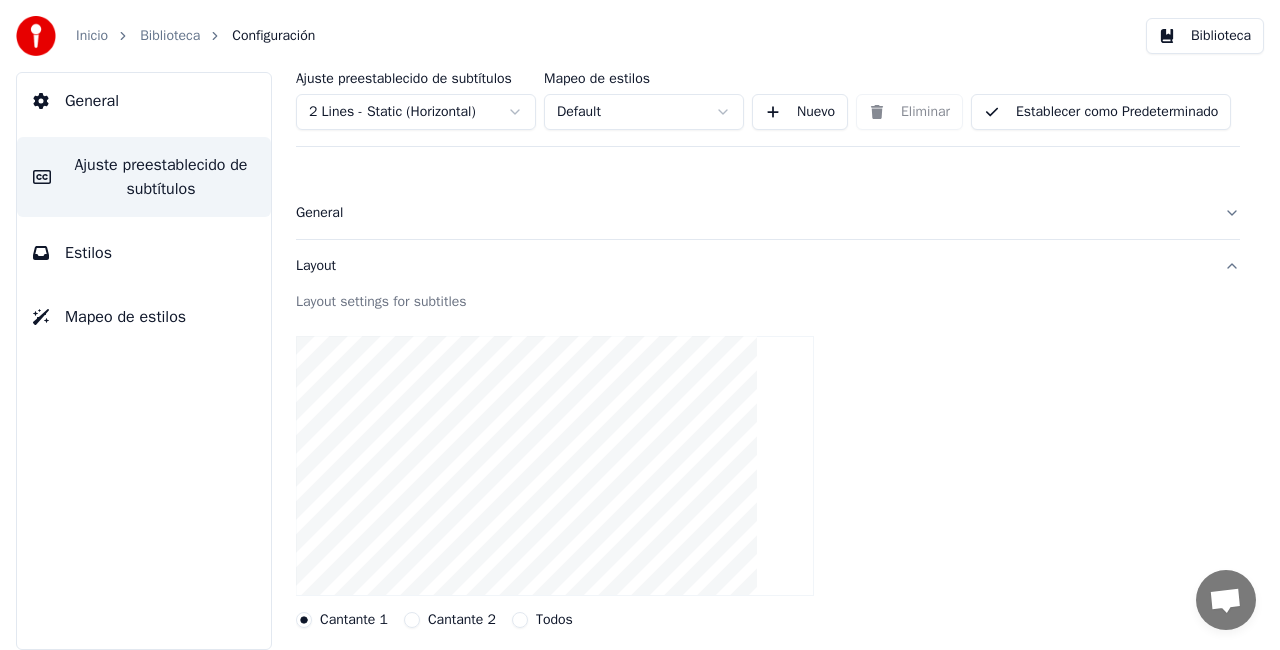 click on "Configuración" at bounding box center (273, 36) 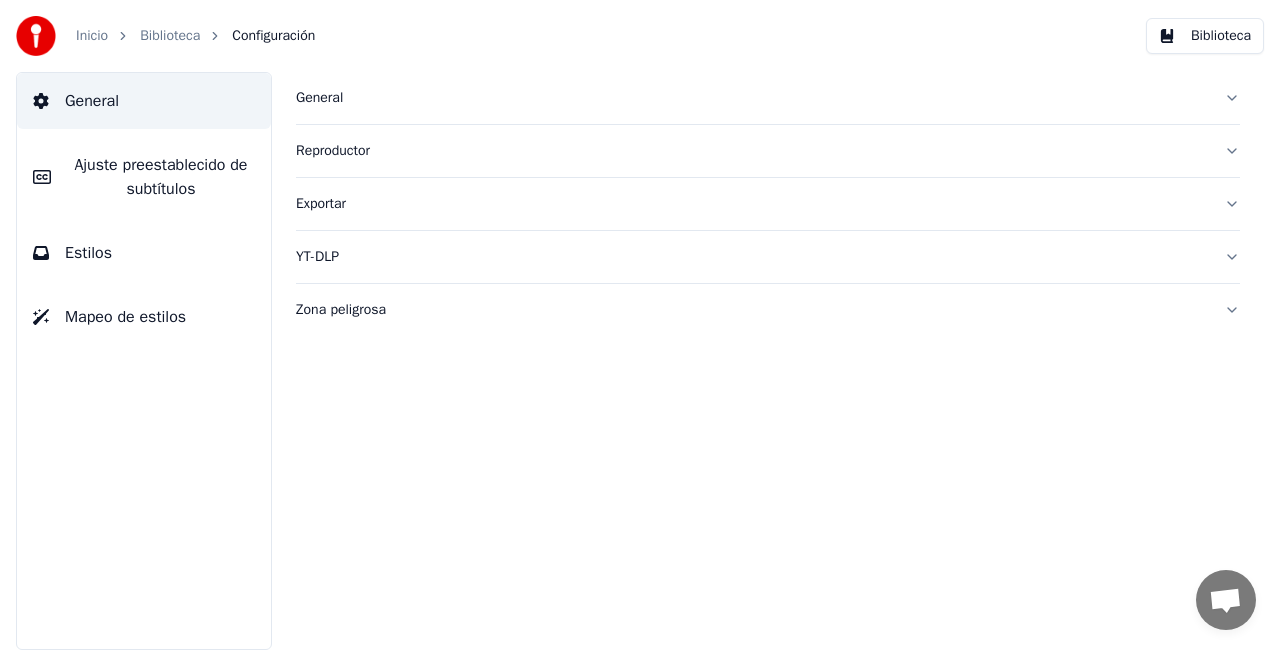 click on "Inicio" at bounding box center (92, 36) 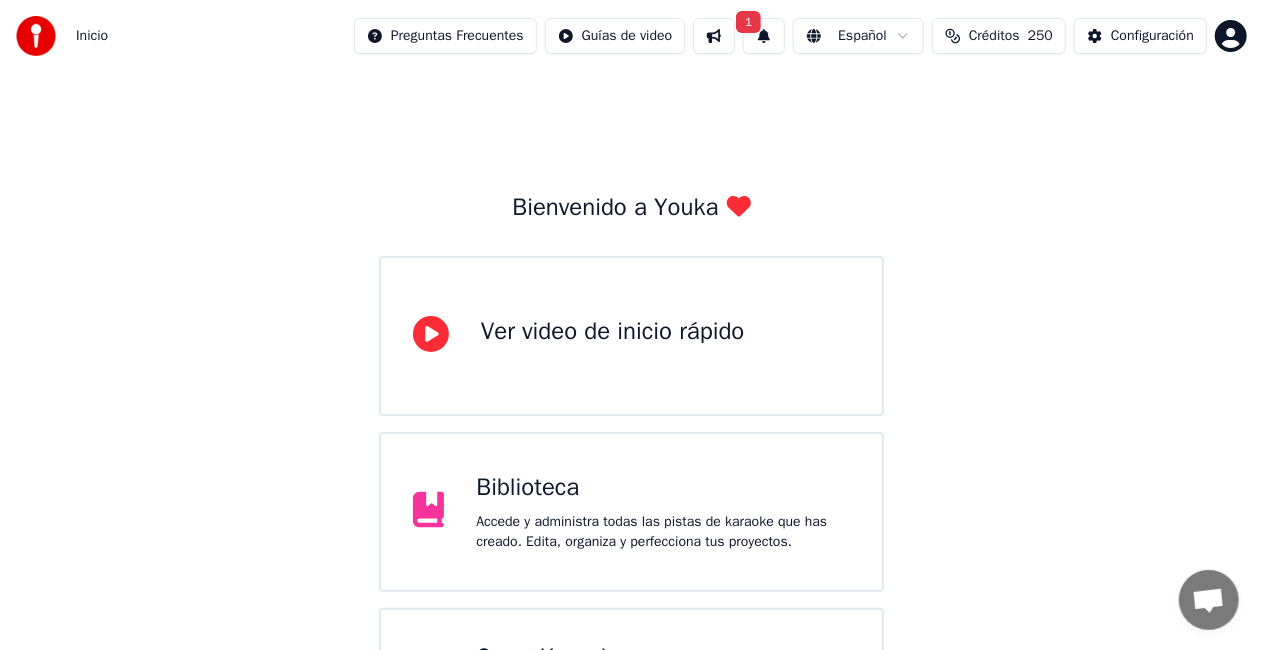 click on "Bienvenido a Youka Ver video de inicio rápido Biblioteca Accede y administra todas las pistas de karaoke que has creado. Edita, organiza y perfecciona tus proyectos. Crear Karaoke Crea karaoke a partir de archivos de audio o video (MP3, MP4 y más), o pega una URL para generar instantáneamente un video de karaoke con letras sincronizadas. Por favor, actualiza a la última versión Tu versión de [PERSON_NAME] está obsoleta. Por favor, guarda tu biblioteca y tus ajustes (Ajustes > Zona peligrosa > Exportar ajustes) y actualiza a la última versión para continuar usando Youka." at bounding box center (631, 552) 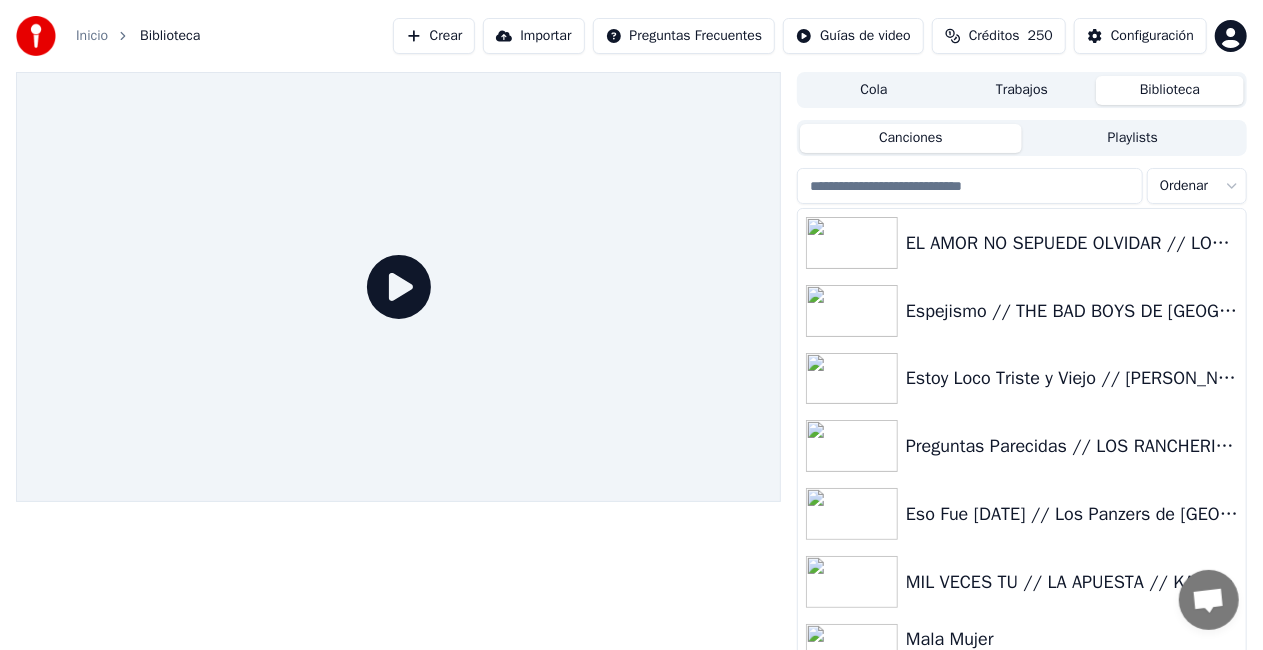 click on "Crear" at bounding box center (434, 36) 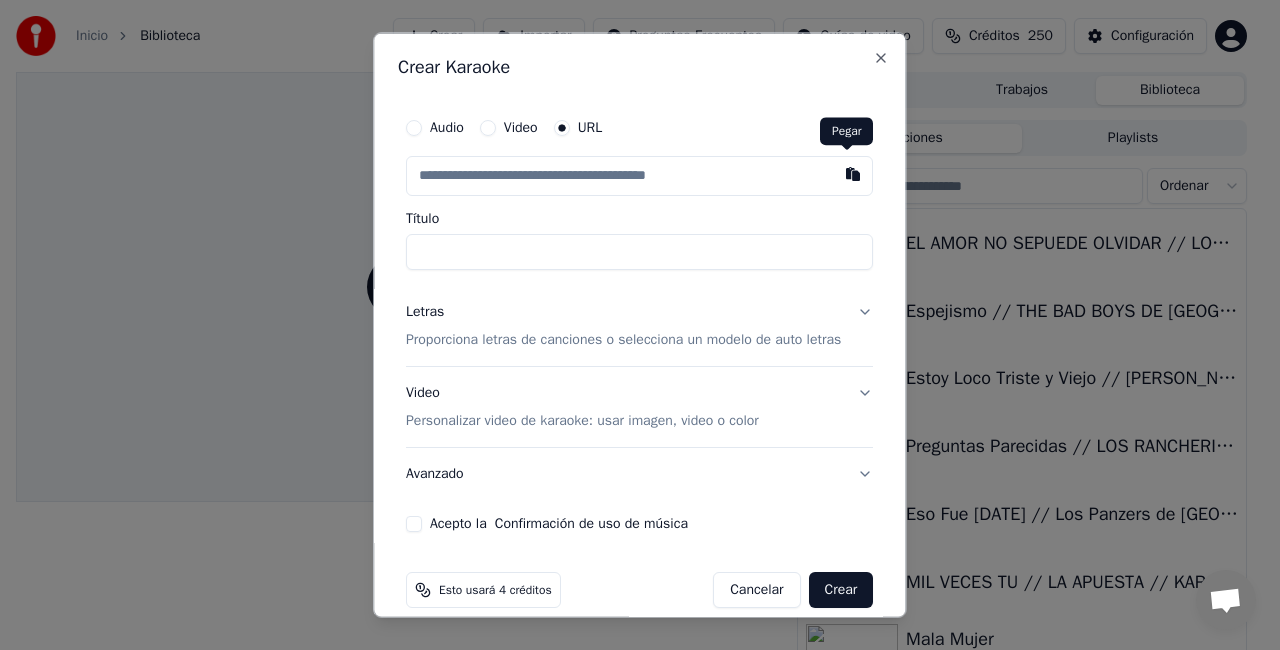 click at bounding box center (854, 174) 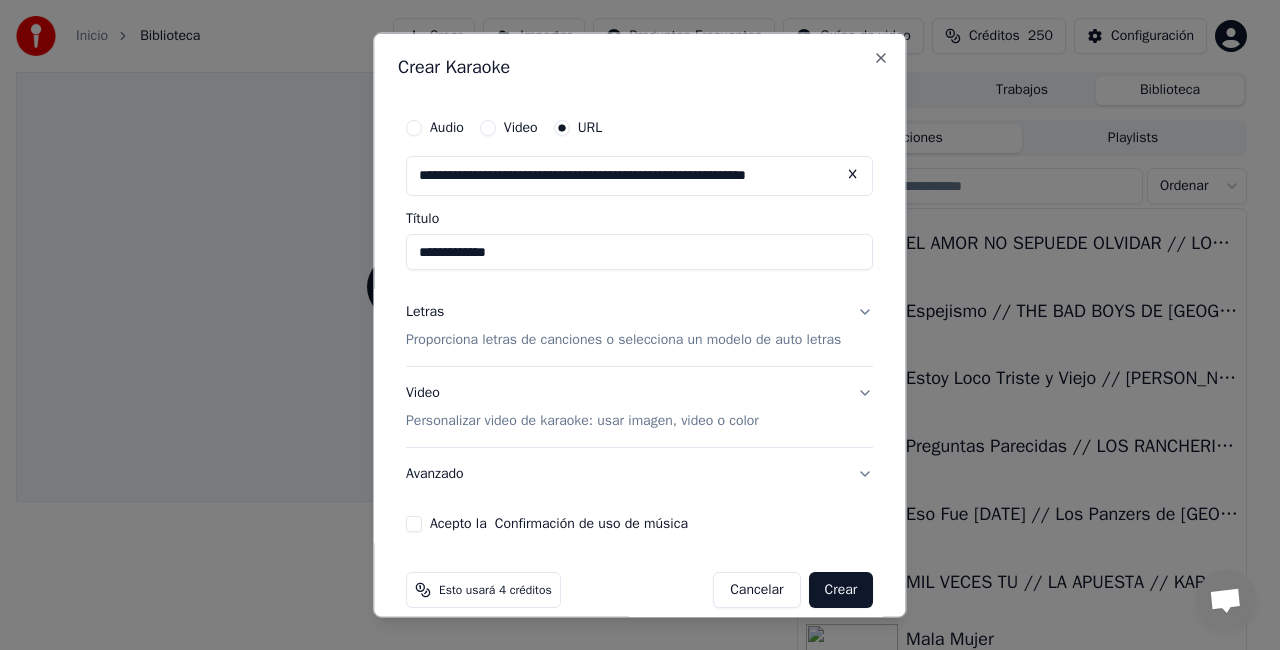 click on "**********" at bounding box center (639, 252) 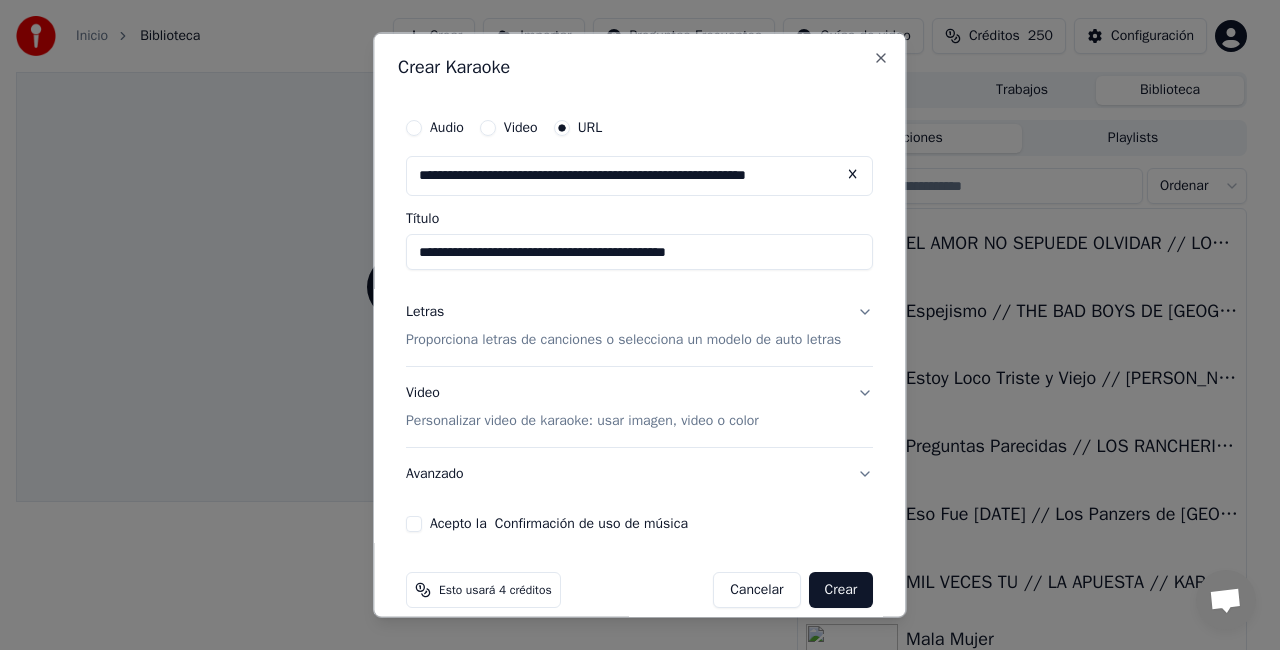 type on "**********" 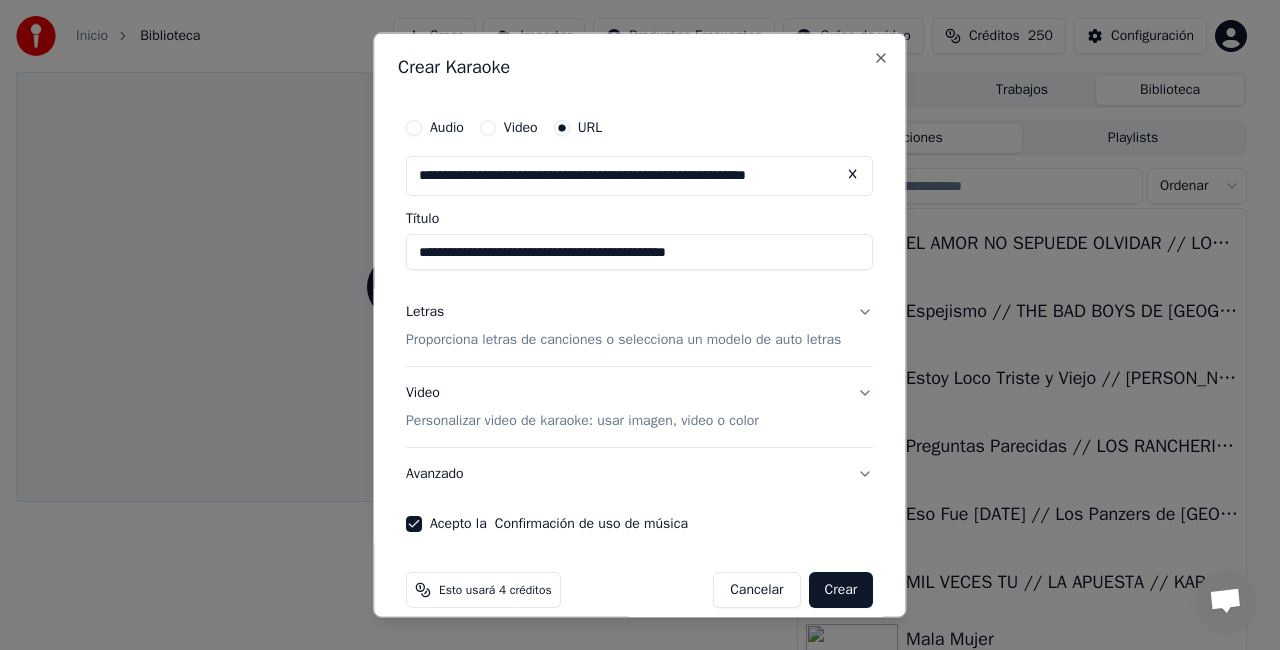 click on "Personalizar video de karaoke: usar imagen, video o color" at bounding box center [582, 420] 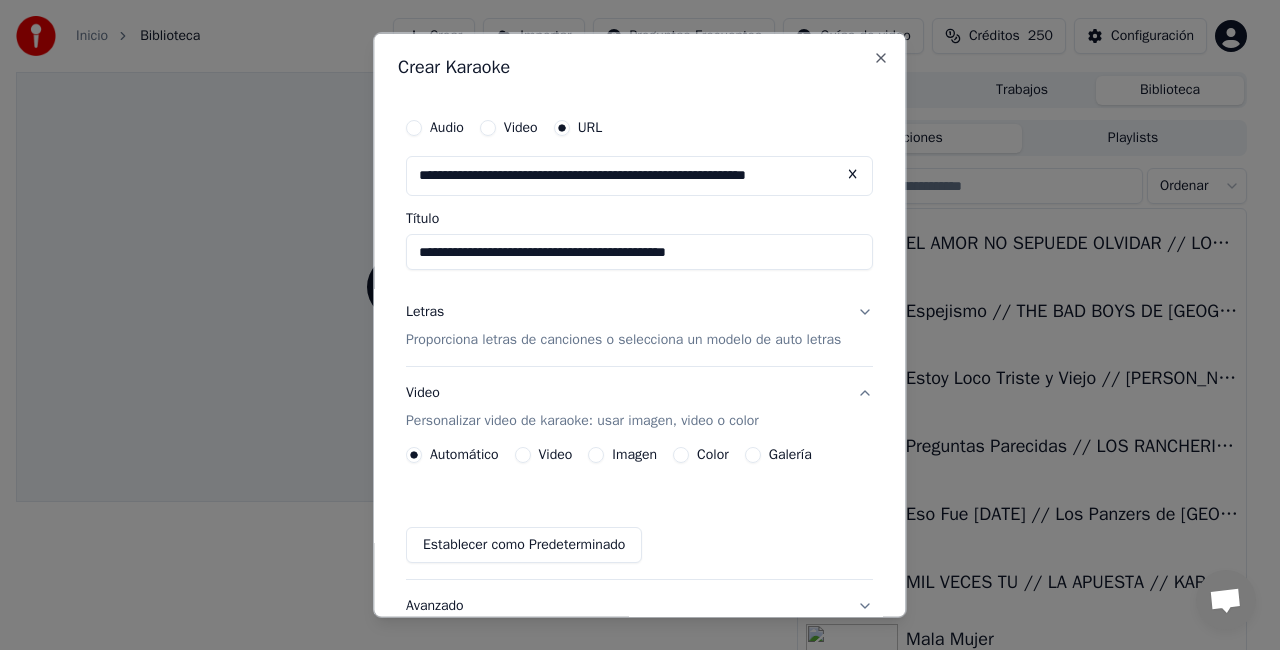click on "Video" at bounding box center [556, 454] 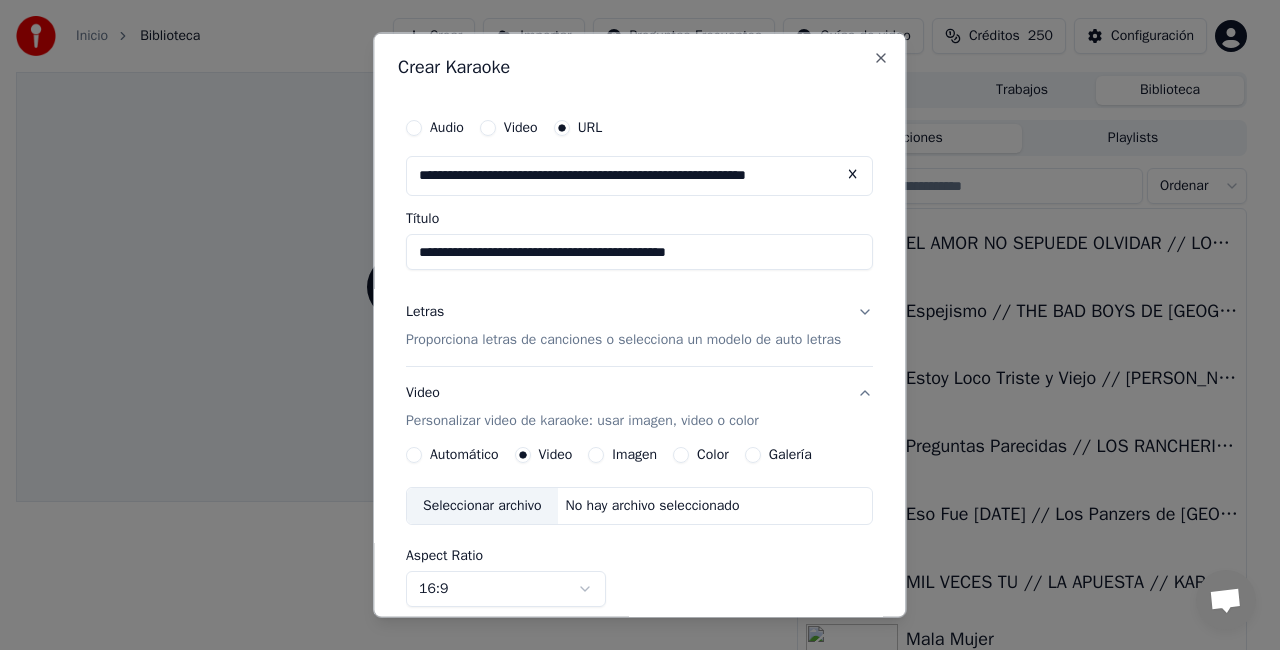 click on "Seleccionar archivo" at bounding box center (482, 505) 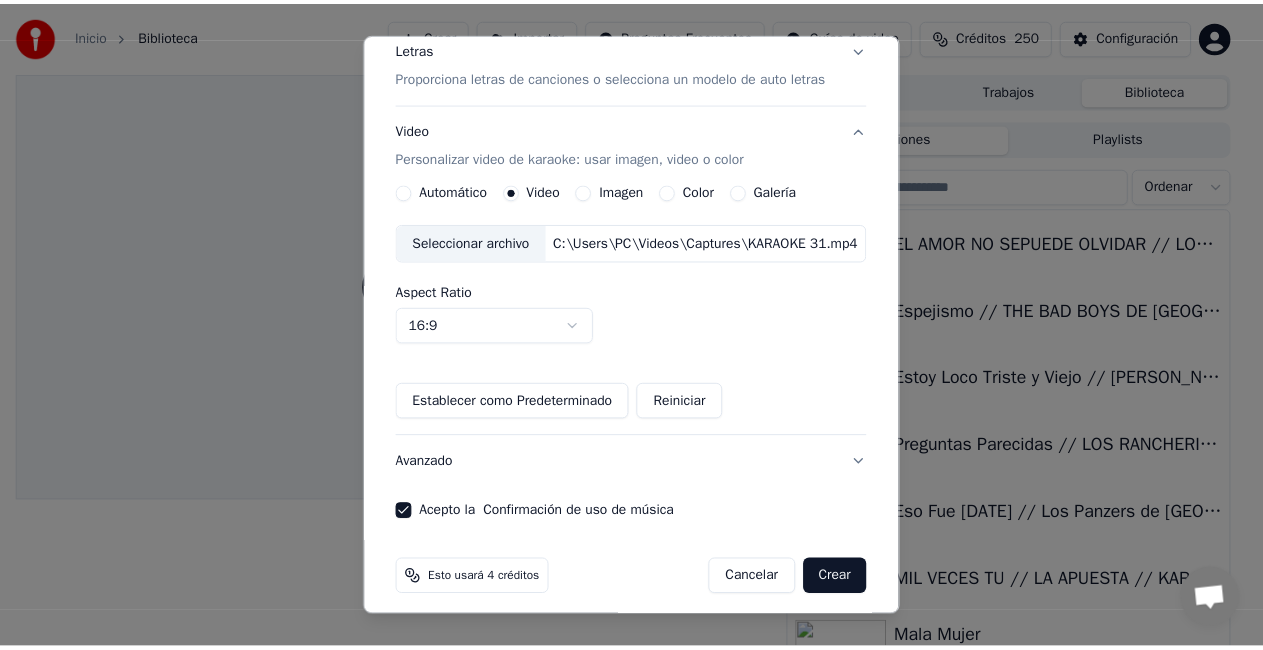 scroll, scrollTop: 274, scrollLeft: 0, axis: vertical 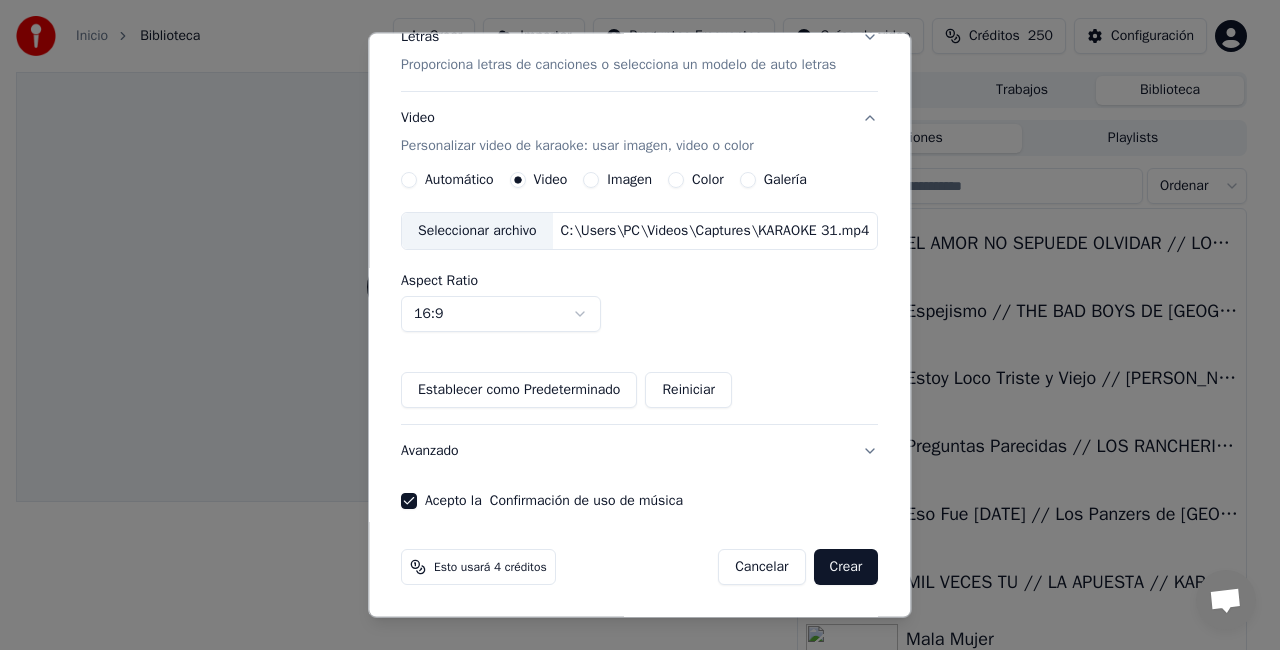 click on "Crear" at bounding box center (846, 567) 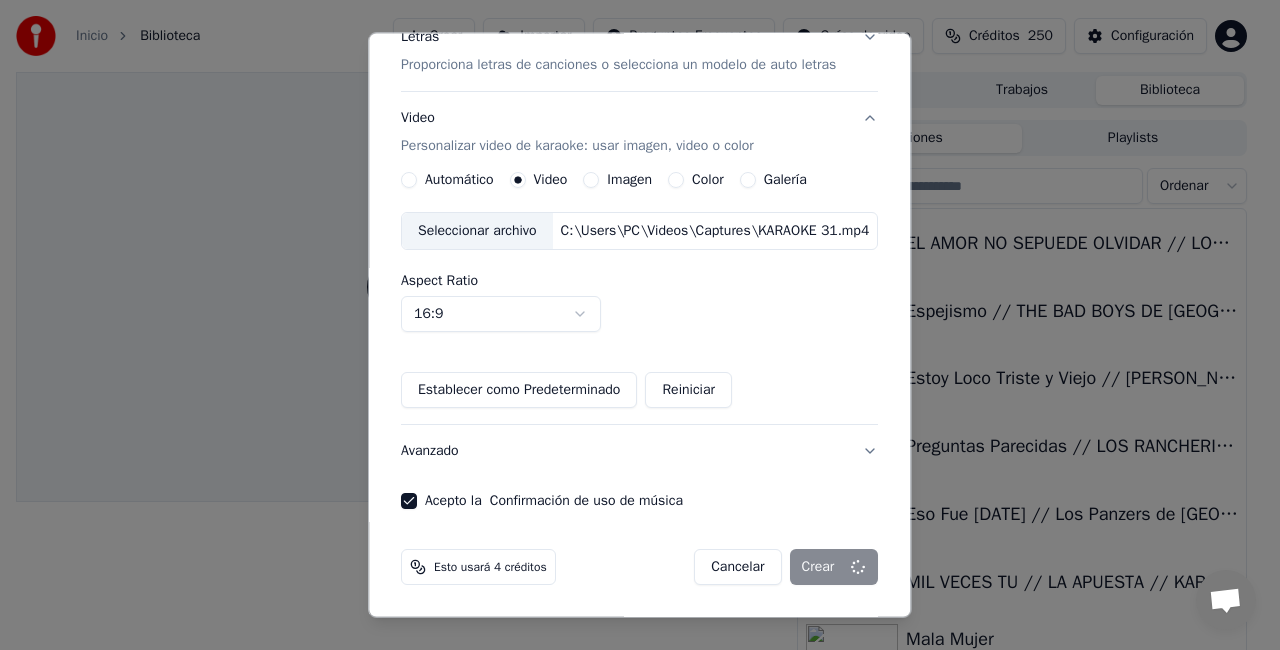 type 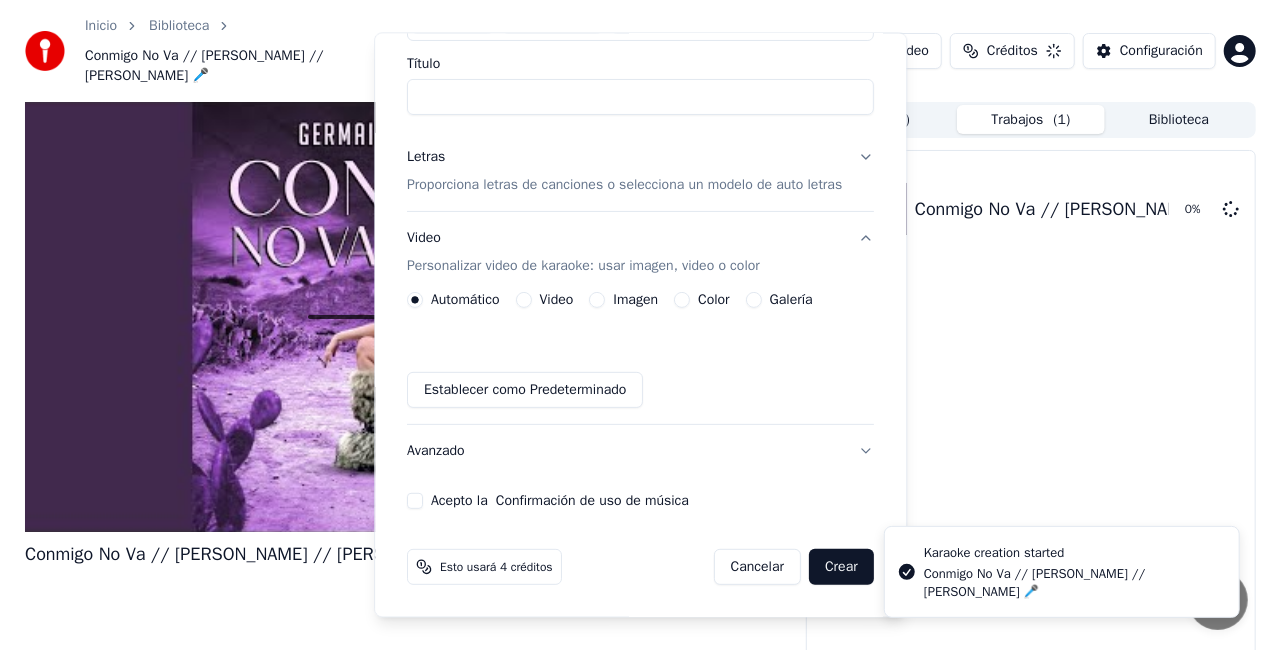 scroll, scrollTop: 154, scrollLeft: 0, axis: vertical 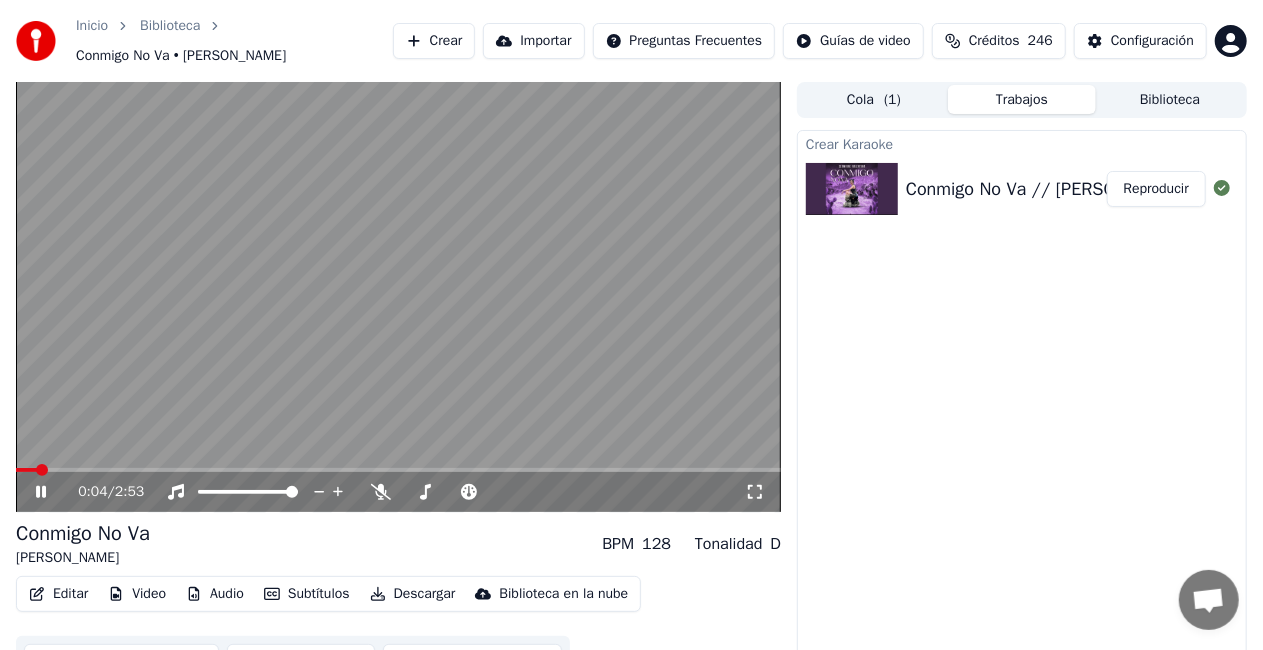 click at bounding box center (398, 297) 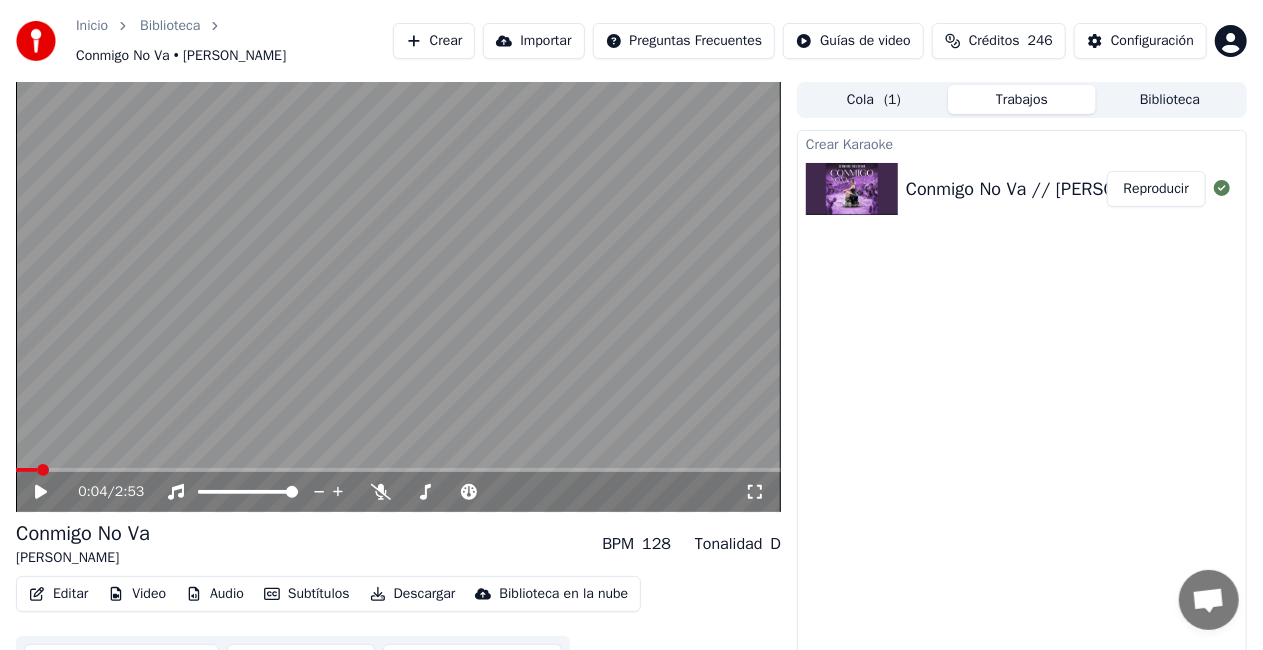 click on "Editar" at bounding box center [58, 594] 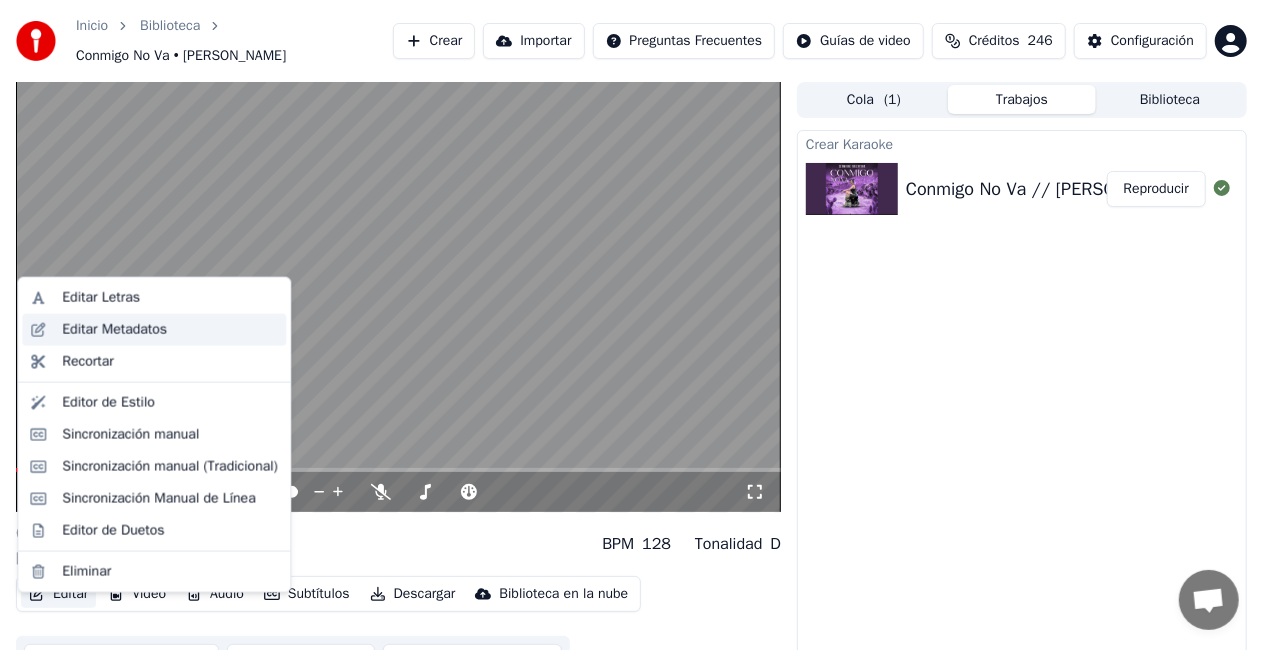 click on "Editar Metadatos" at bounding box center (114, 330) 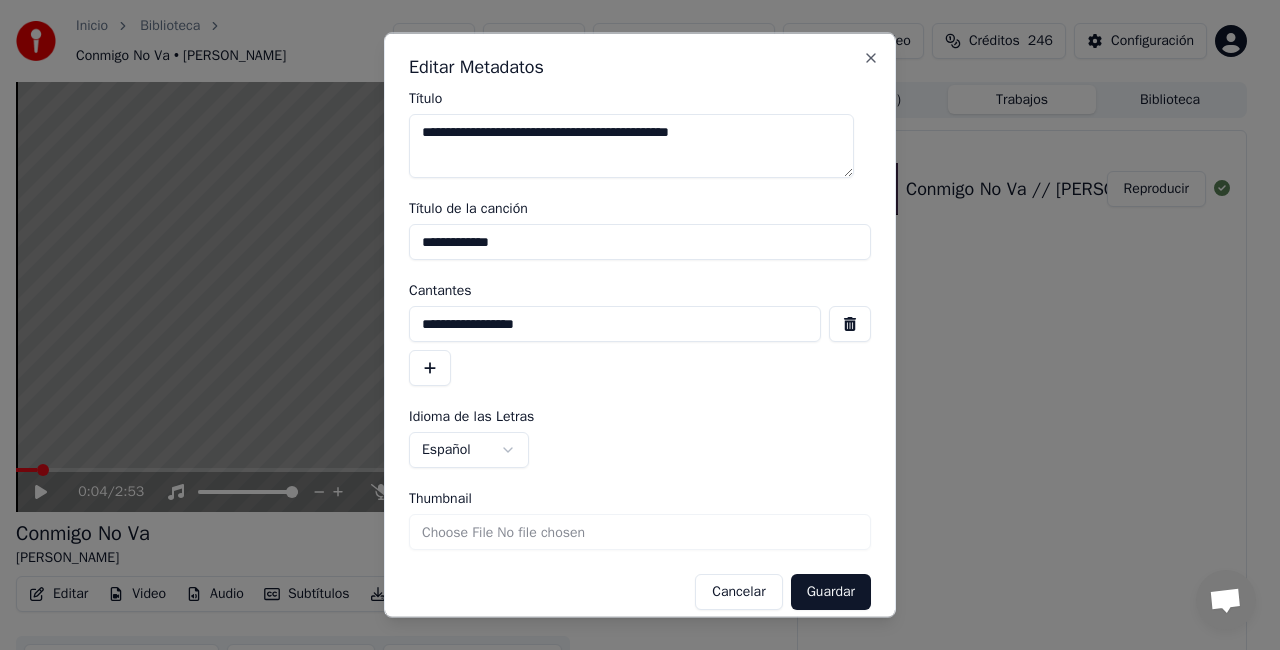 click on "**********" at bounding box center (640, 242) 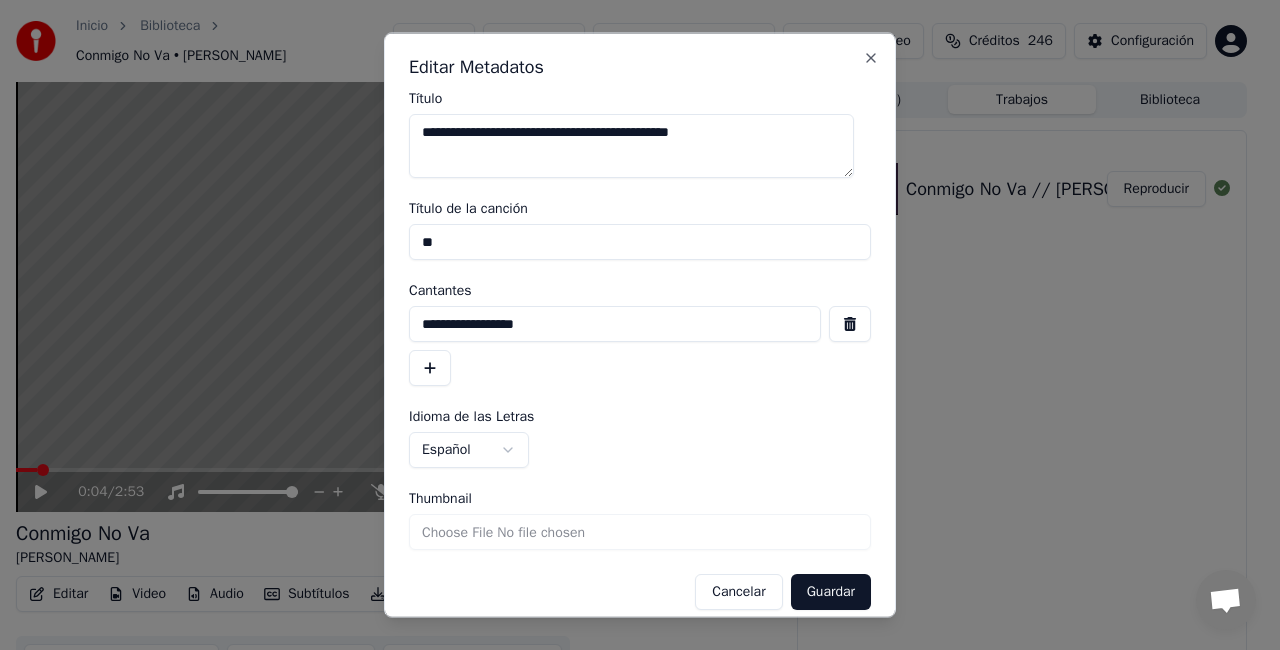 type on "*" 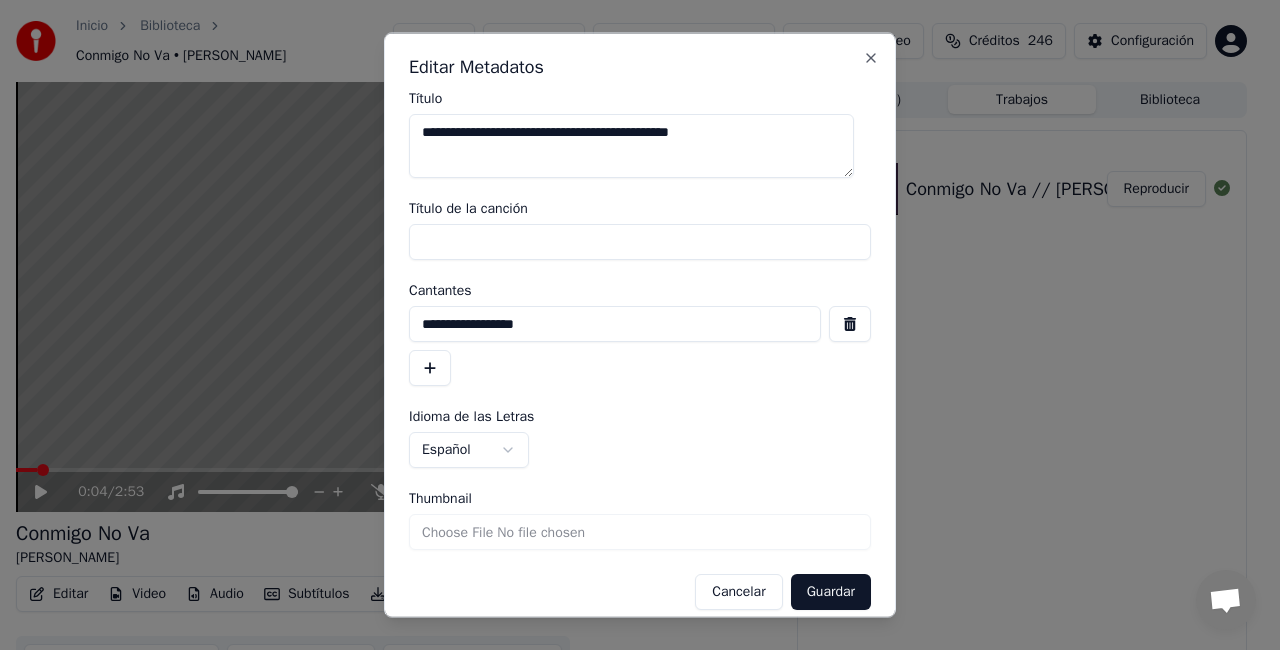 type 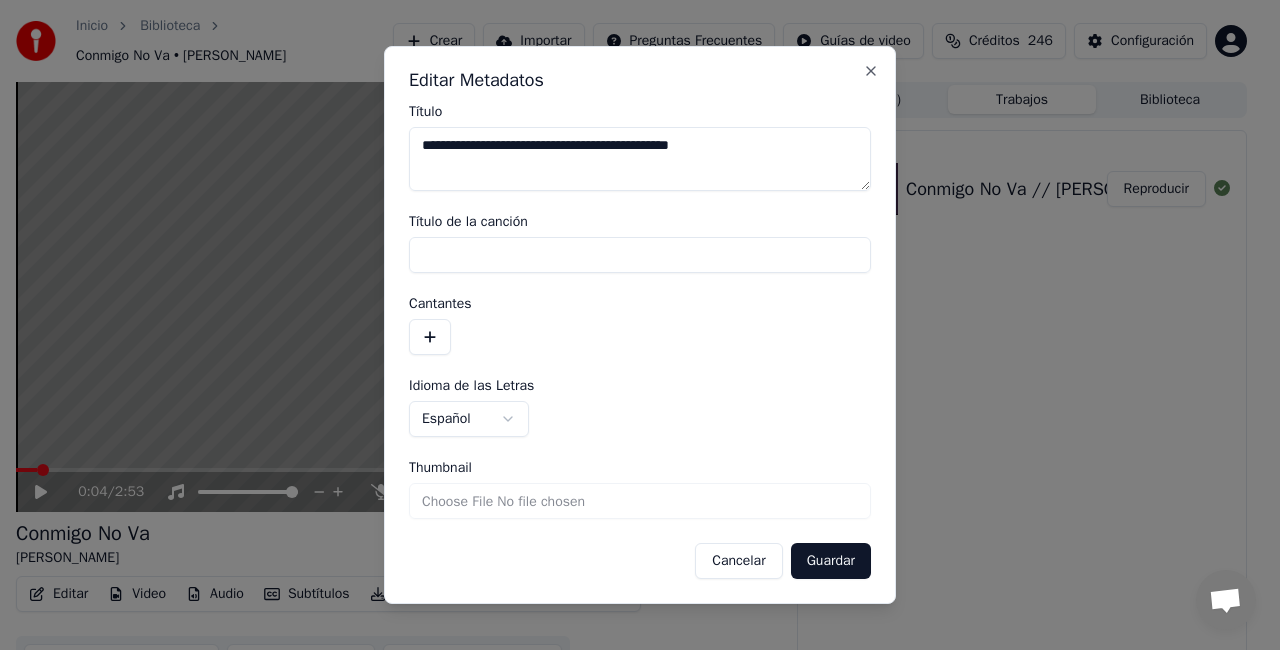 click on "Thumbnail" at bounding box center [640, 501] 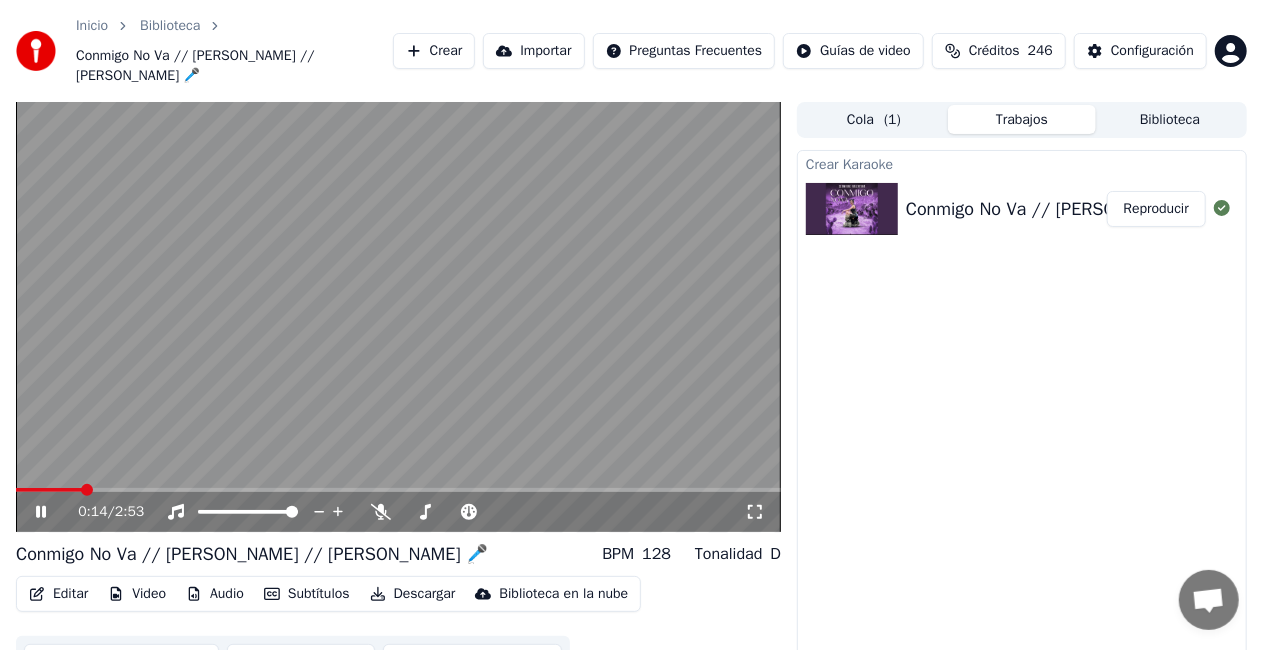 click at bounding box center [398, 317] 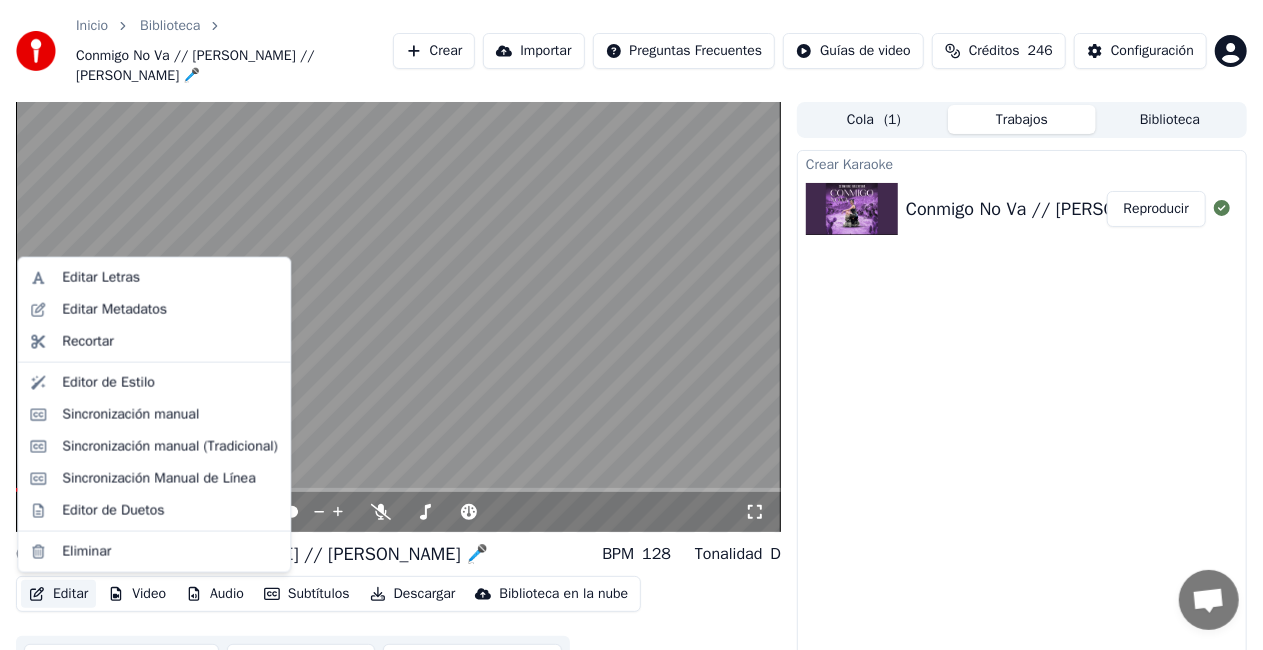 click on "Editar" at bounding box center [58, 594] 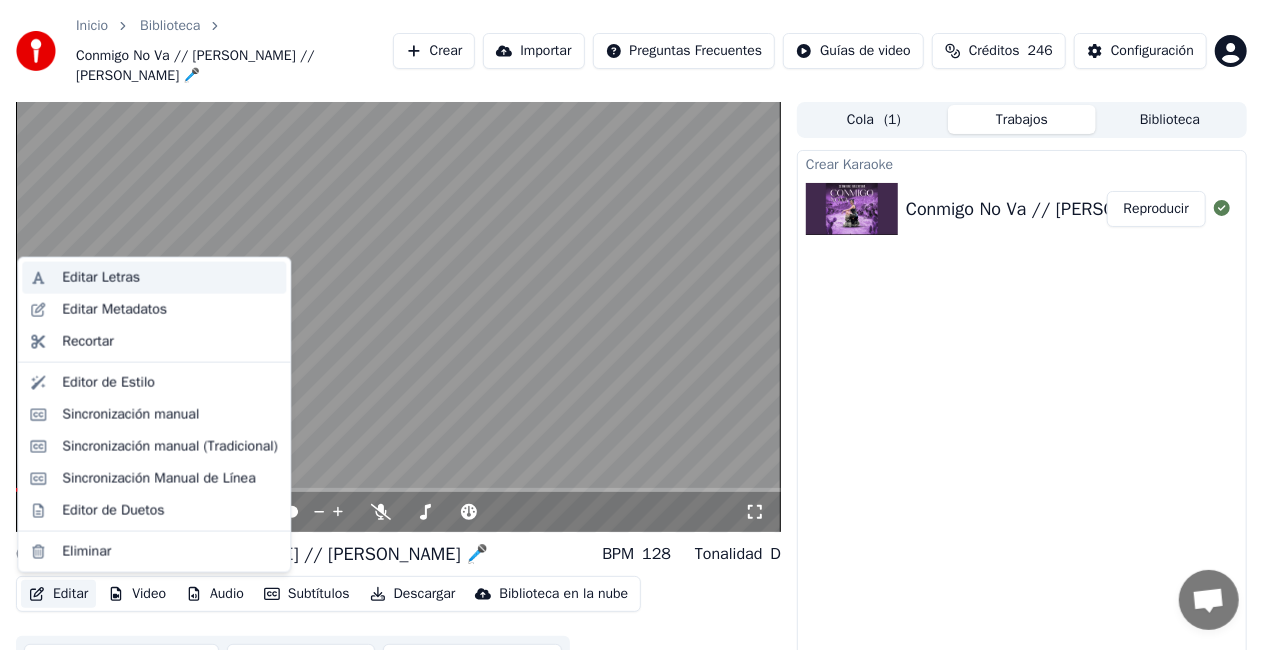 click on "Editar Letras" at bounding box center (101, 278) 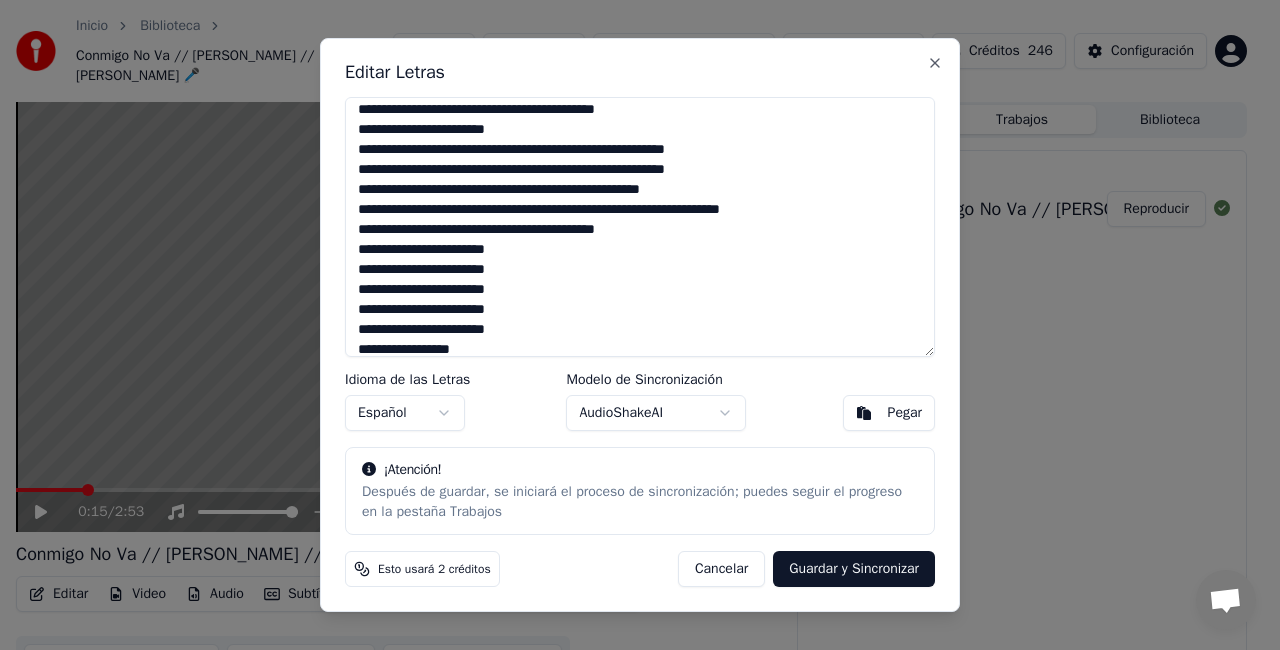 scroll, scrollTop: 114, scrollLeft: 0, axis: vertical 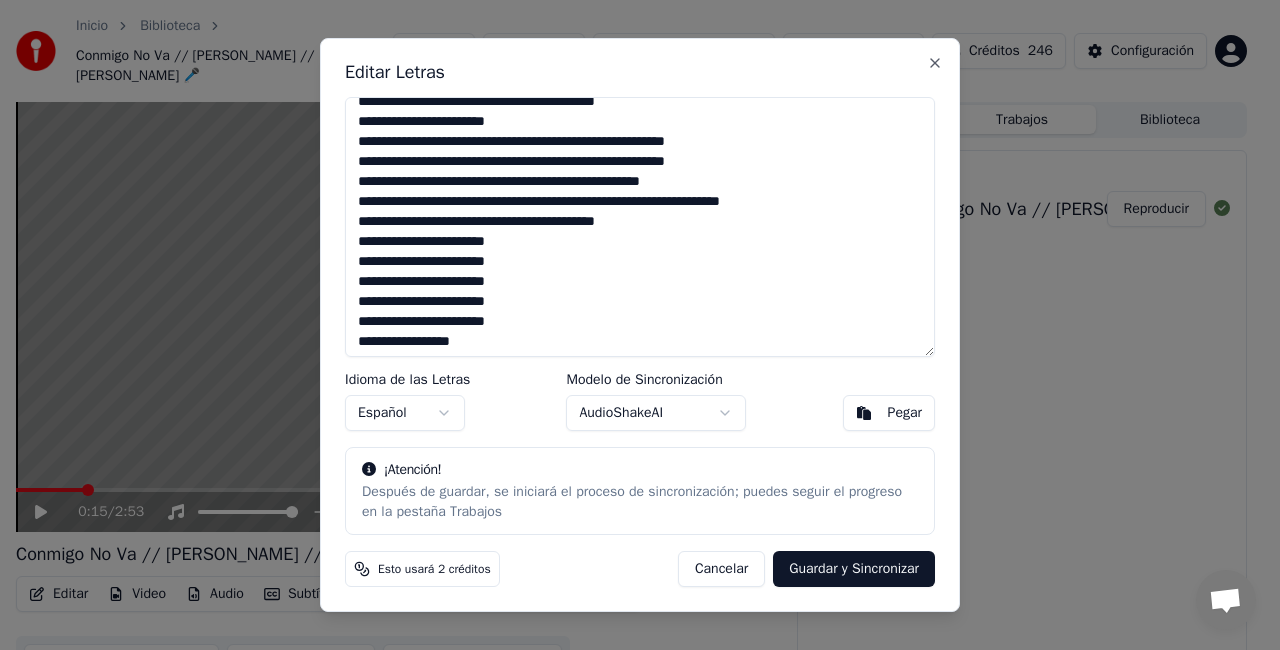 click on "**********" at bounding box center [640, 227] 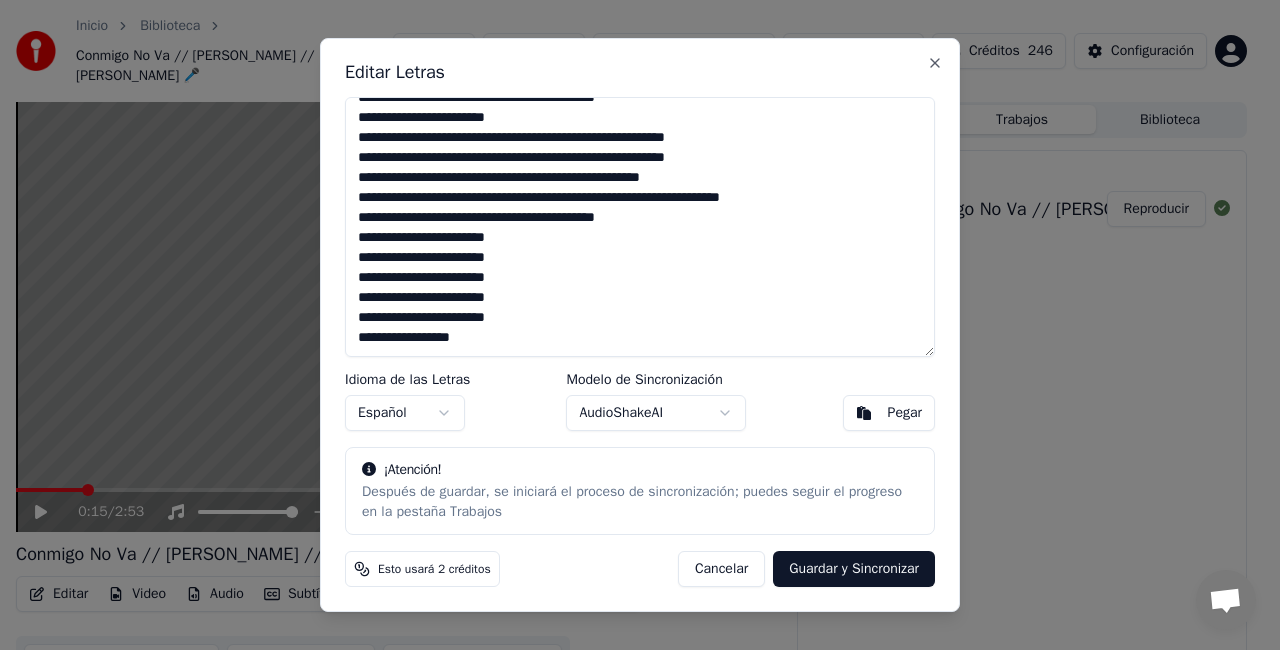 scroll, scrollTop: 137, scrollLeft: 0, axis: vertical 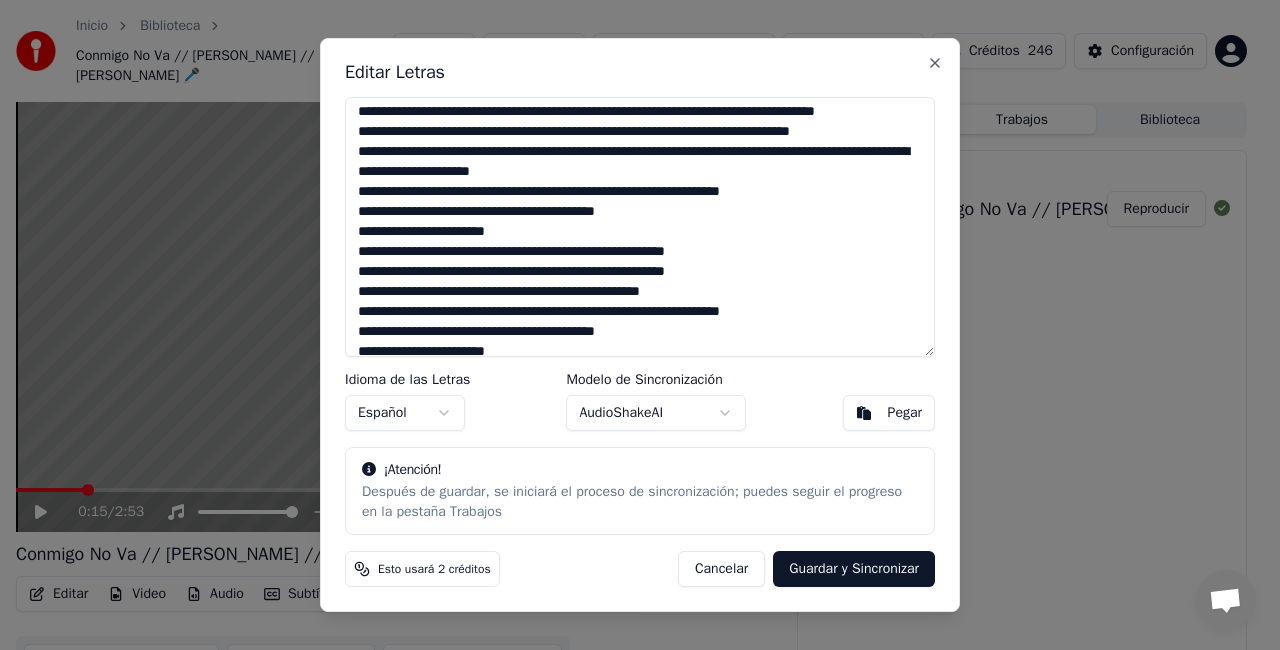 drag, startPoint x: 934, startPoint y: 275, endPoint x: 934, endPoint y: 216, distance: 59 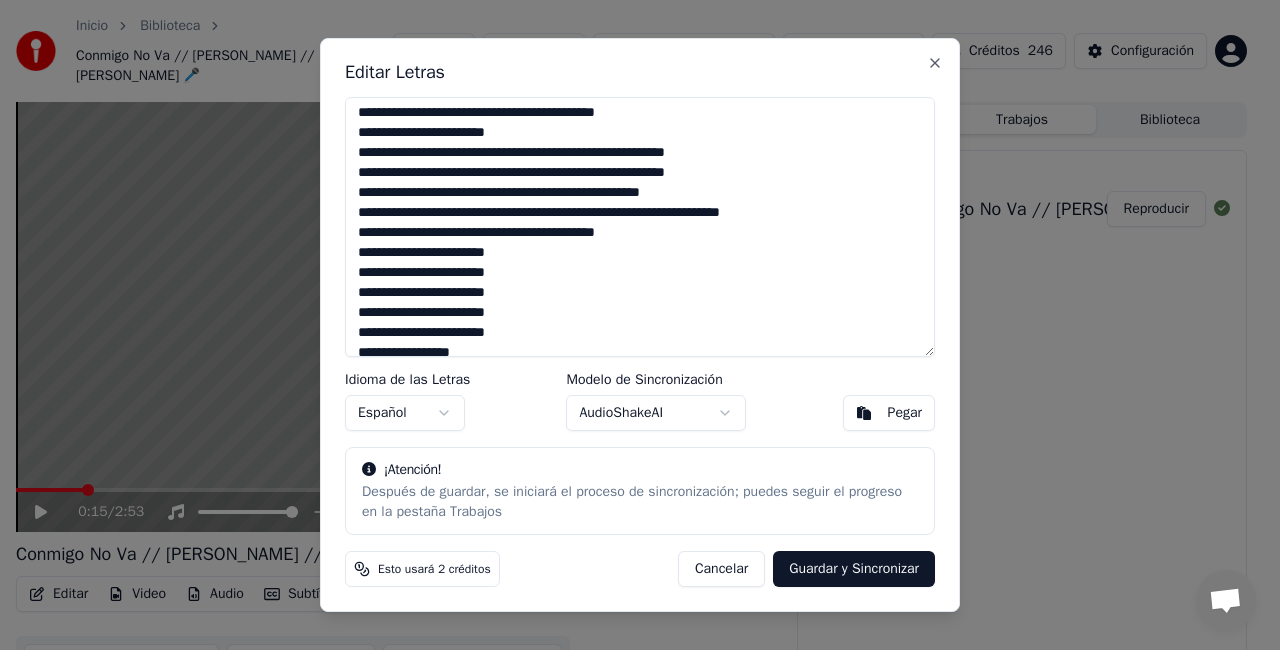 scroll, scrollTop: 138, scrollLeft: 0, axis: vertical 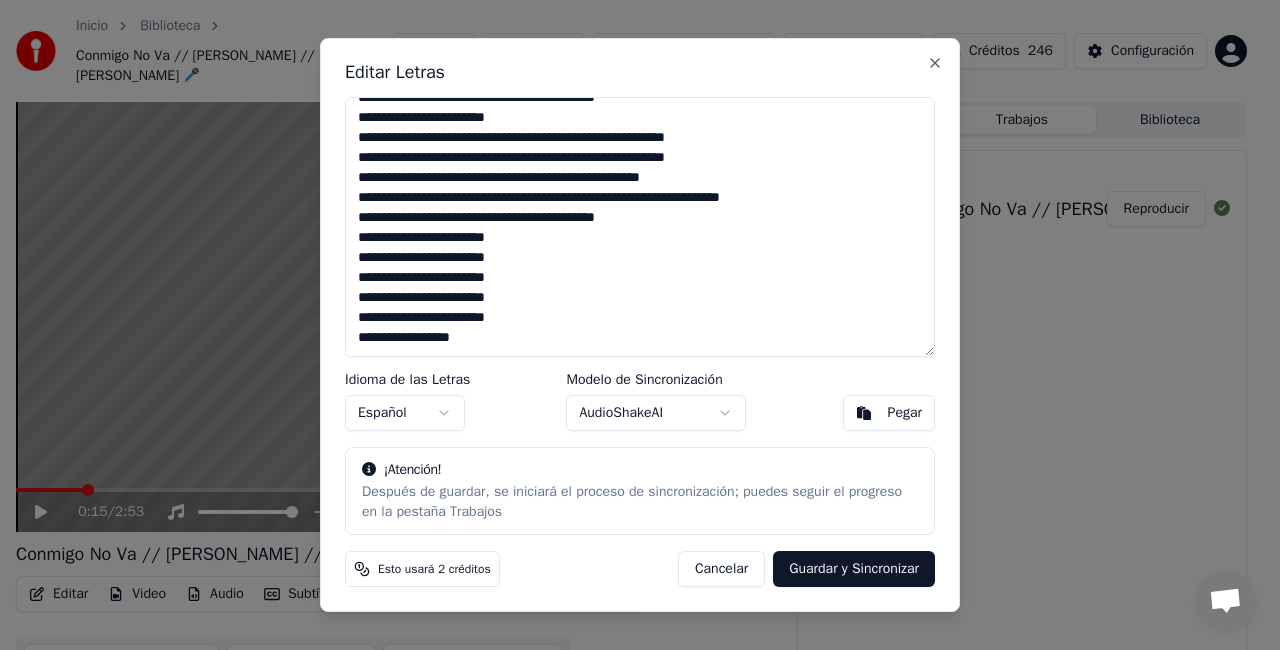 drag, startPoint x: 358, startPoint y: 115, endPoint x: 574, endPoint y: 373, distance: 336.4818 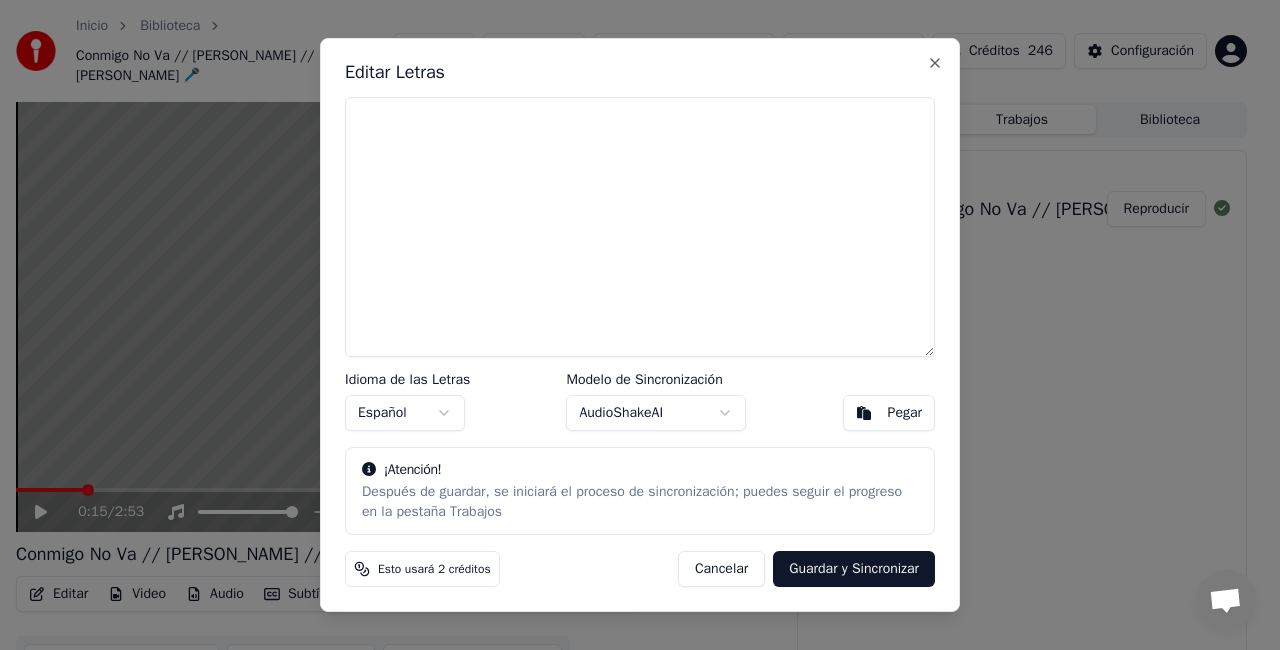 scroll, scrollTop: 0, scrollLeft: 0, axis: both 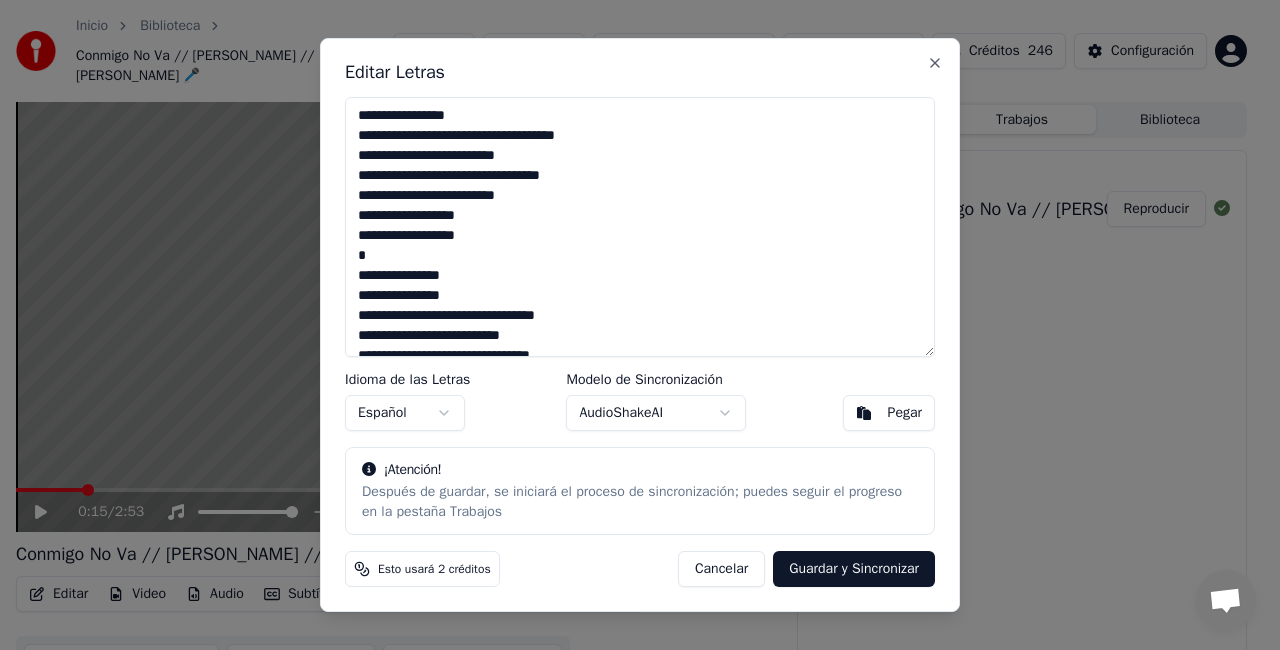click at bounding box center (640, 227) 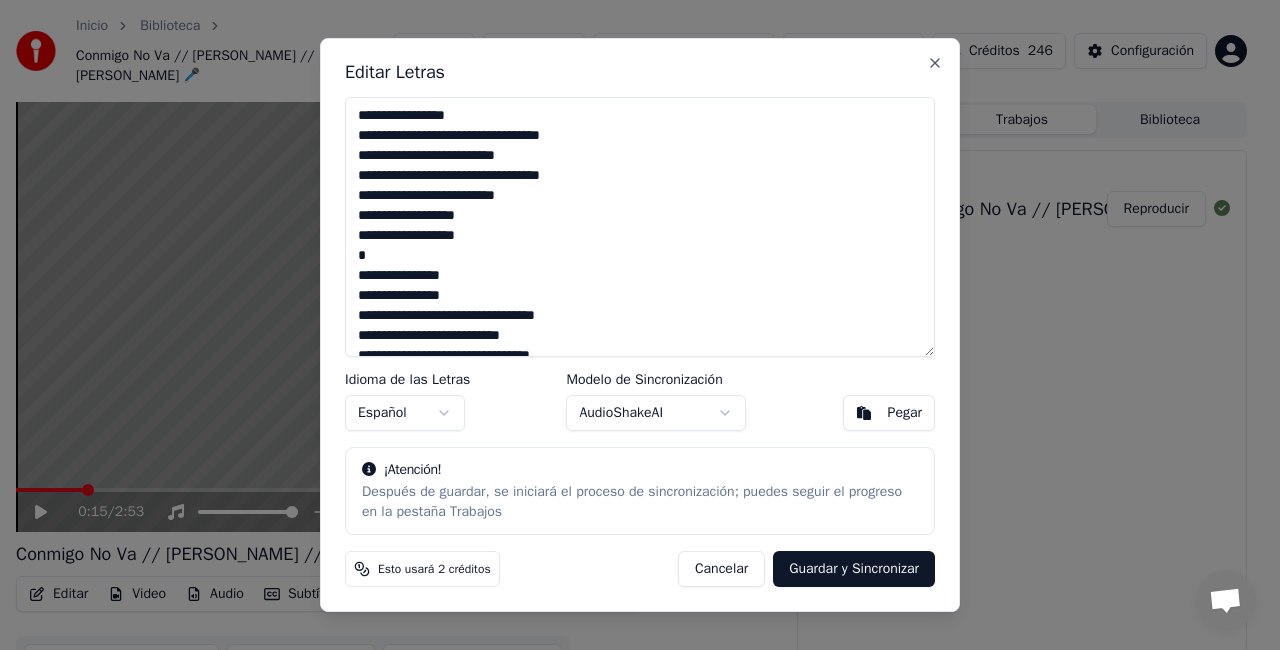 click at bounding box center (640, 227) 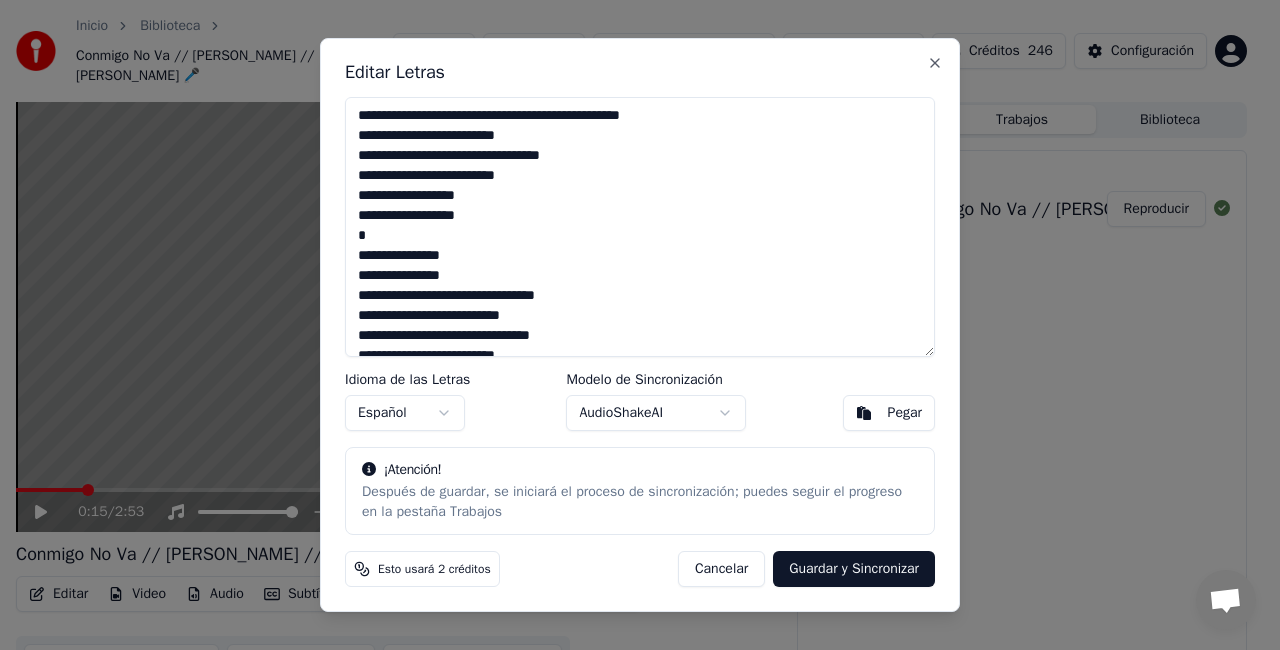 click at bounding box center (640, 227) 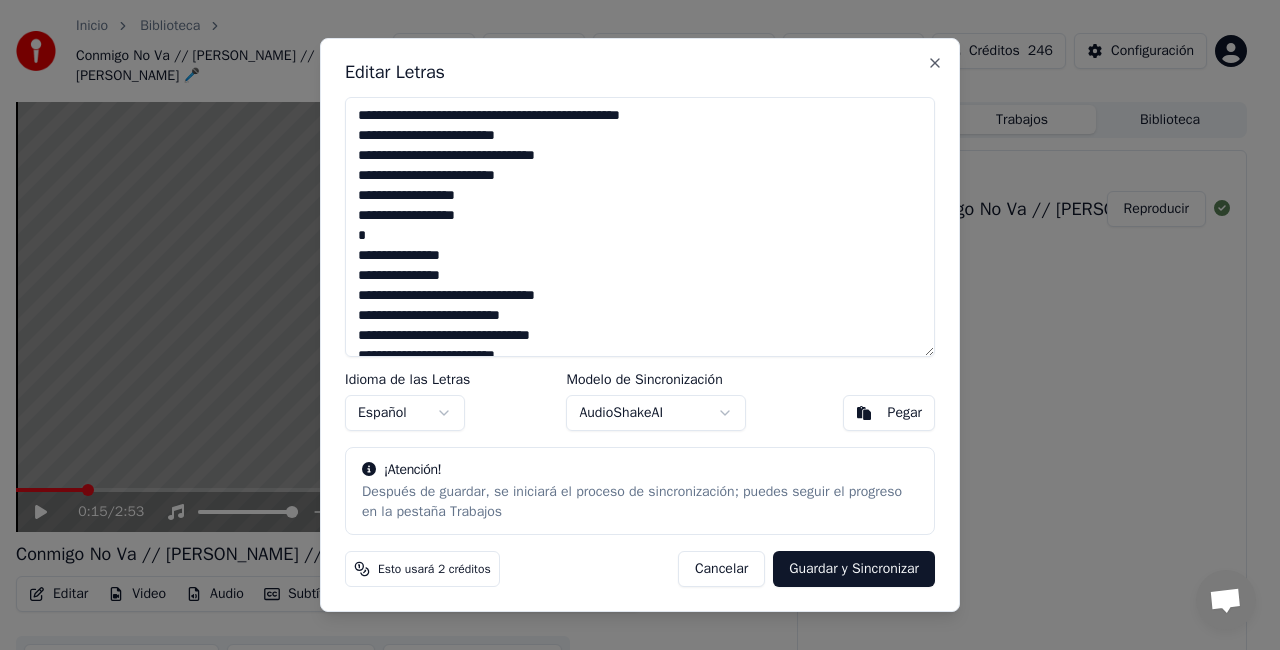 click at bounding box center (640, 227) 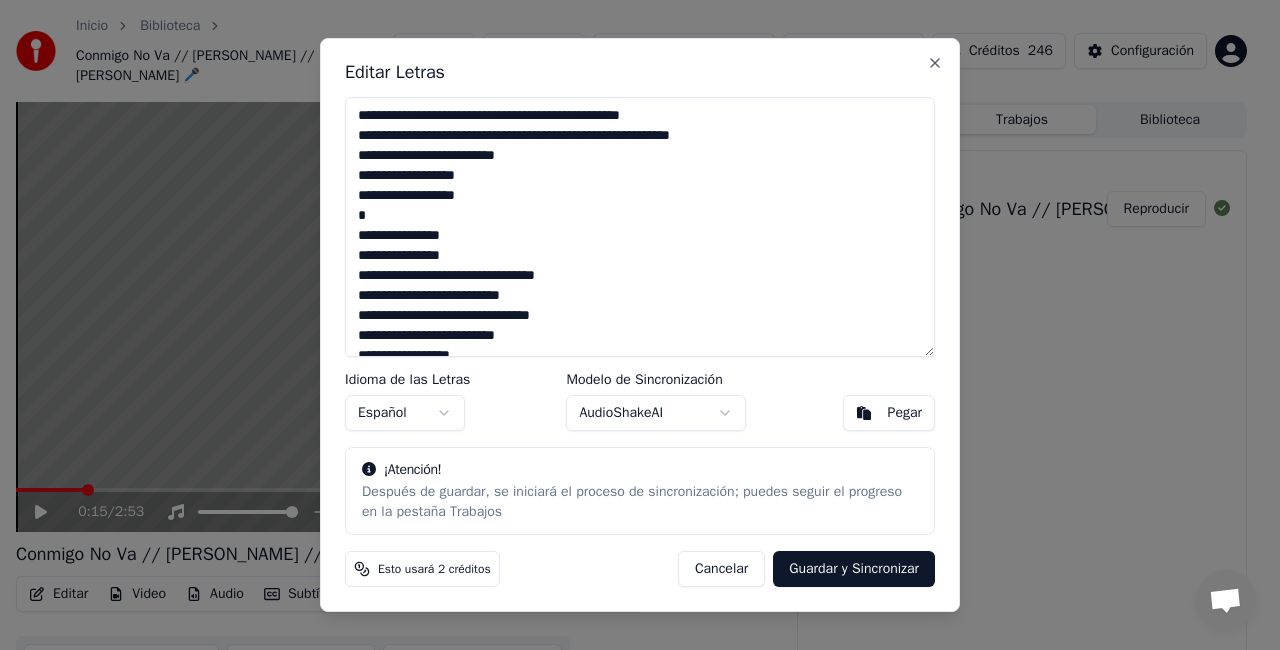 click at bounding box center [640, 227] 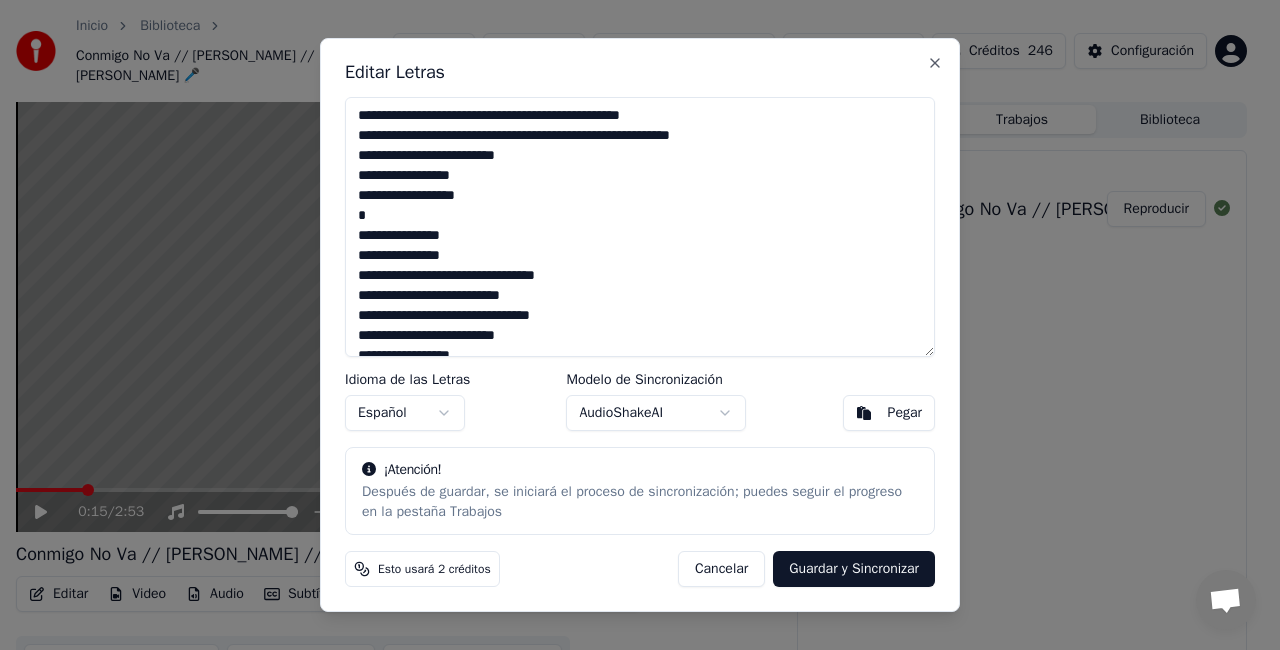 click at bounding box center (640, 227) 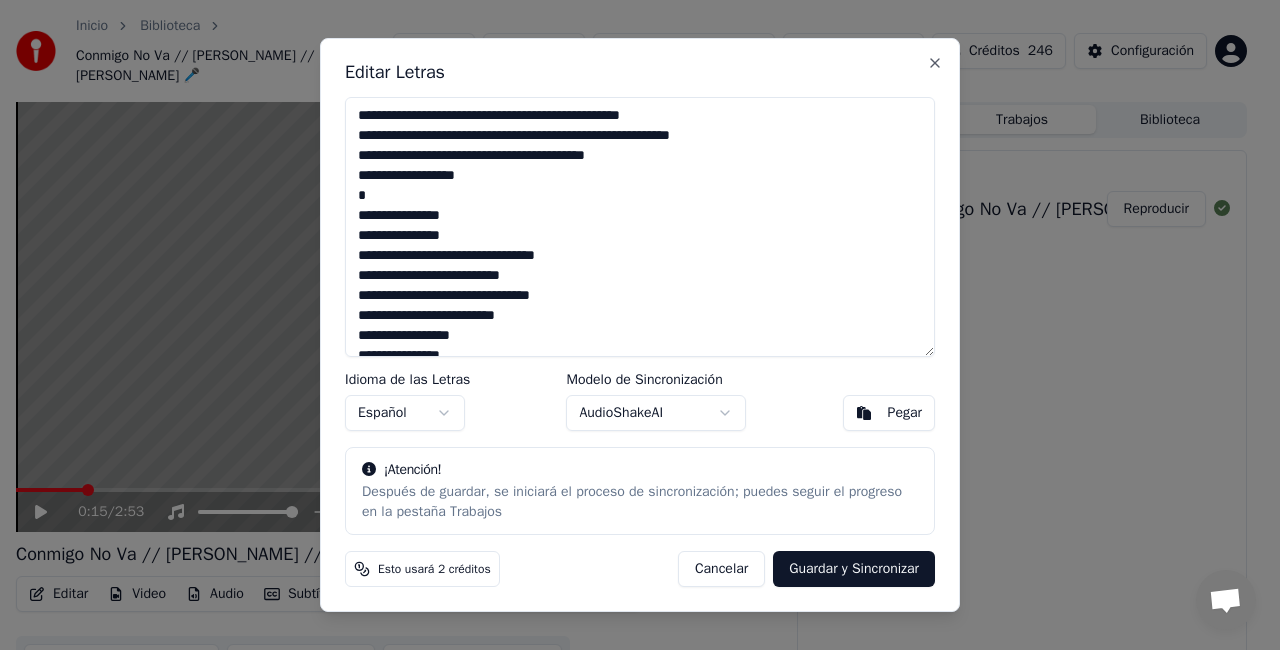 click at bounding box center (640, 227) 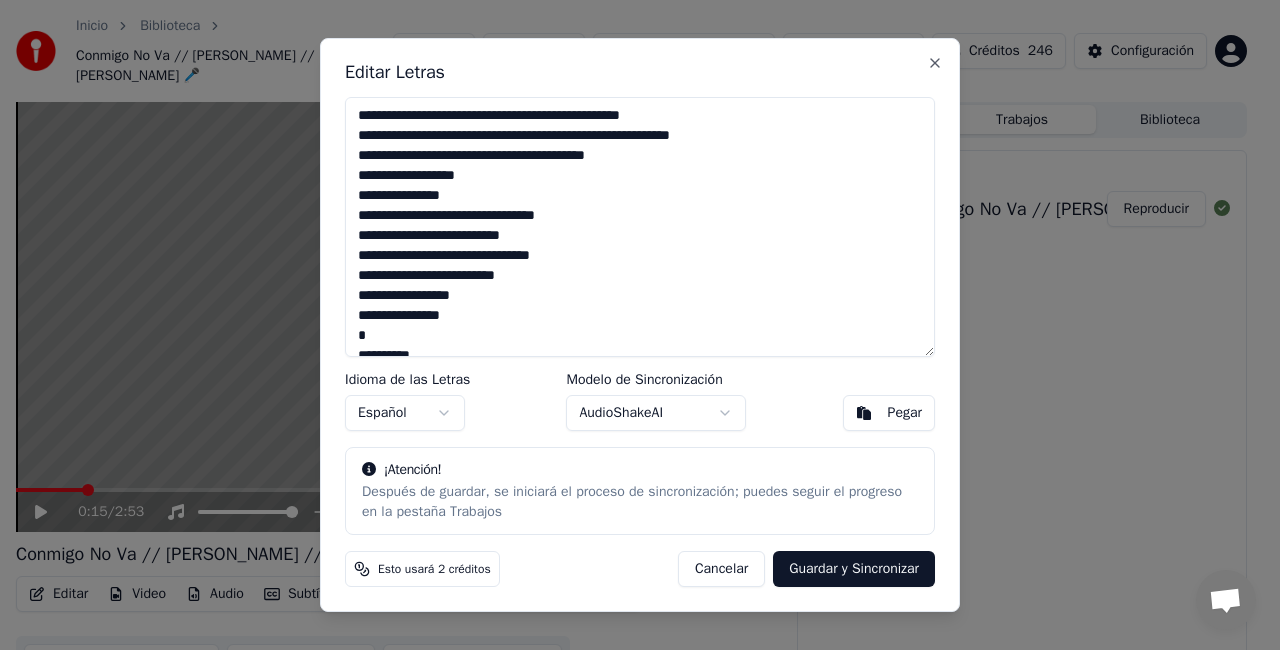 click at bounding box center [640, 227] 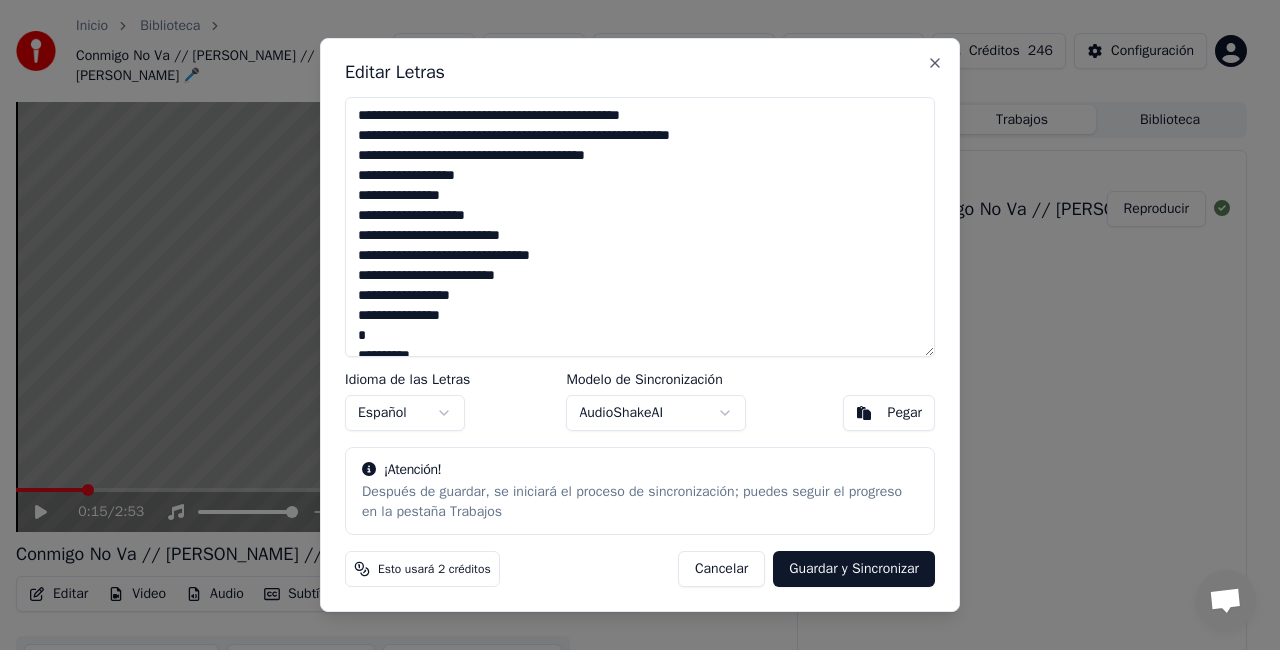 click at bounding box center (640, 227) 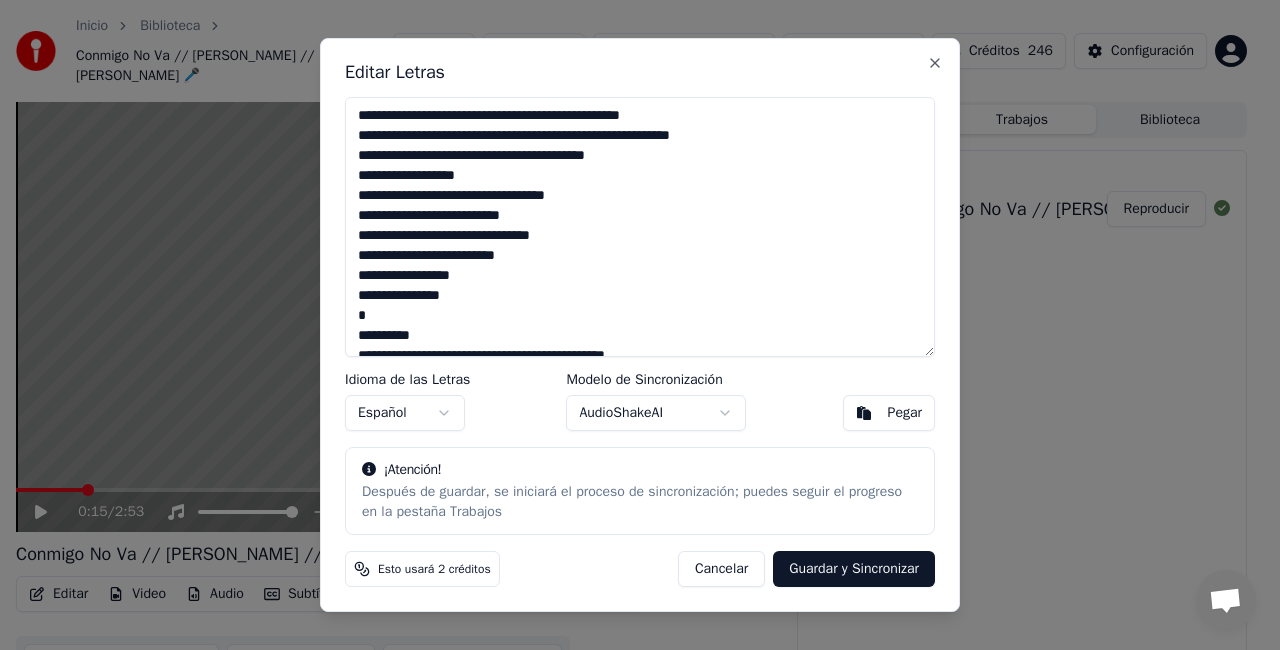 click at bounding box center (640, 227) 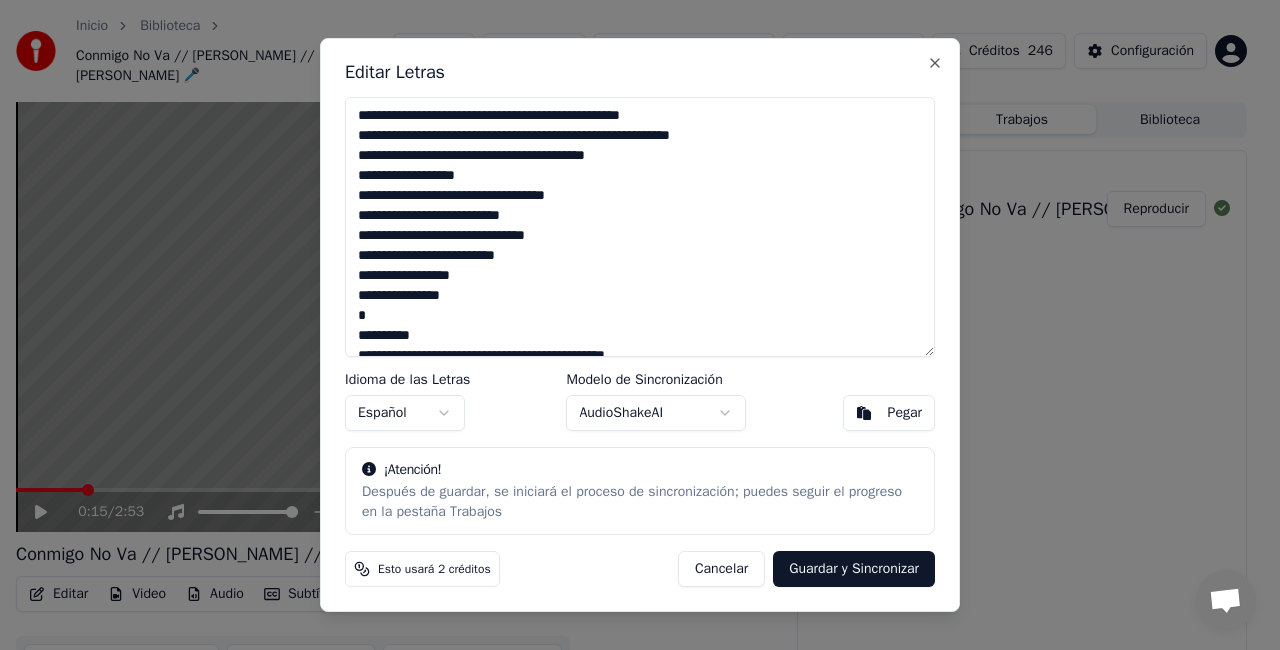 click at bounding box center (640, 227) 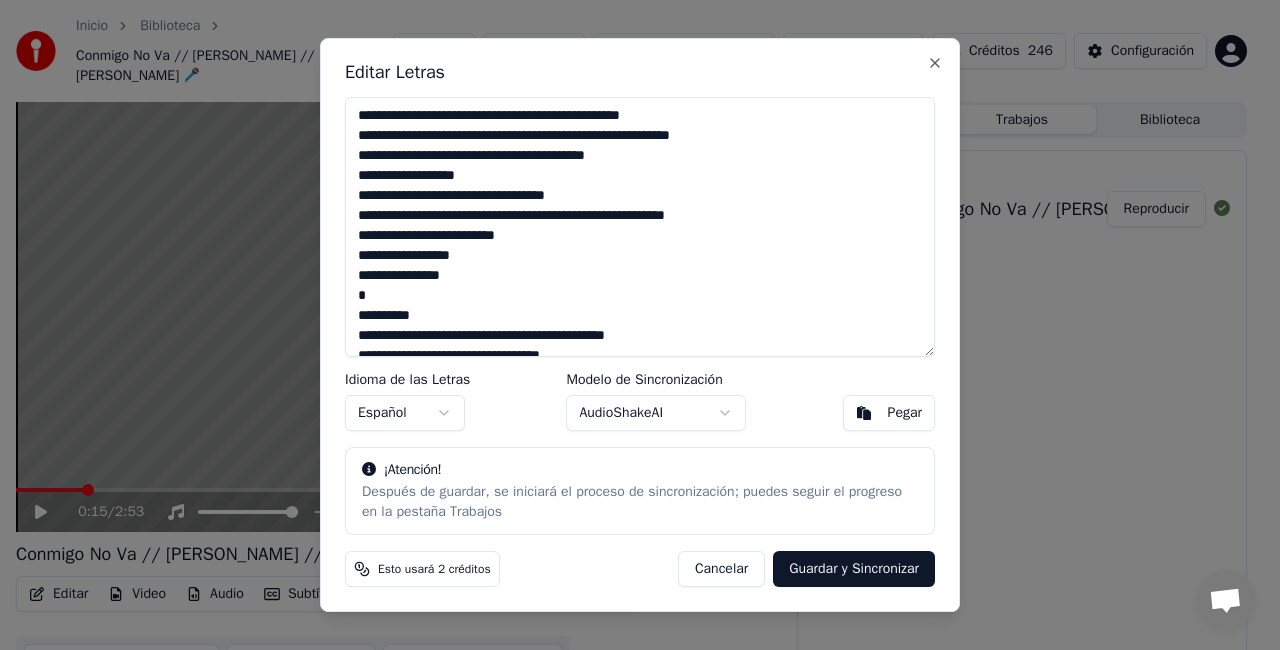 click at bounding box center [640, 227] 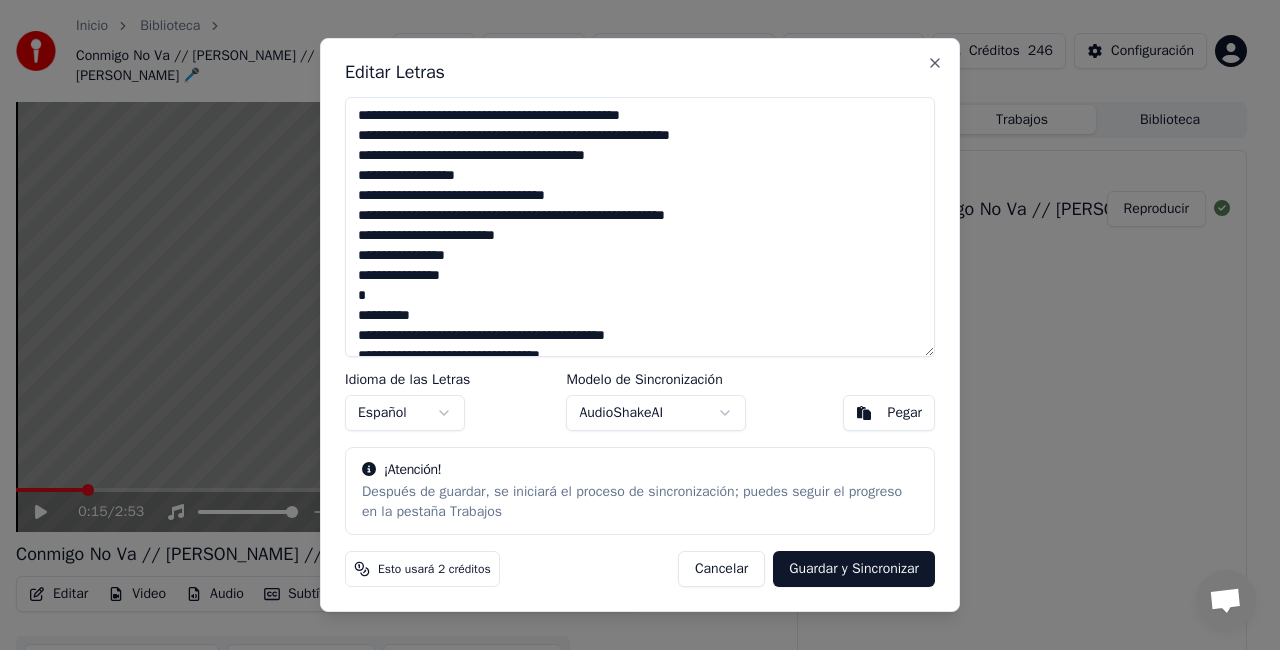 click at bounding box center [640, 227] 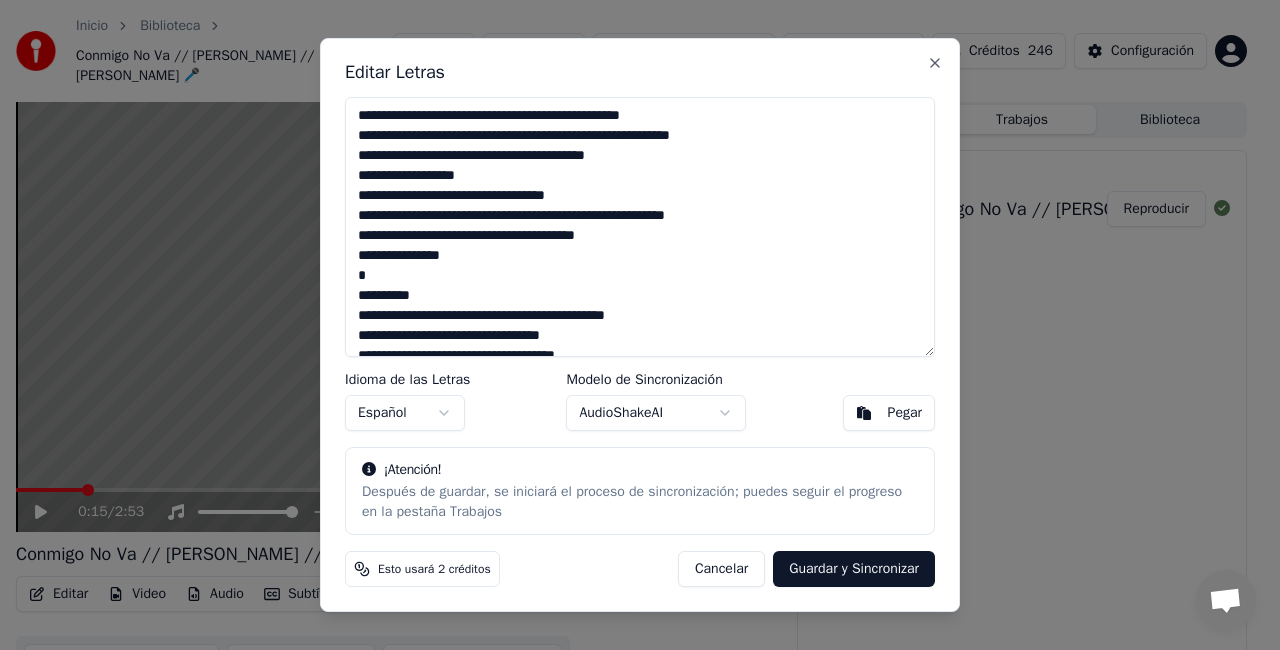 click at bounding box center [640, 227] 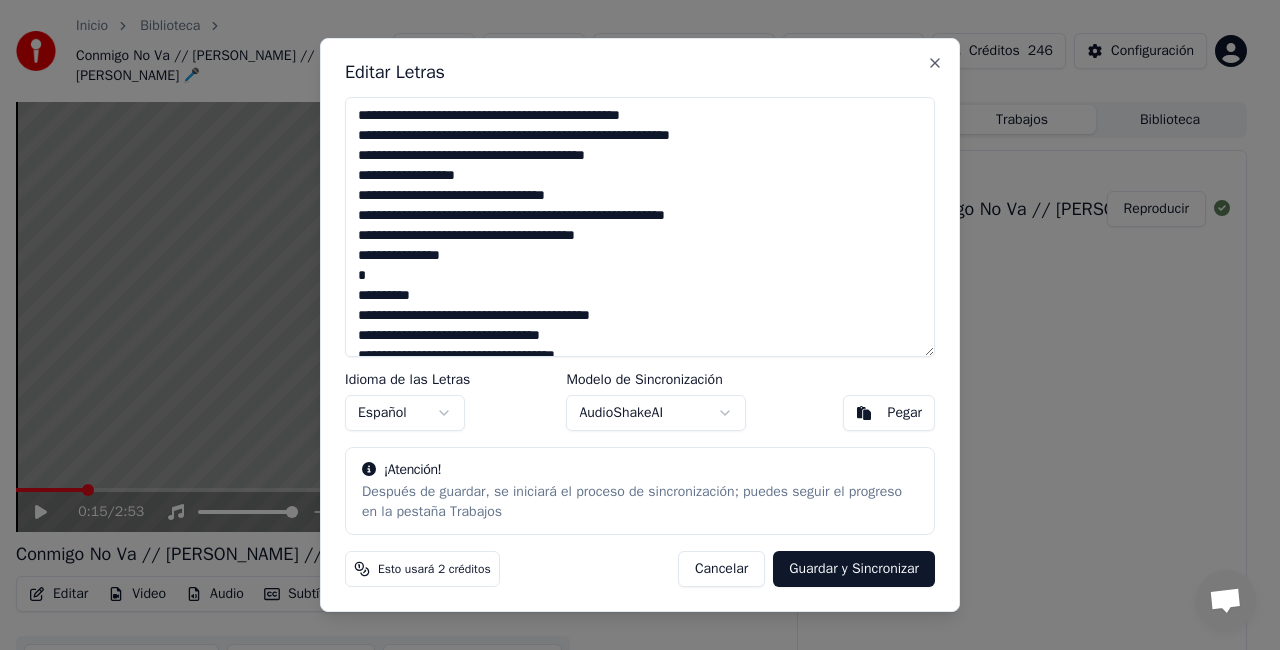 click at bounding box center (640, 227) 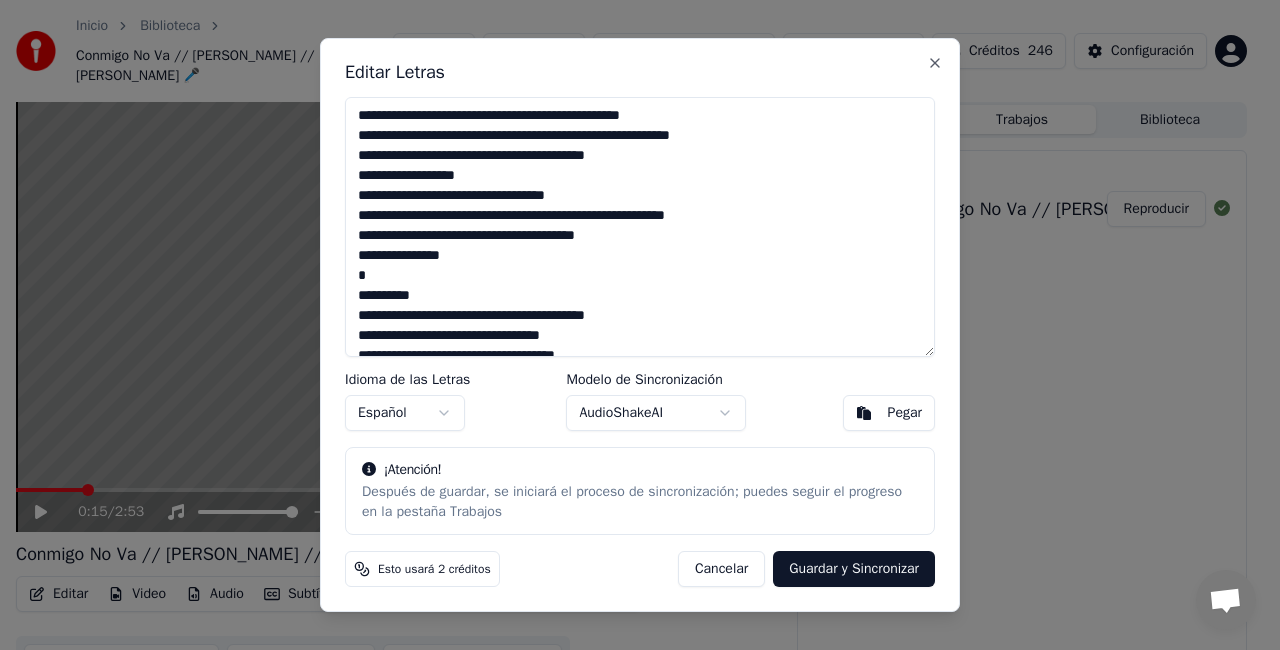 click at bounding box center (640, 227) 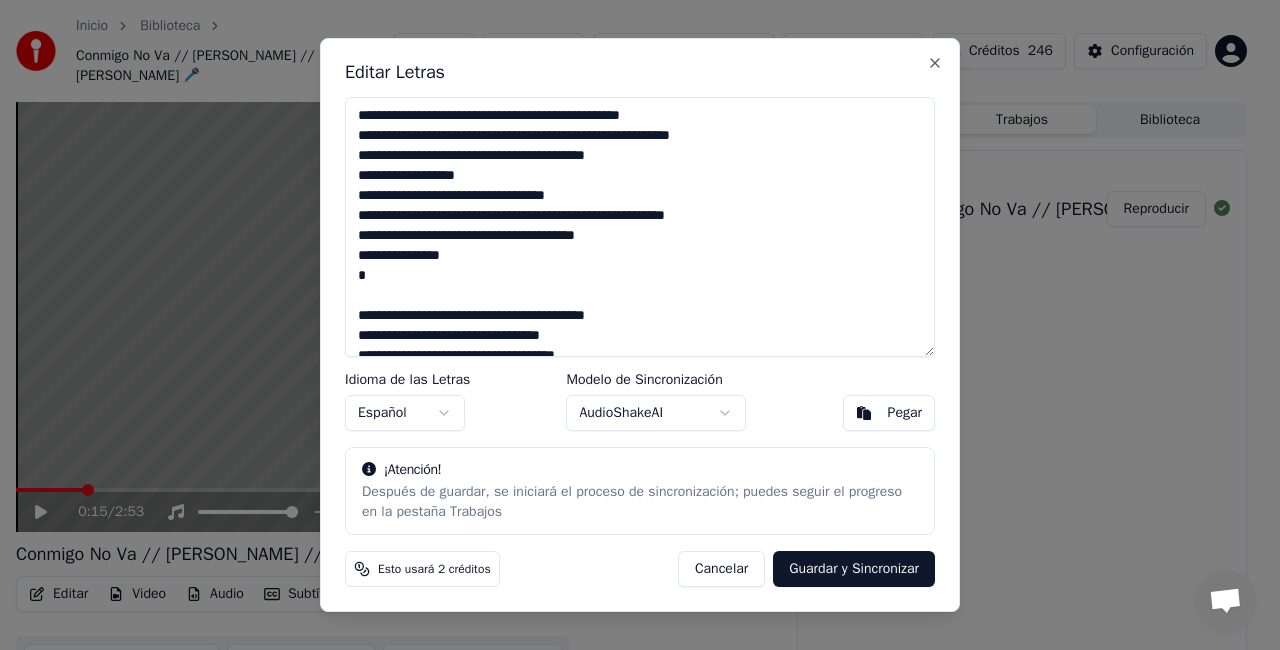 click at bounding box center (640, 227) 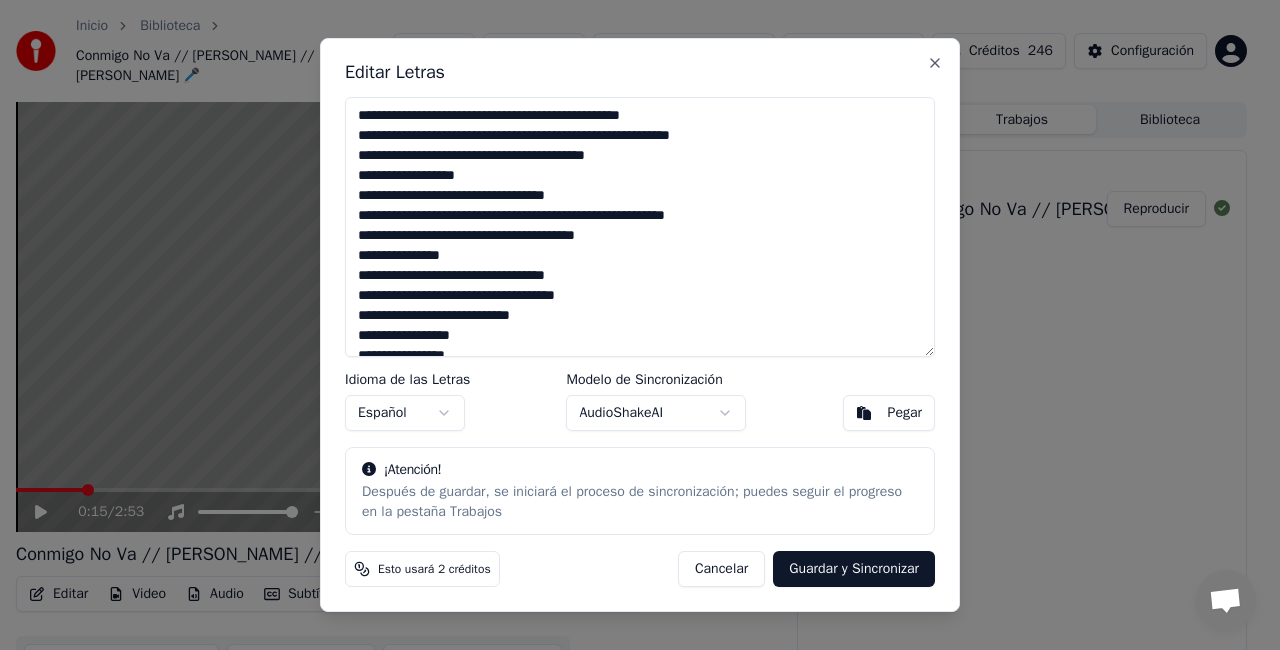 click at bounding box center (640, 227) 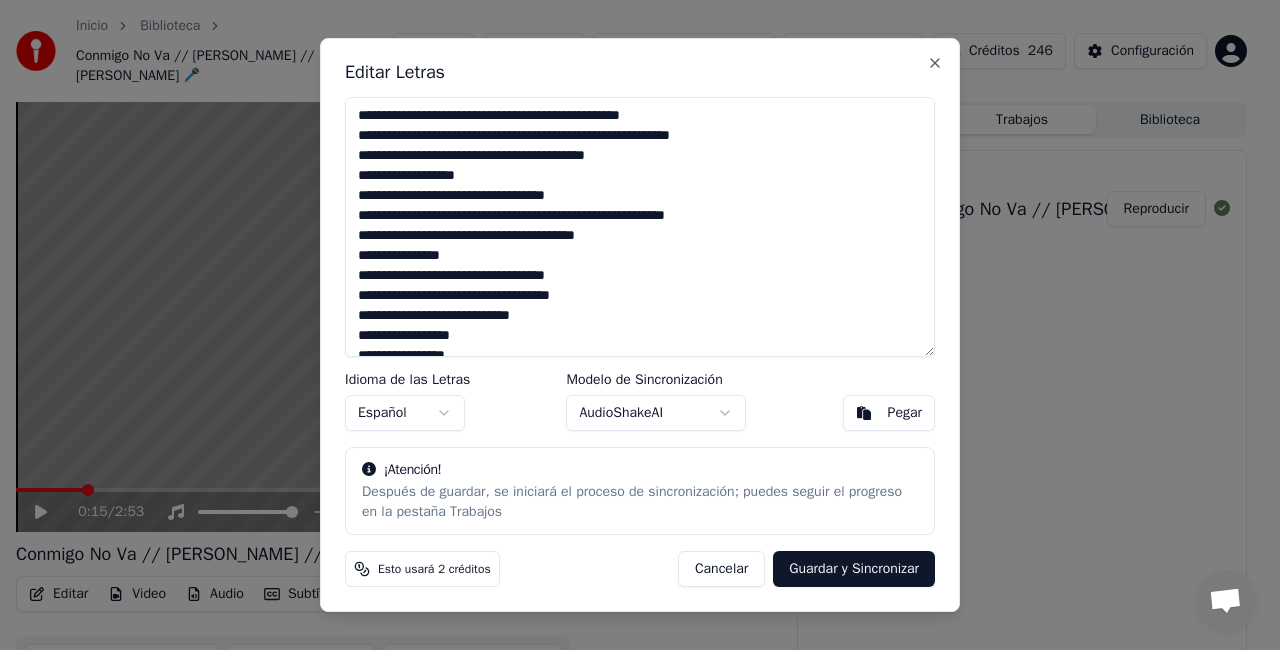 click at bounding box center [640, 227] 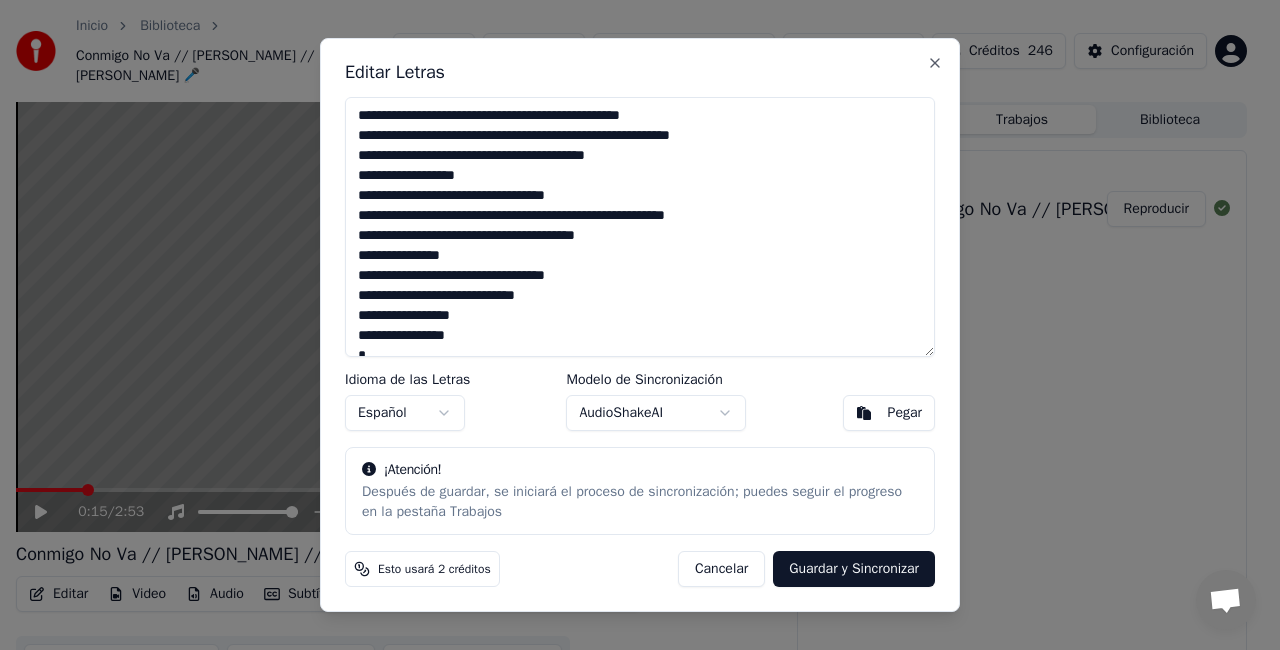 click at bounding box center [640, 227] 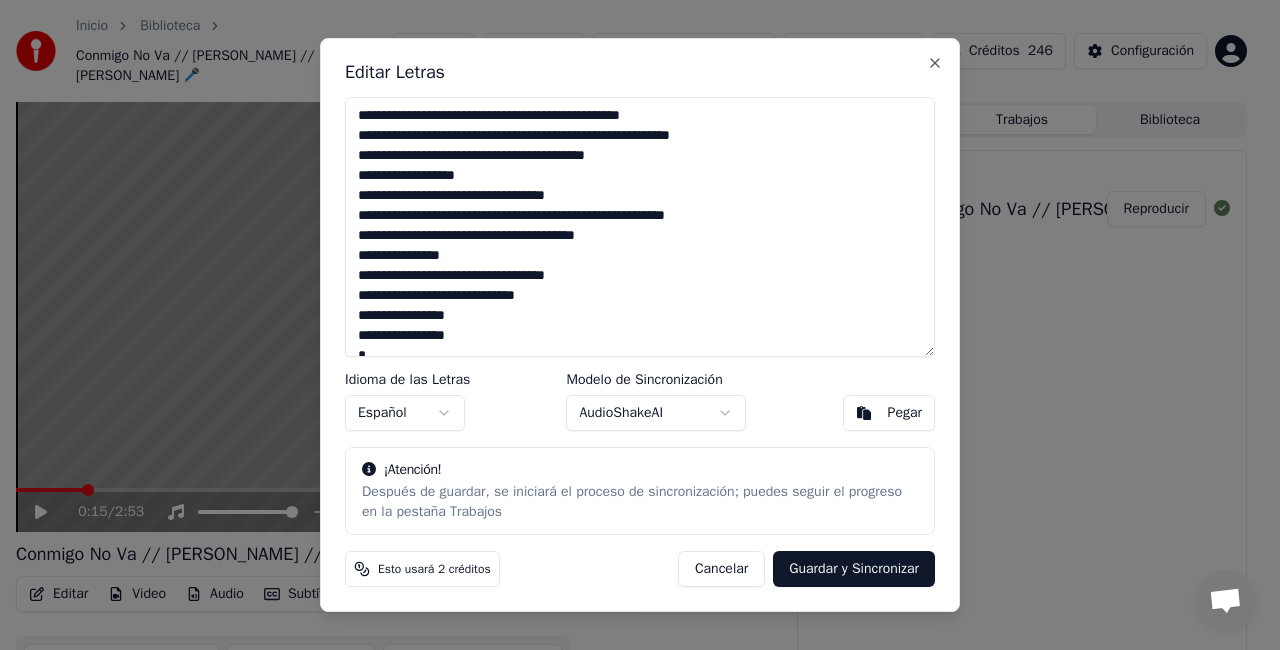 click at bounding box center [640, 227] 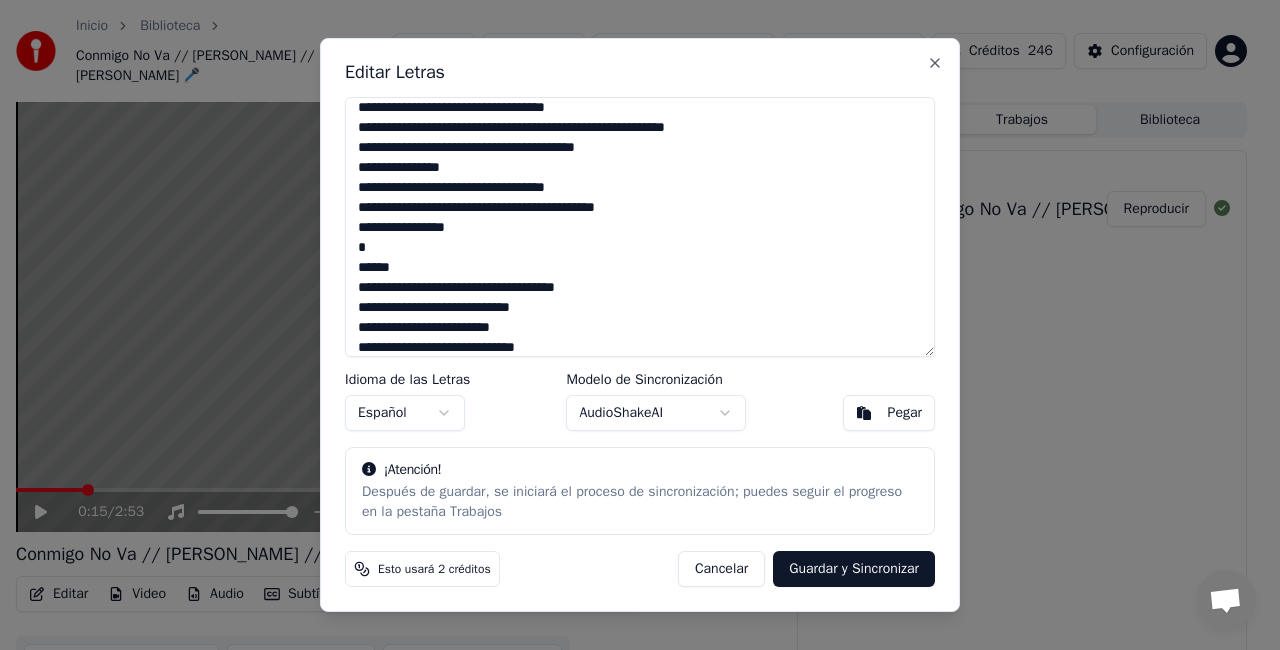 scroll, scrollTop: 108, scrollLeft: 0, axis: vertical 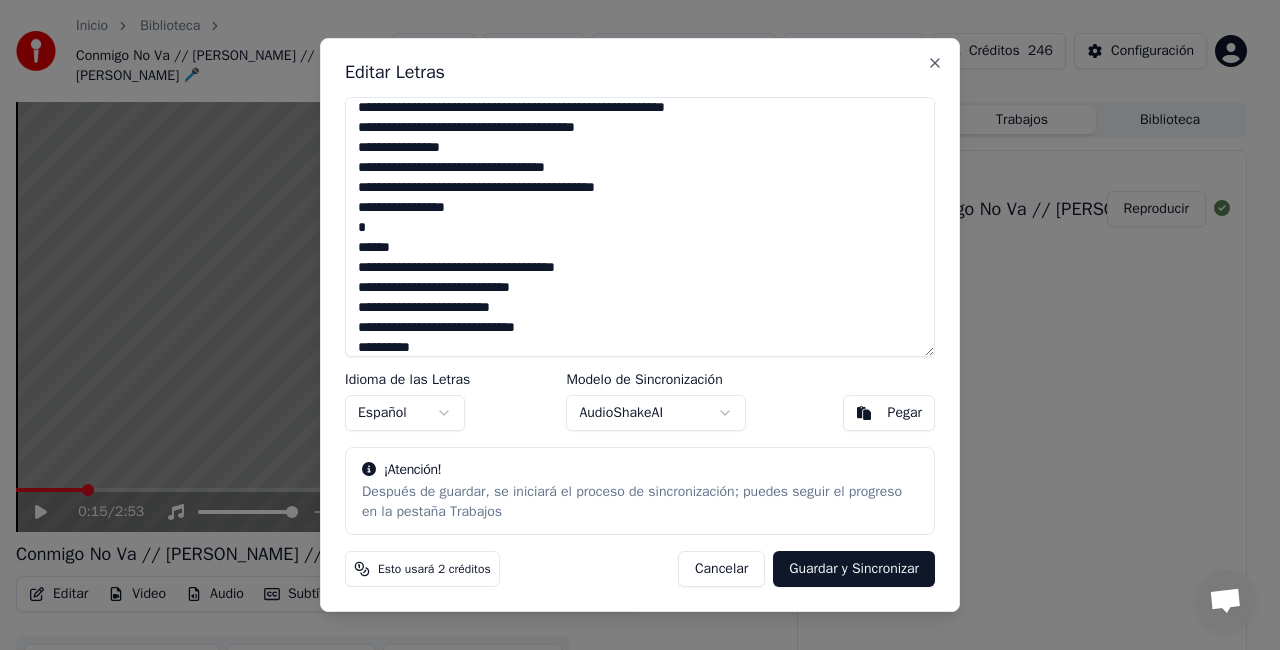click at bounding box center [640, 227] 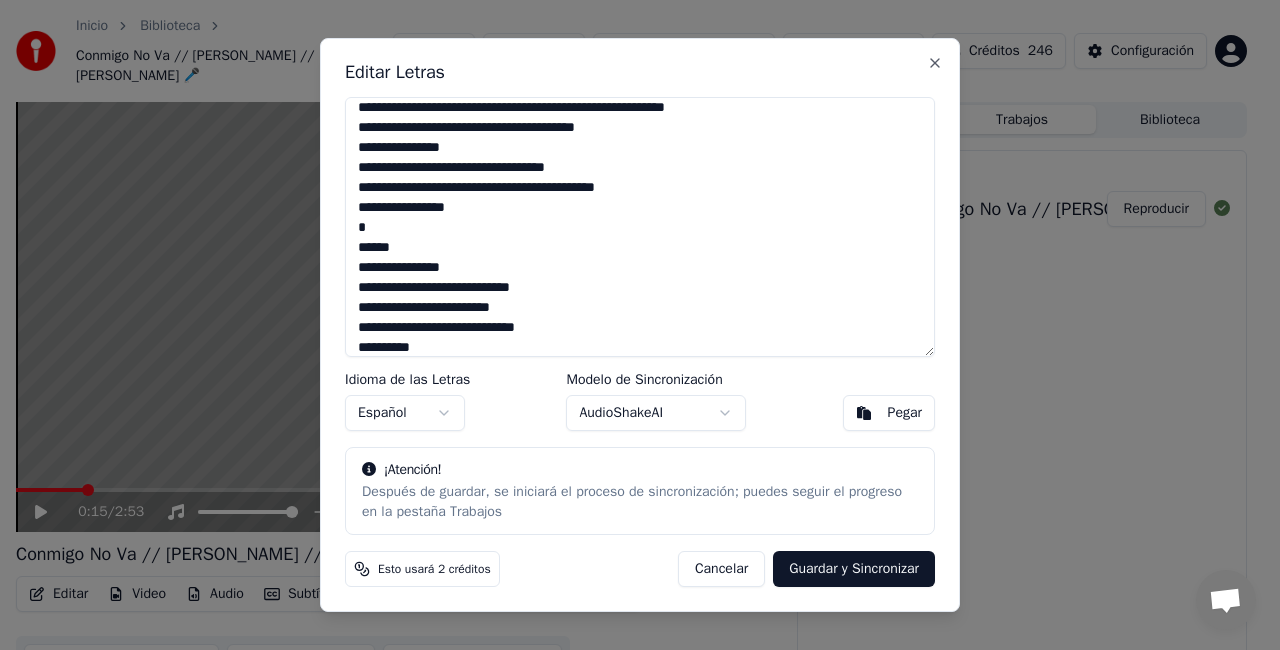 click at bounding box center [640, 227] 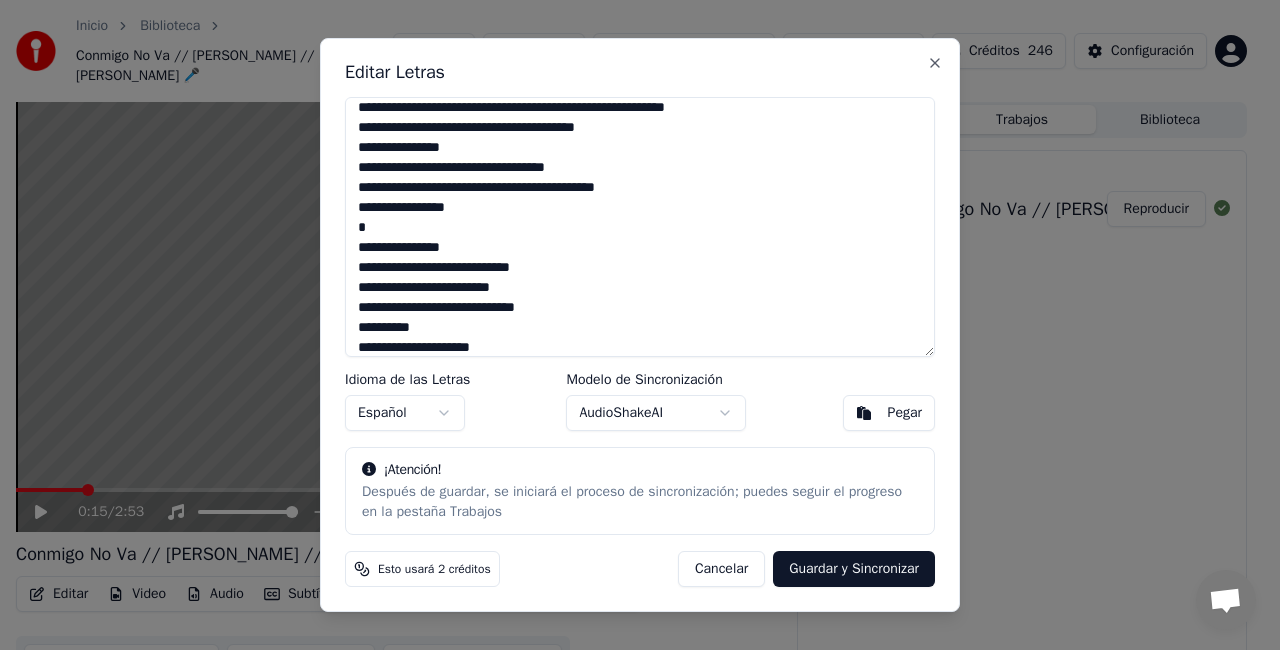 click at bounding box center [640, 227] 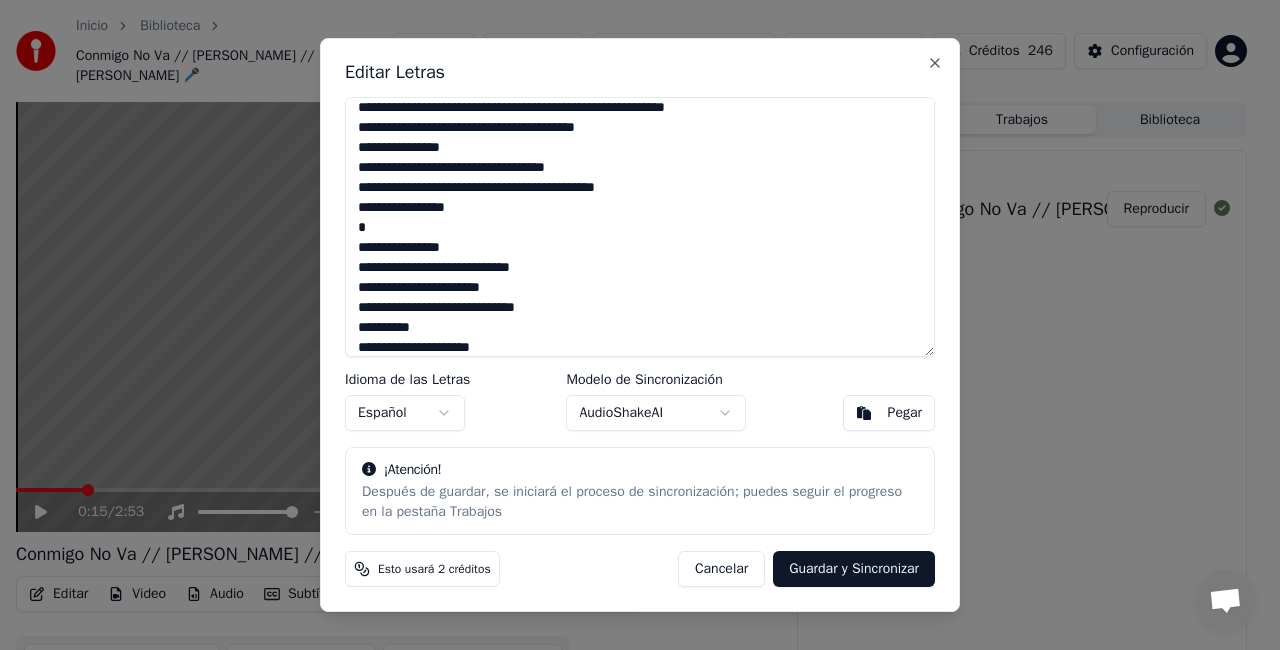 click at bounding box center [640, 227] 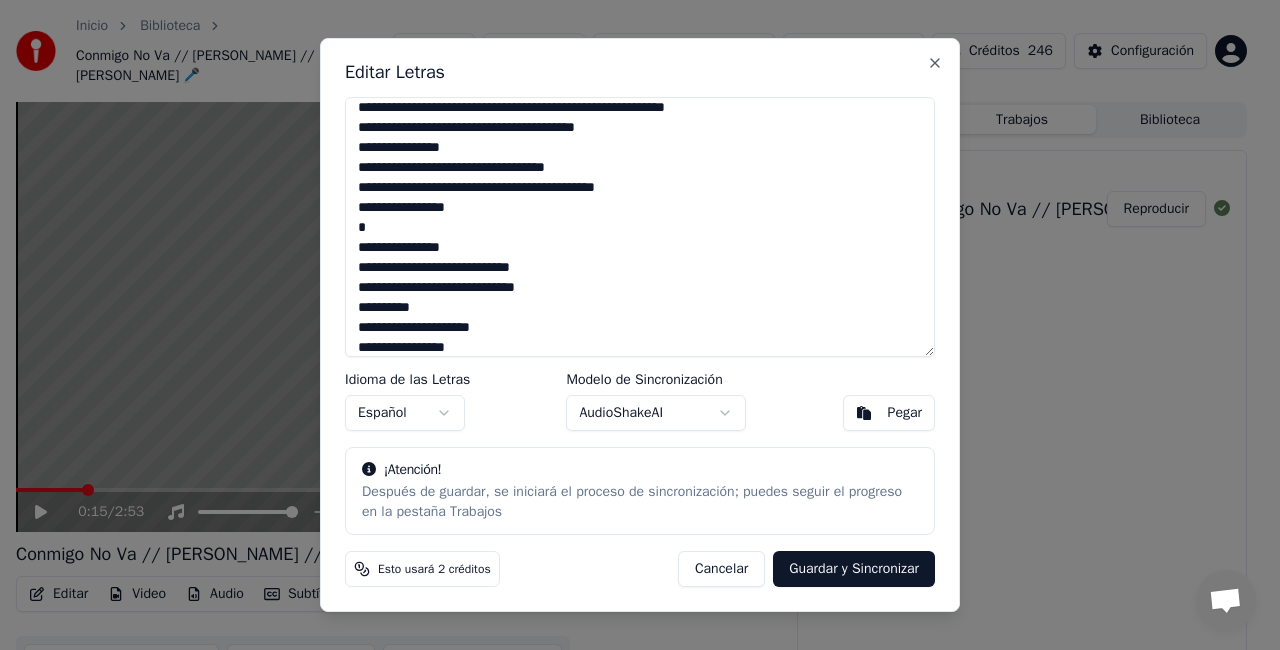 click at bounding box center (640, 227) 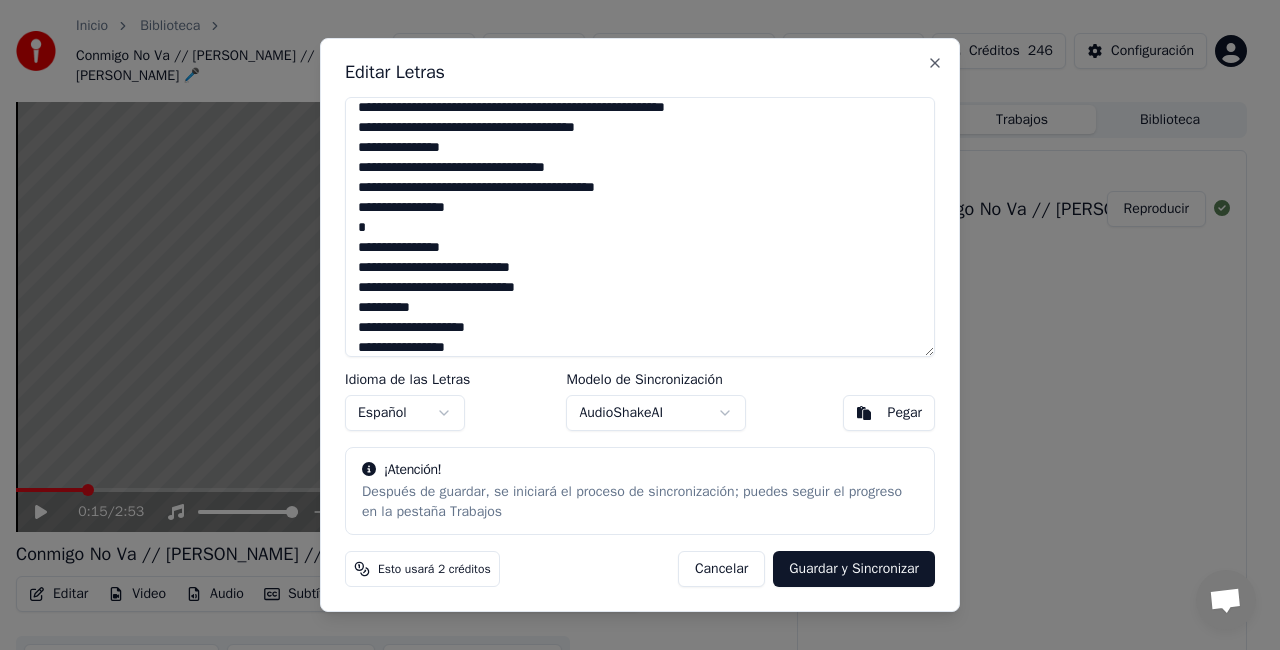 click at bounding box center (640, 227) 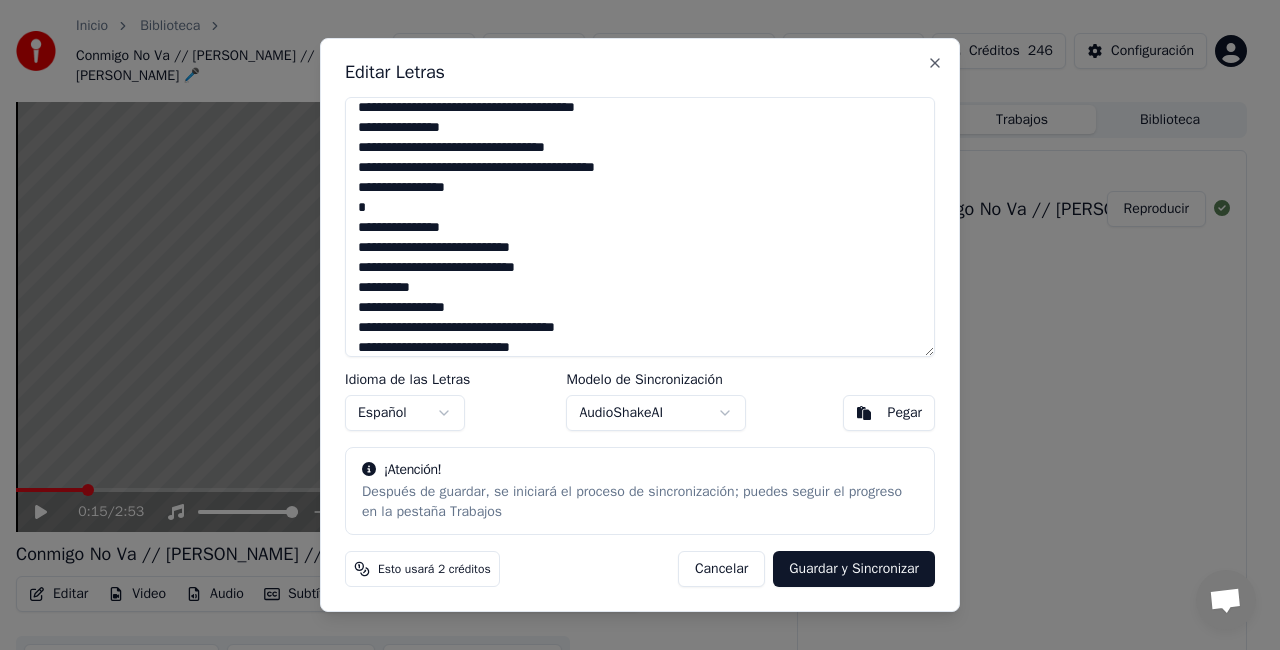 scroll, scrollTop: 148, scrollLeft: 0, axis: vertical 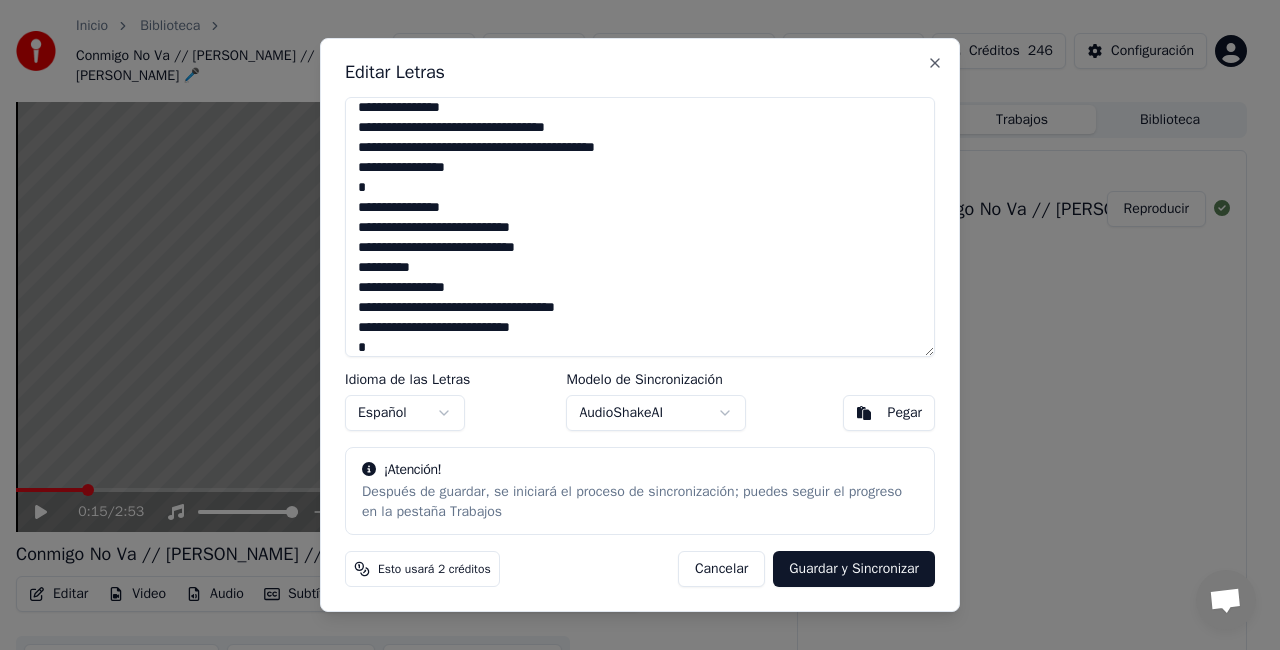 click at bounding box center (640, 227) 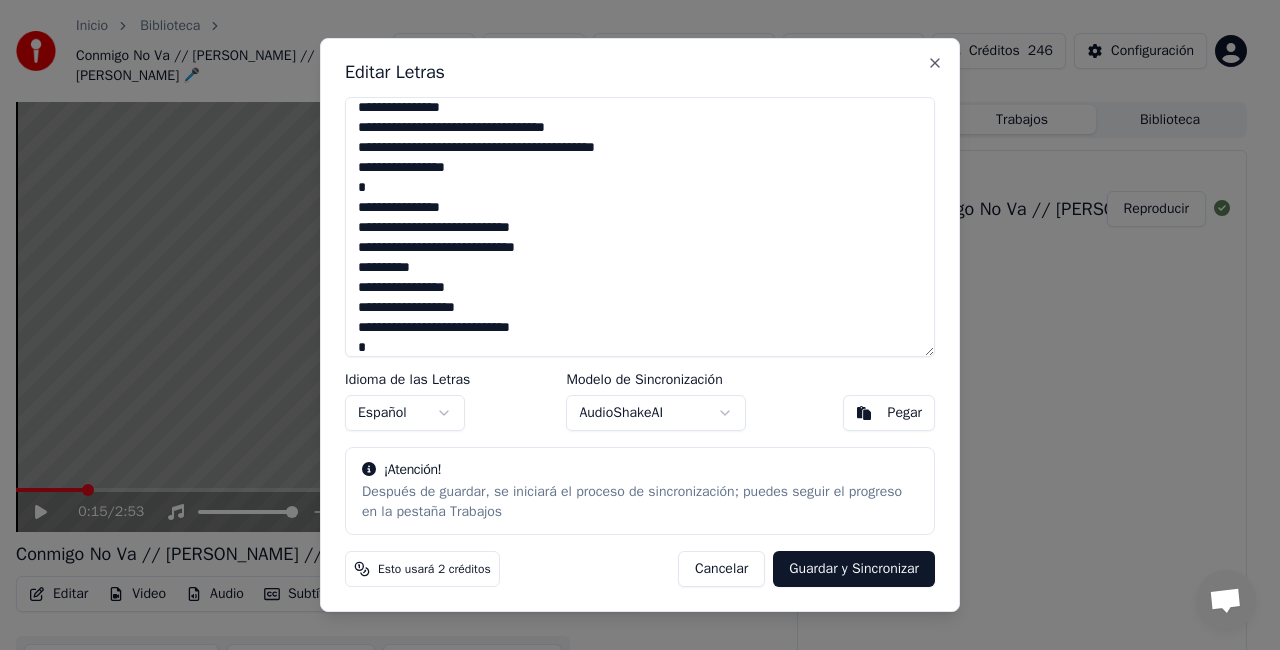 click at bounding box center (640, 227) 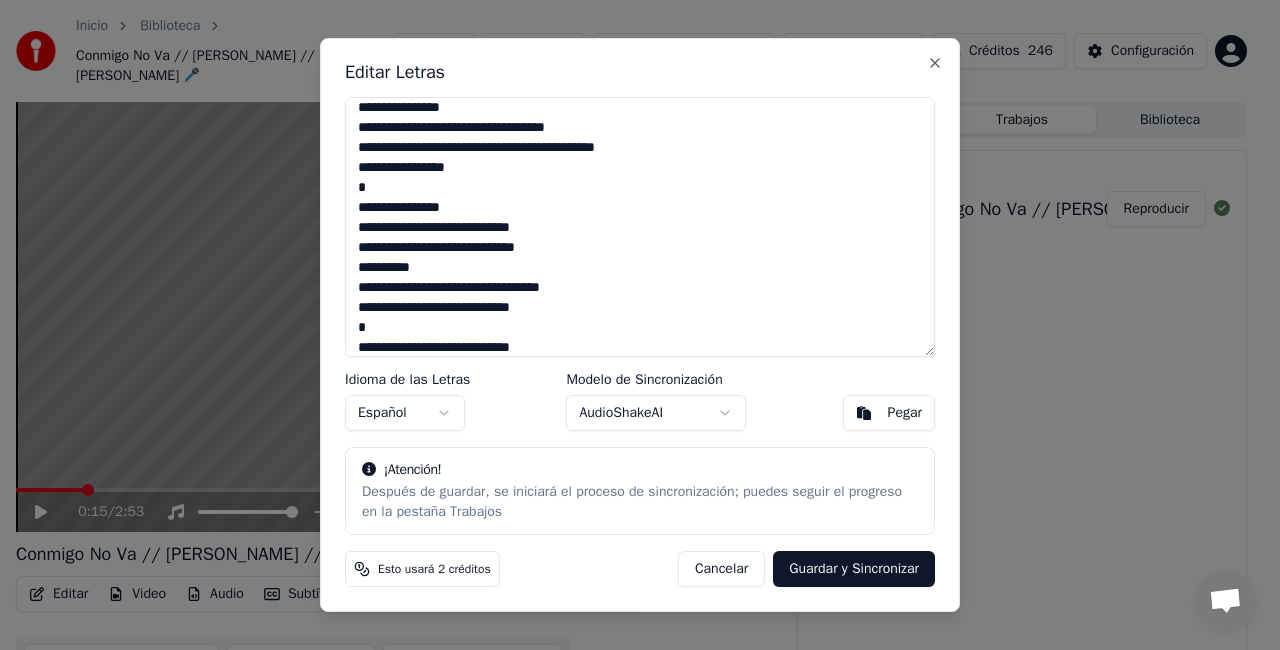 click at bounding box center [640, 227] 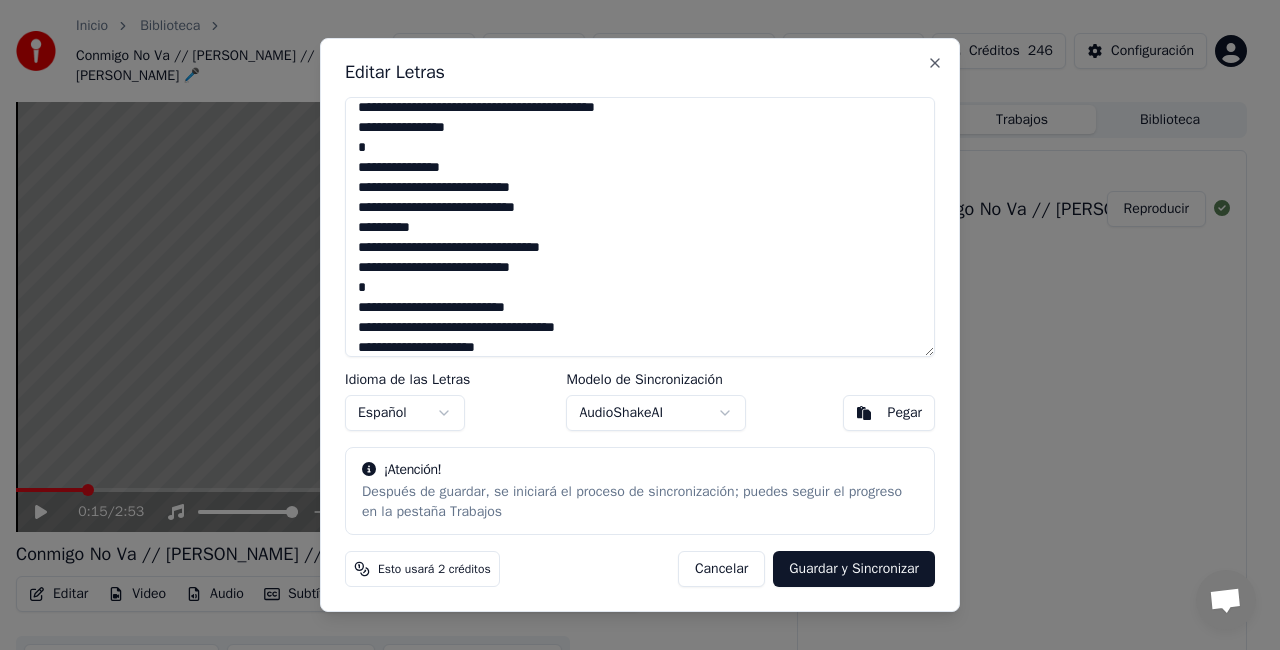 scroll, scrollTop: 208, scrollLeft: 0, axis: vertical 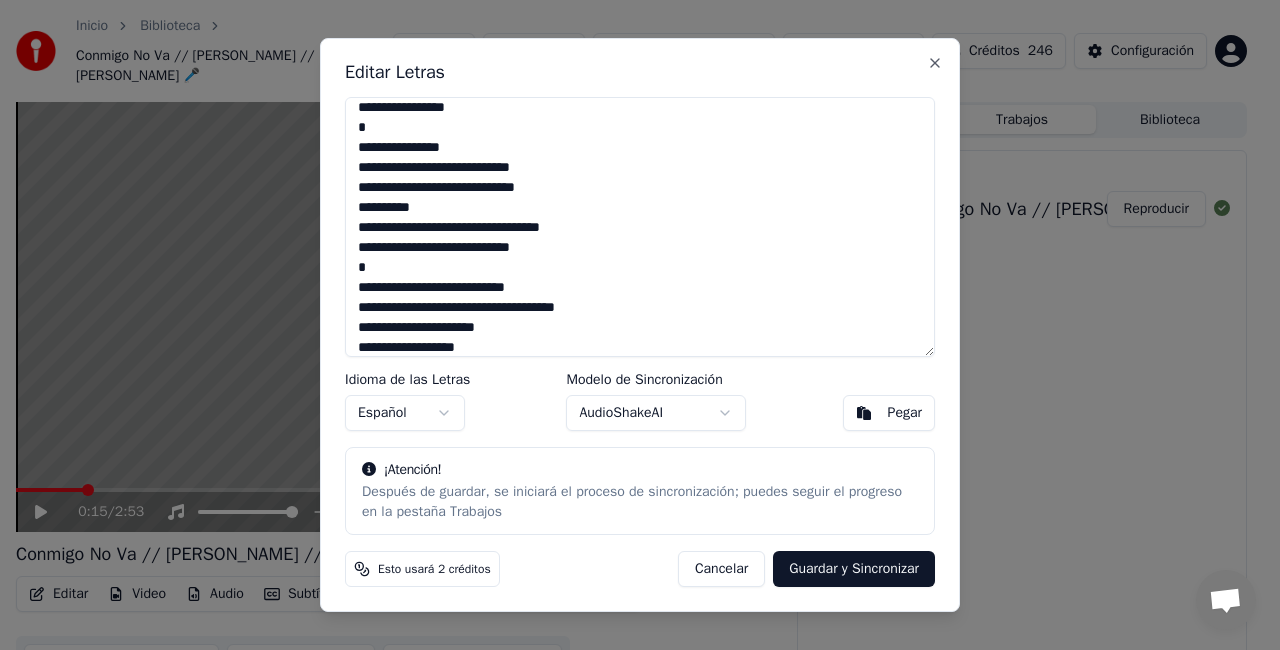 click at bounding box center (640, 227) 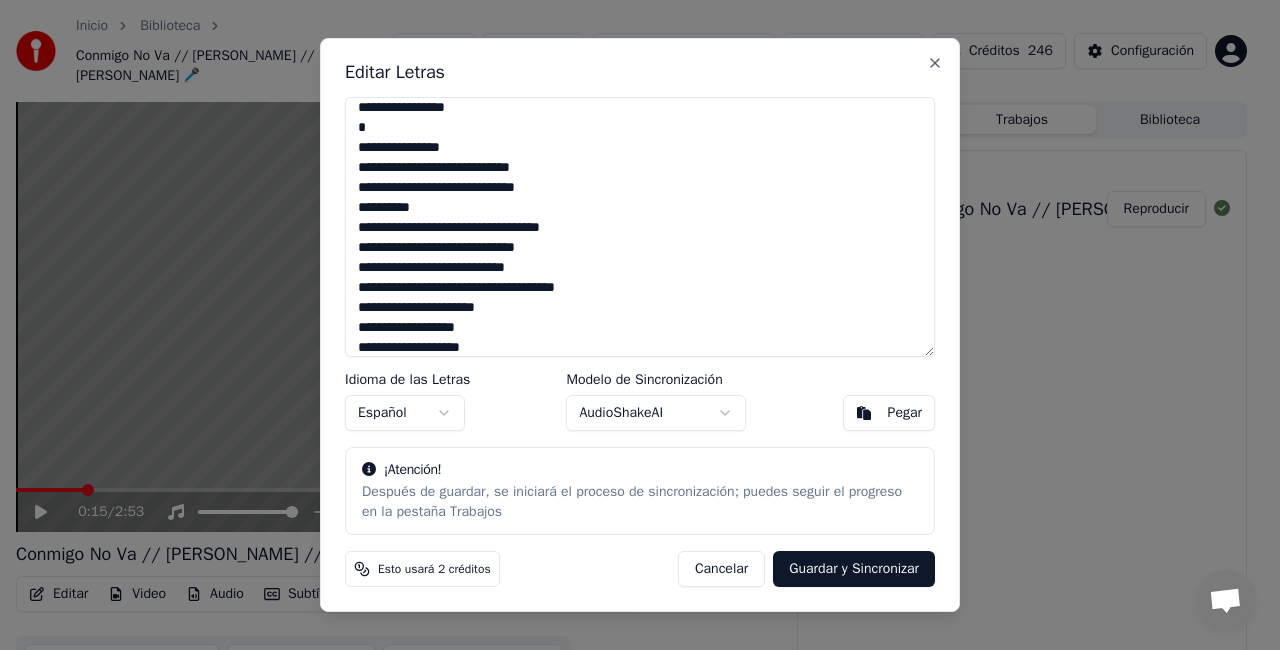click at bounding box center [640, 227] 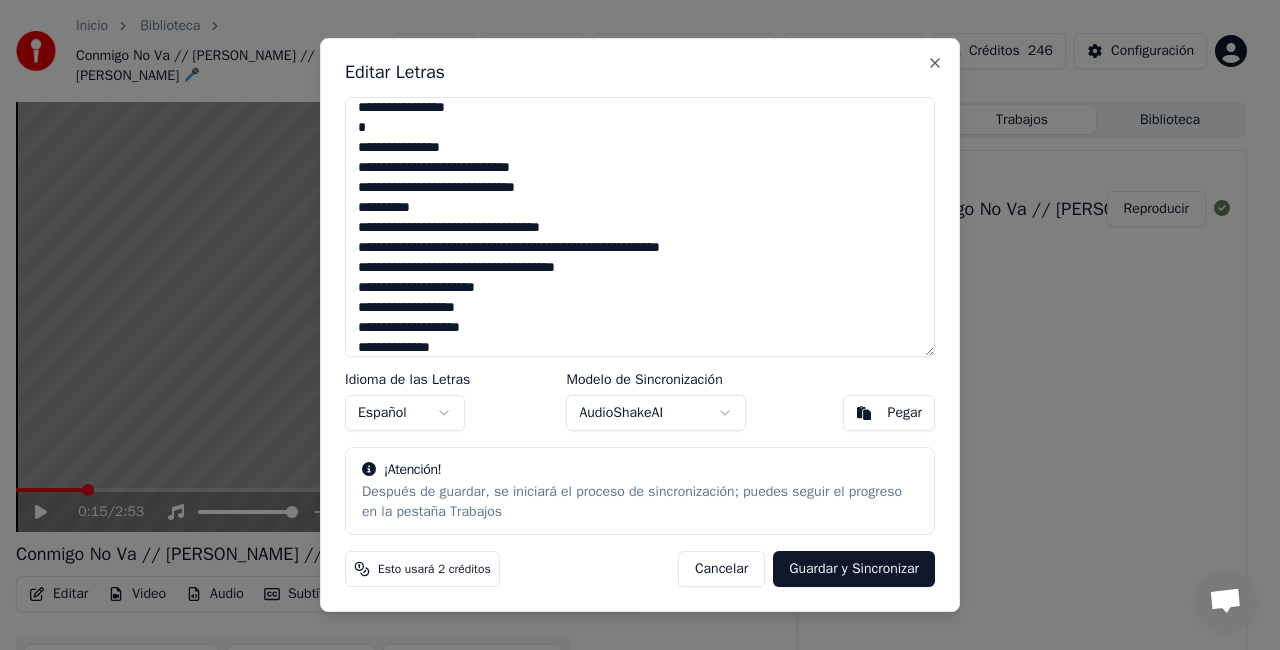 click at bounding box center [640, 227] 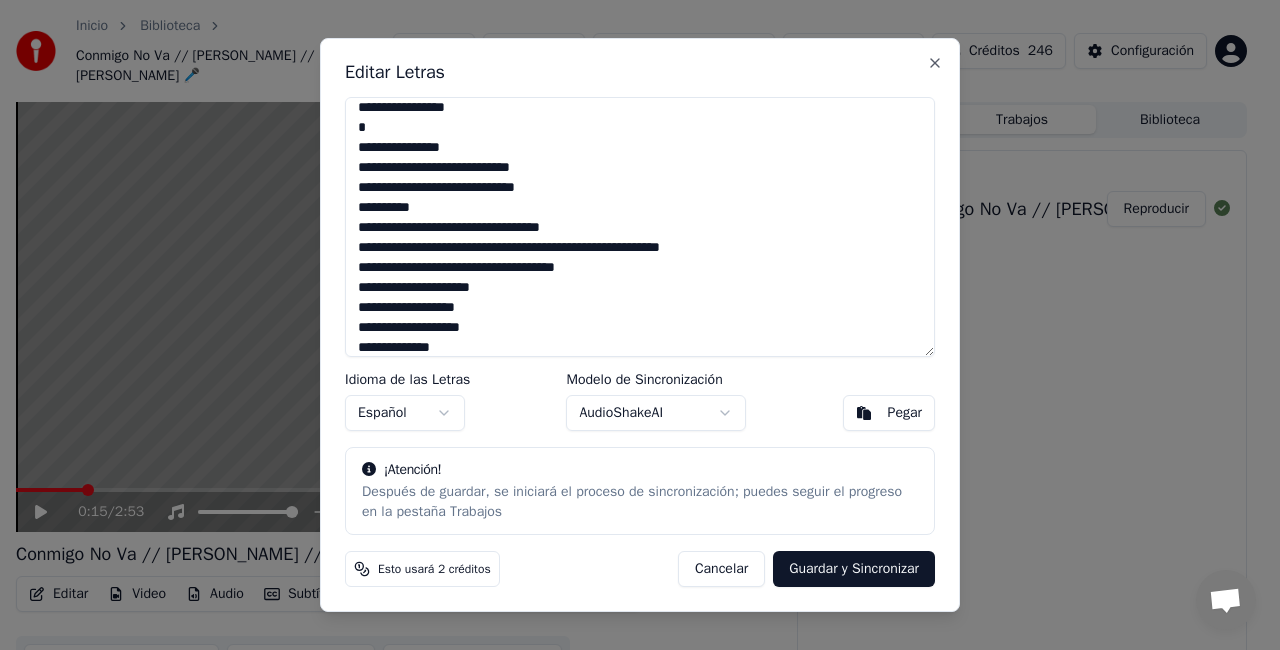 click at bounding box center (640, 227) 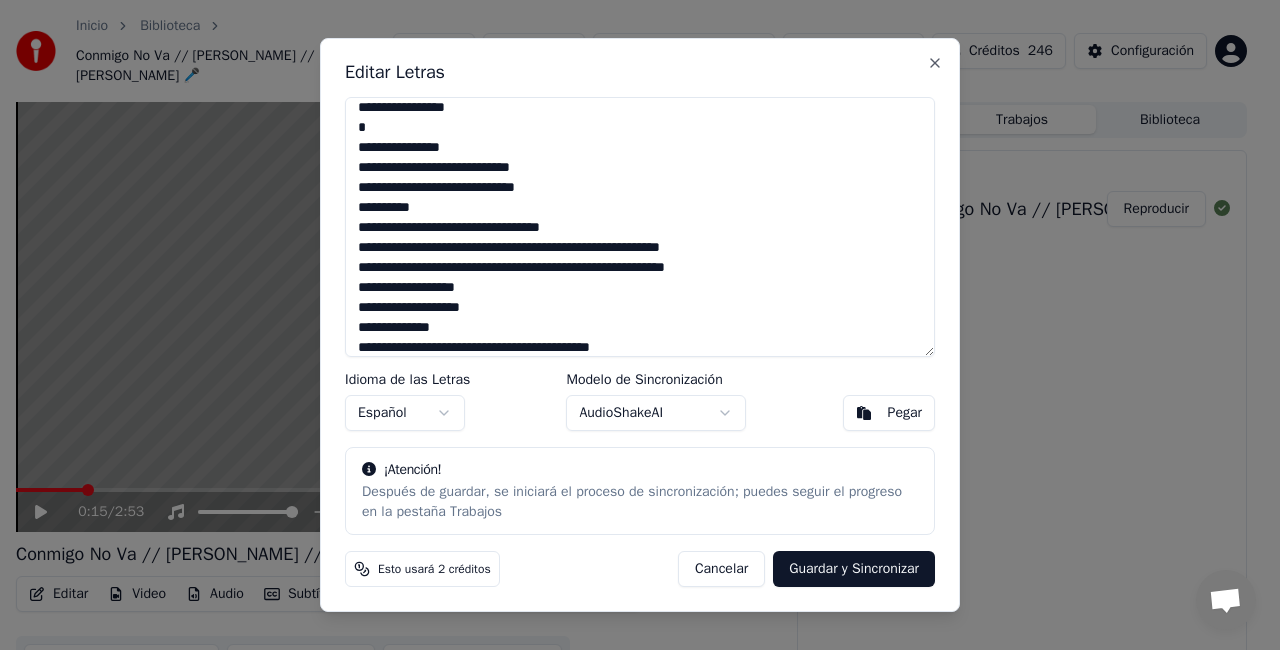 click at bounding box center (640, 227) 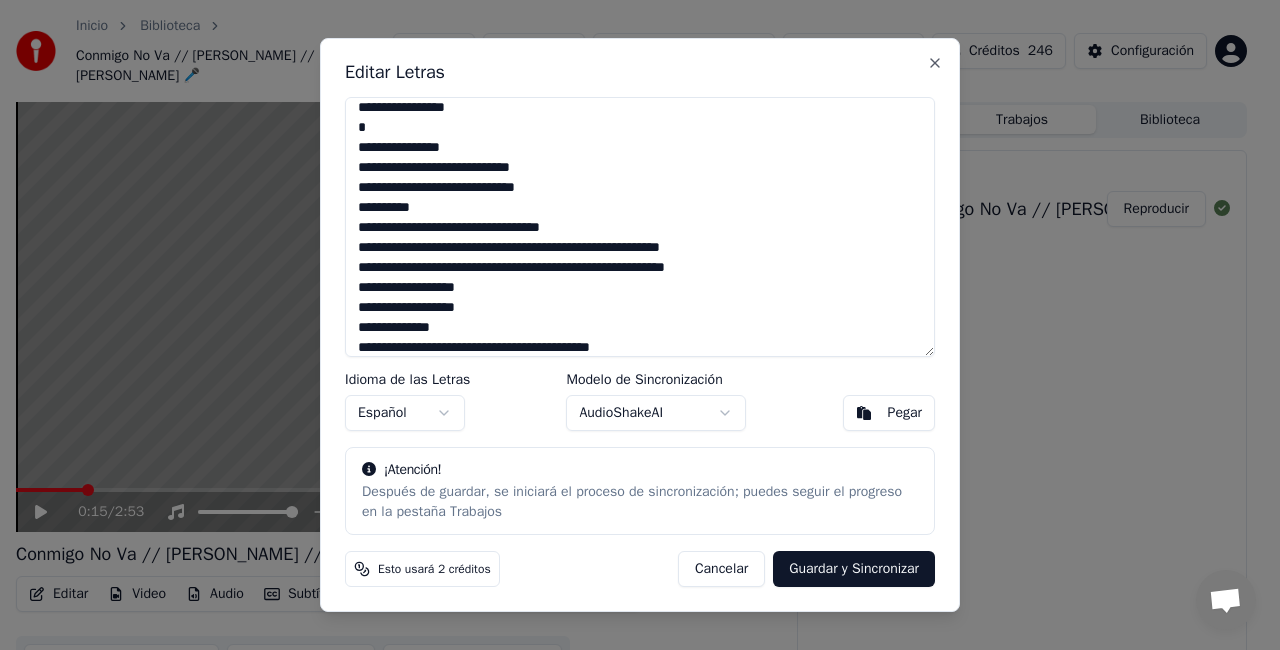 click at bounding box center (640, 227) 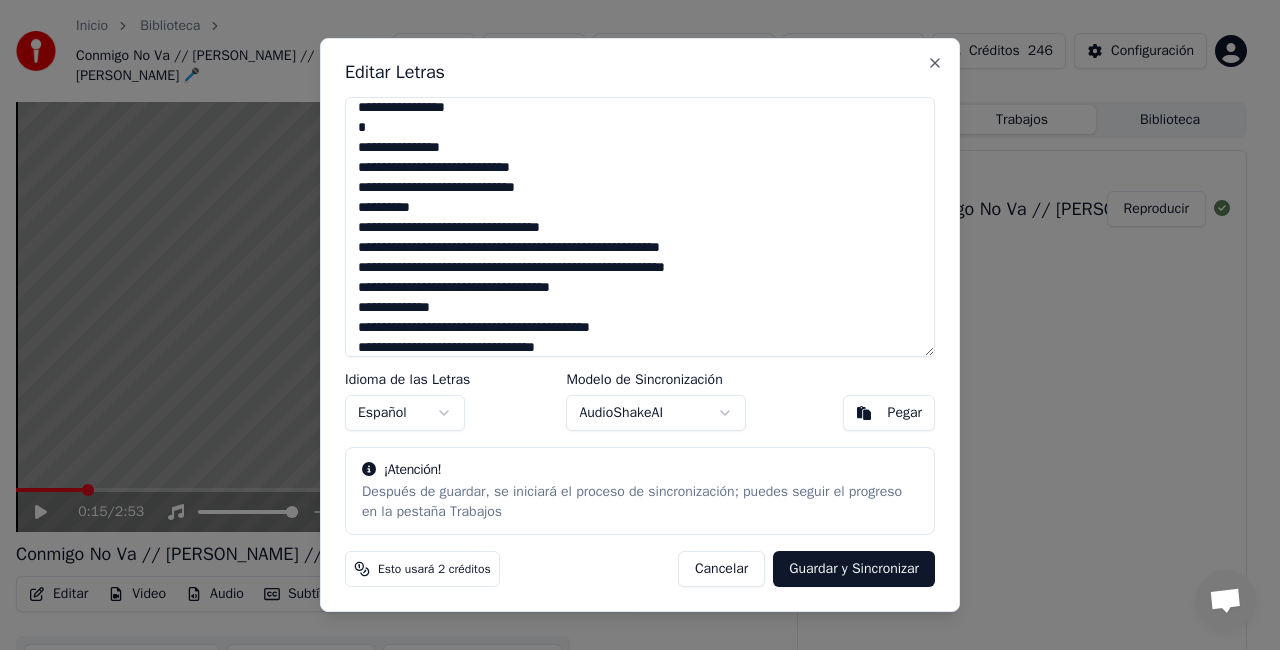 click at bounding box center (640, 227) 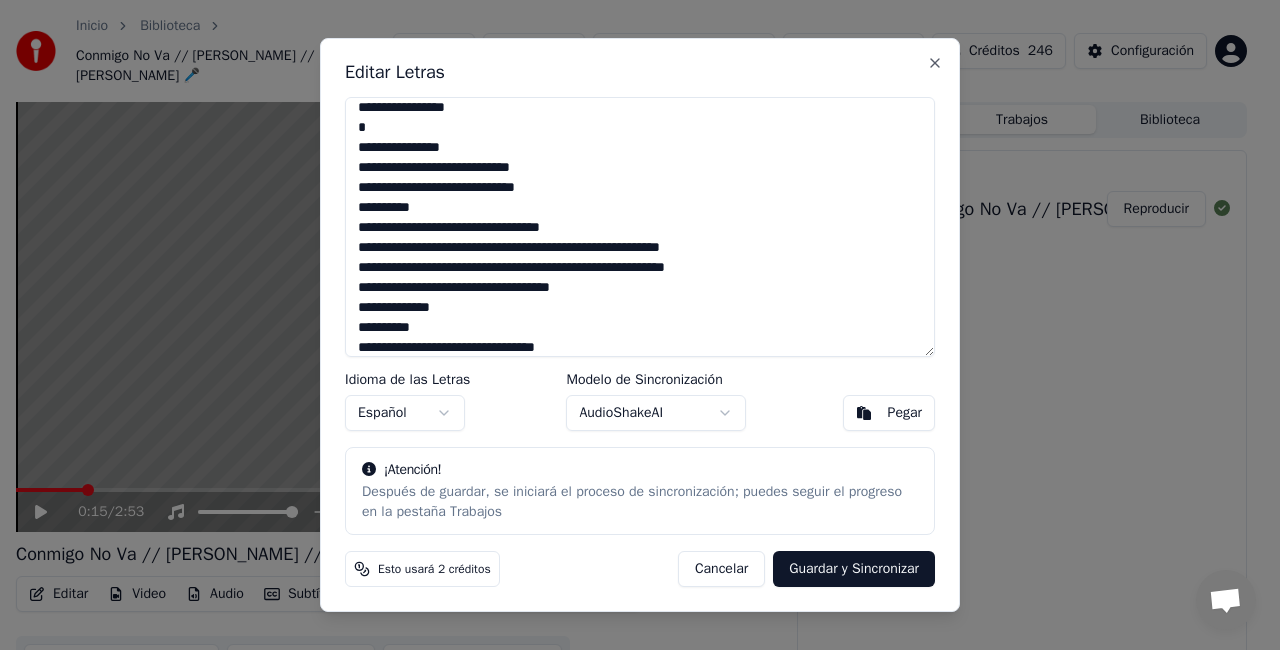 click at bounding box center (640, 227) 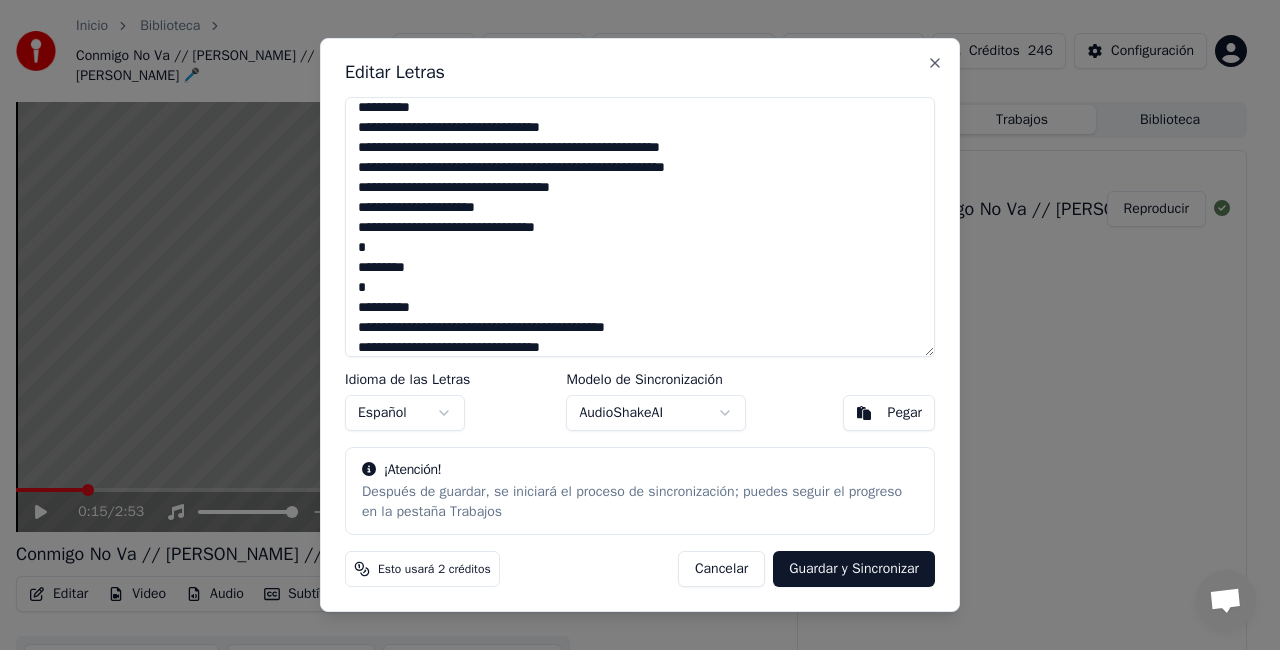 scroll, scrollTop: 328, scrollLeft: 0, axis: vertical 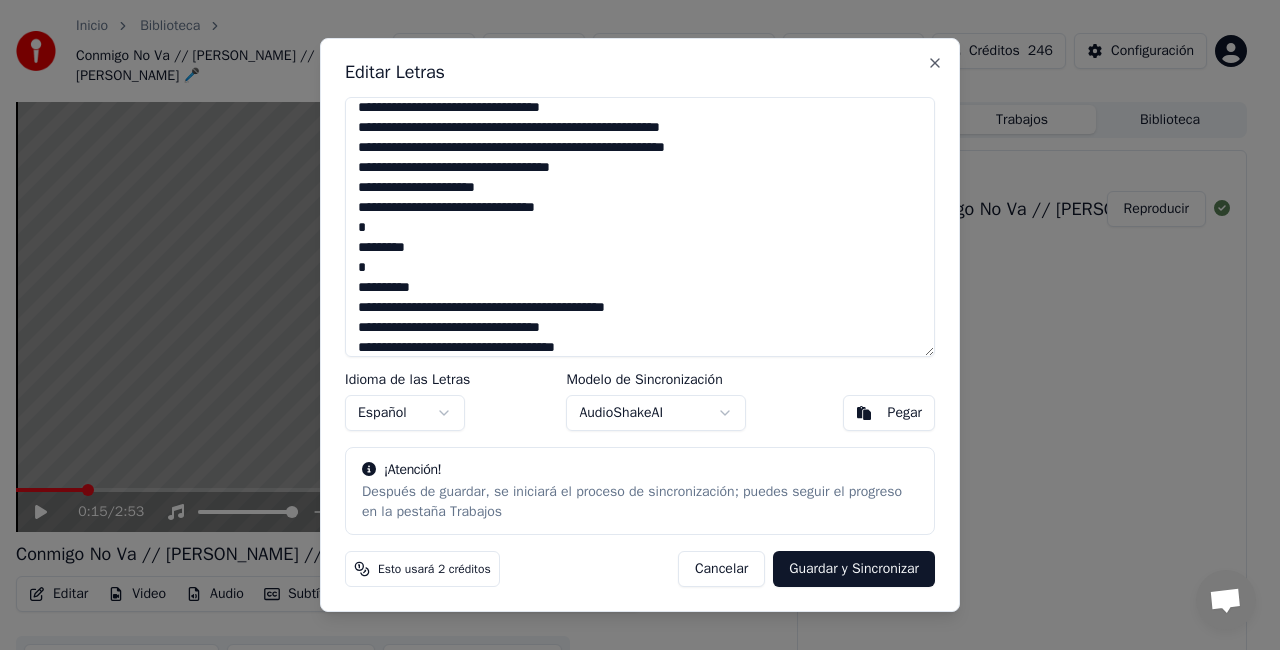 drag, startPoint x: 356, startPoint y: 248, endPoint x: 576, endPoint y: 308, distance: 228.03508 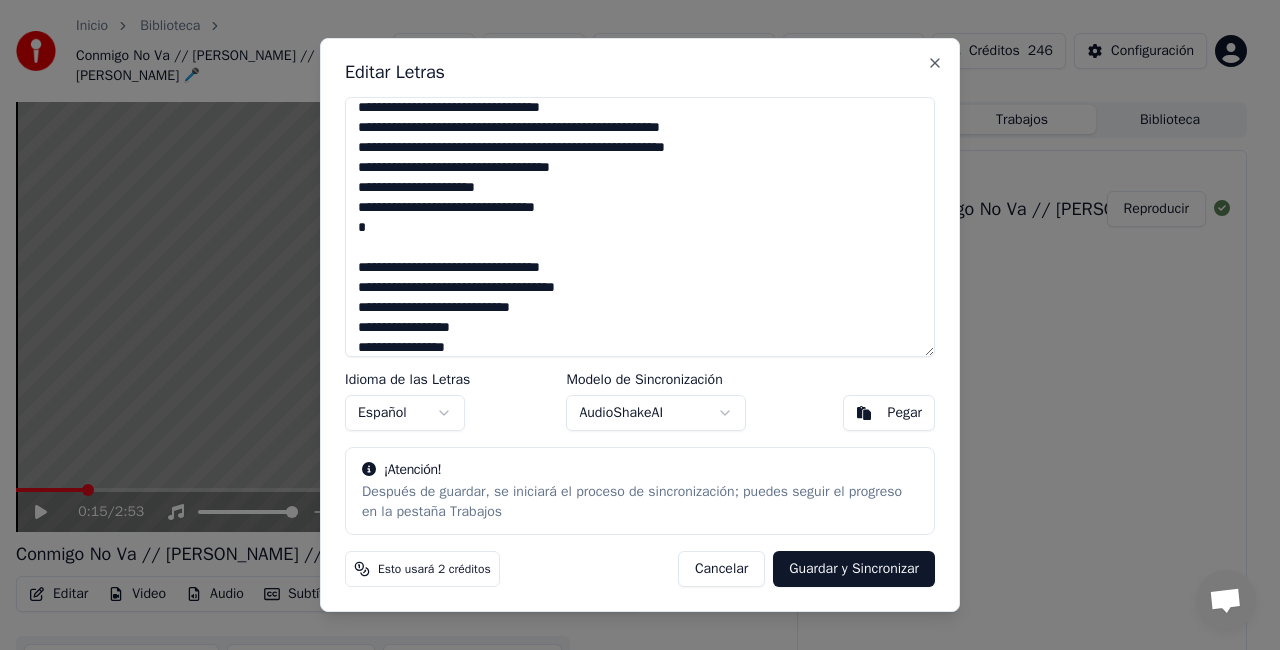 click at bounding box center (640, 227) 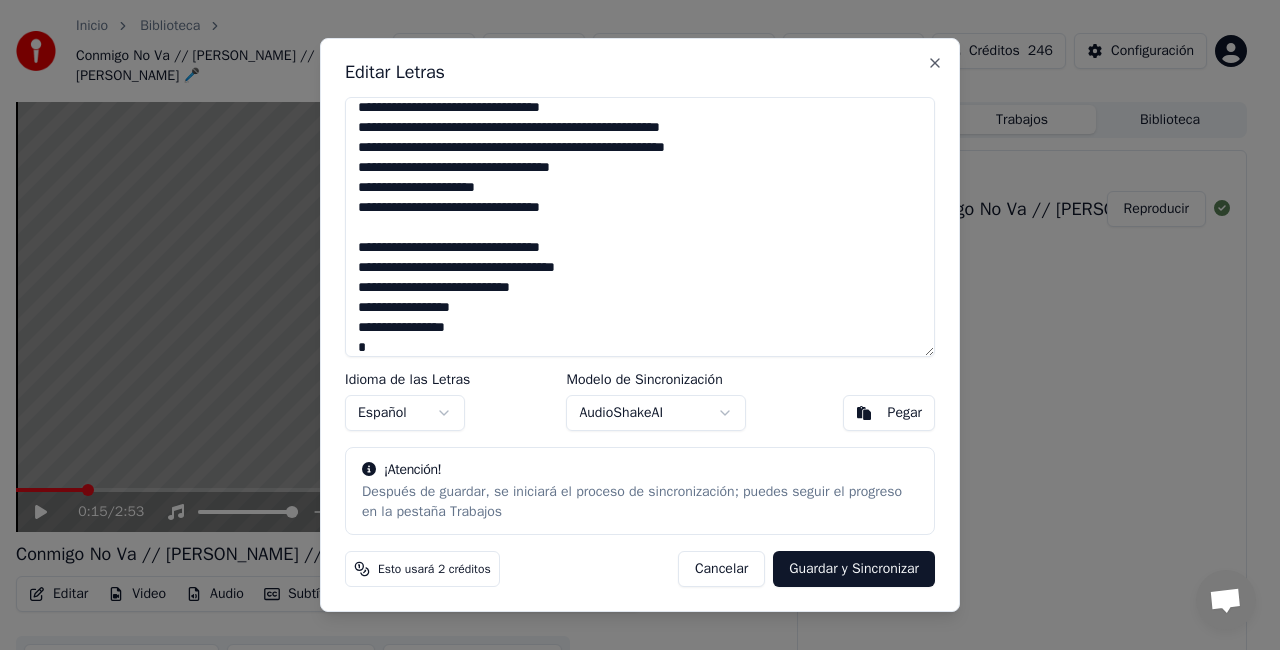 click at bounding box center (640, 227) 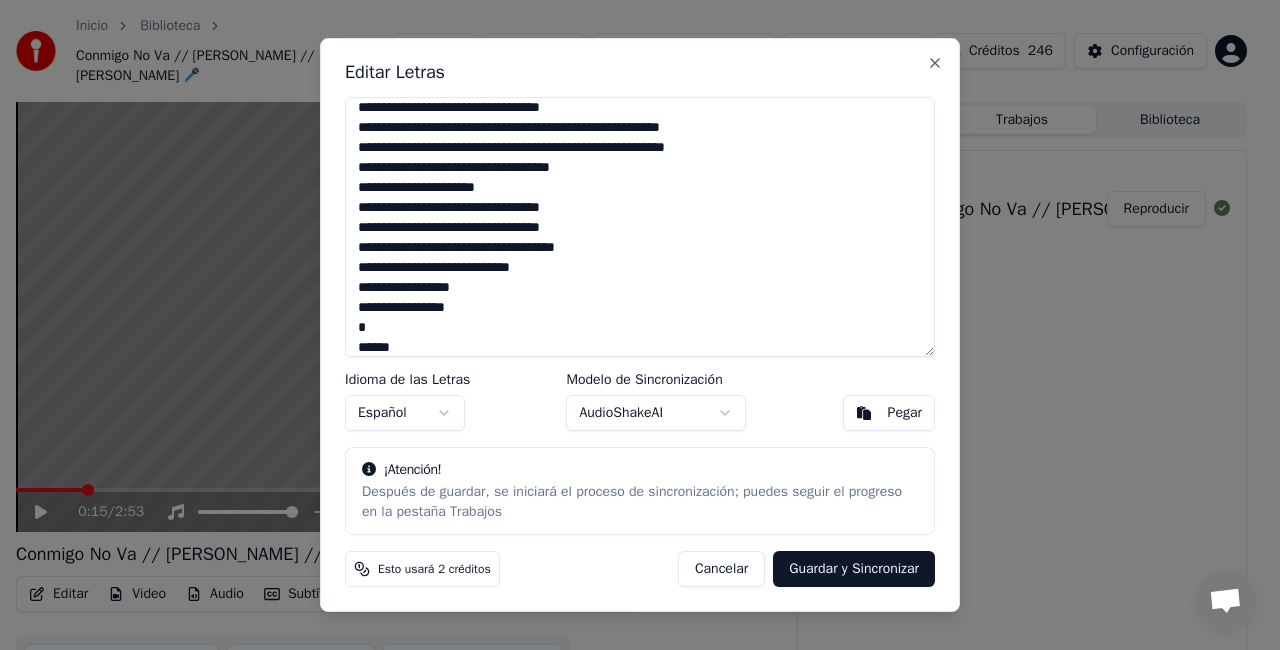 click at bounding box center (640, 227) 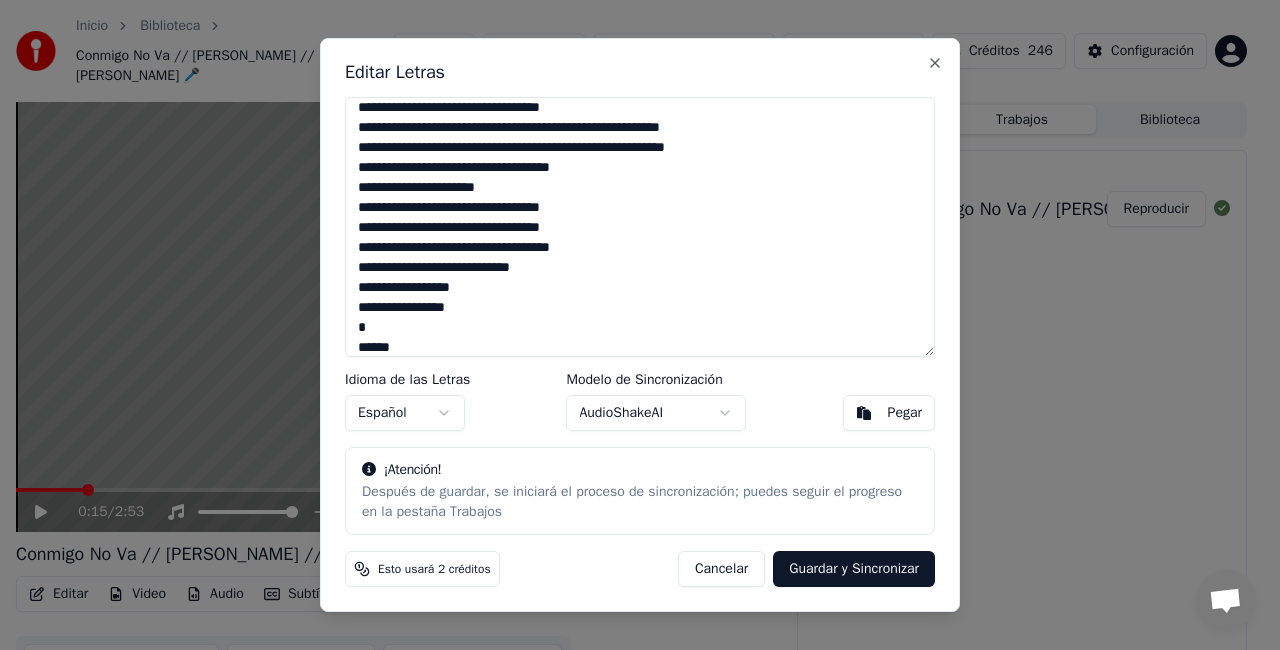click at bounding box center (640, 227) 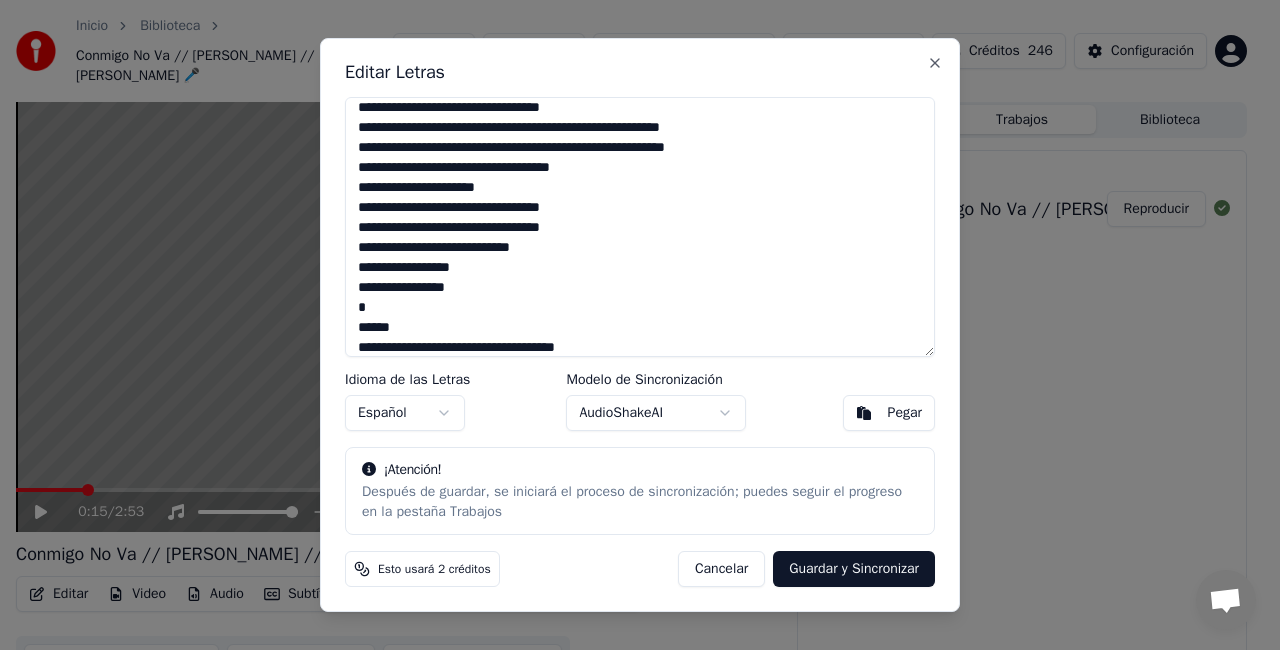 click at bounding box center [640, 227] 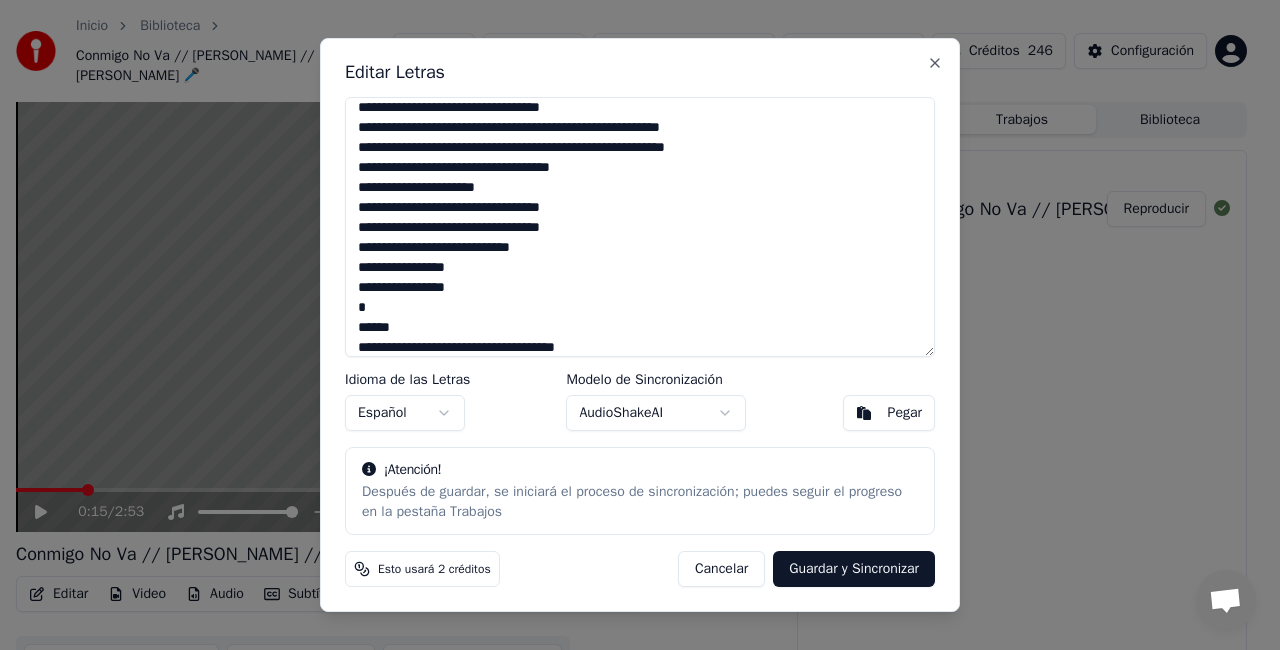 click at bounding box center (640, 227) 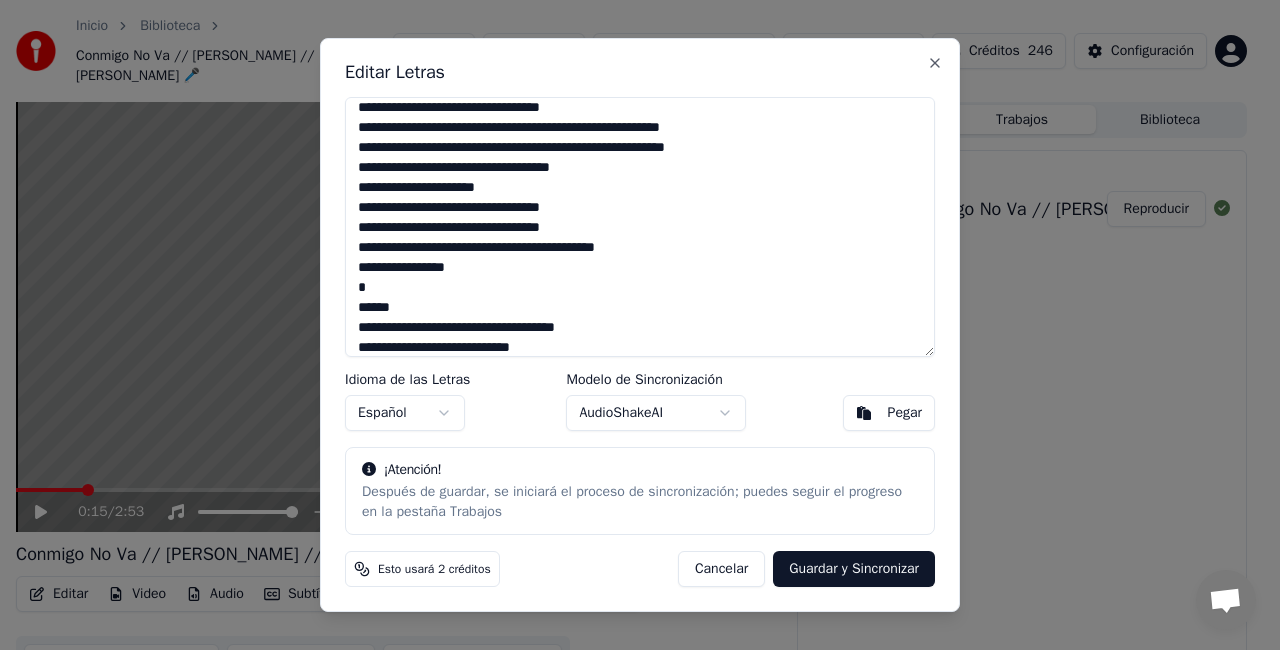 drag, startPoint x: 356, startPoint y: 307, endPoint x: 540, endPoint y: 323, distance: 184.69434 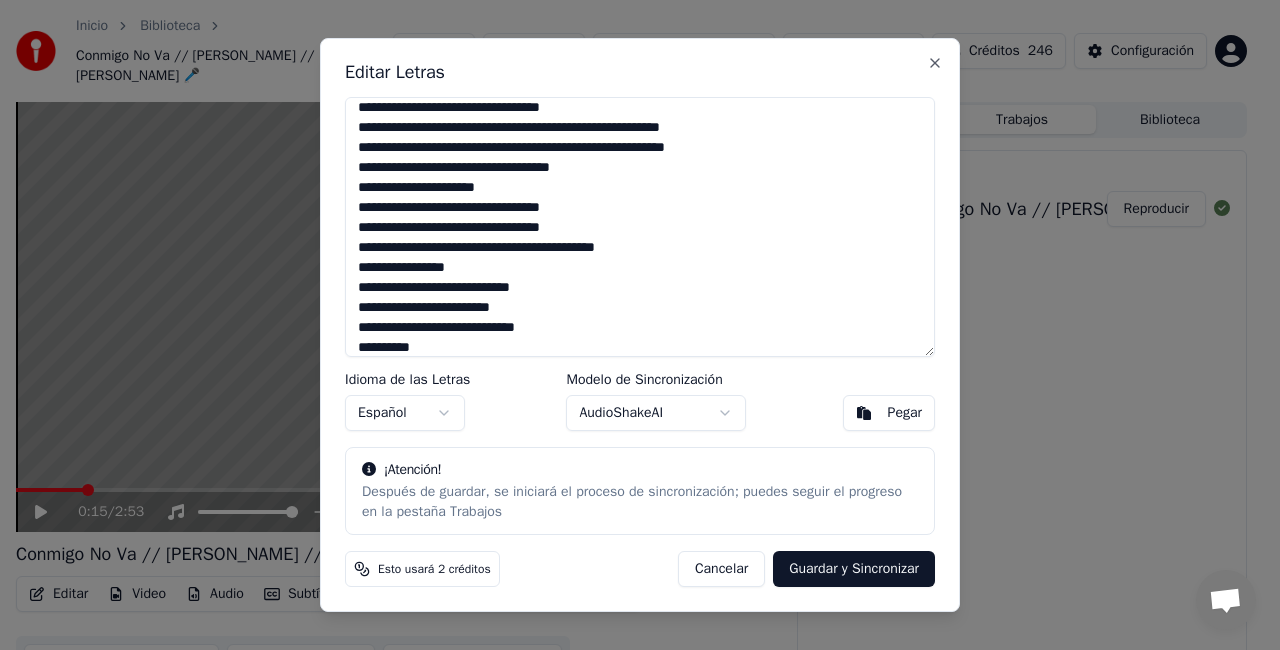 click at bounding box center (640, 227) 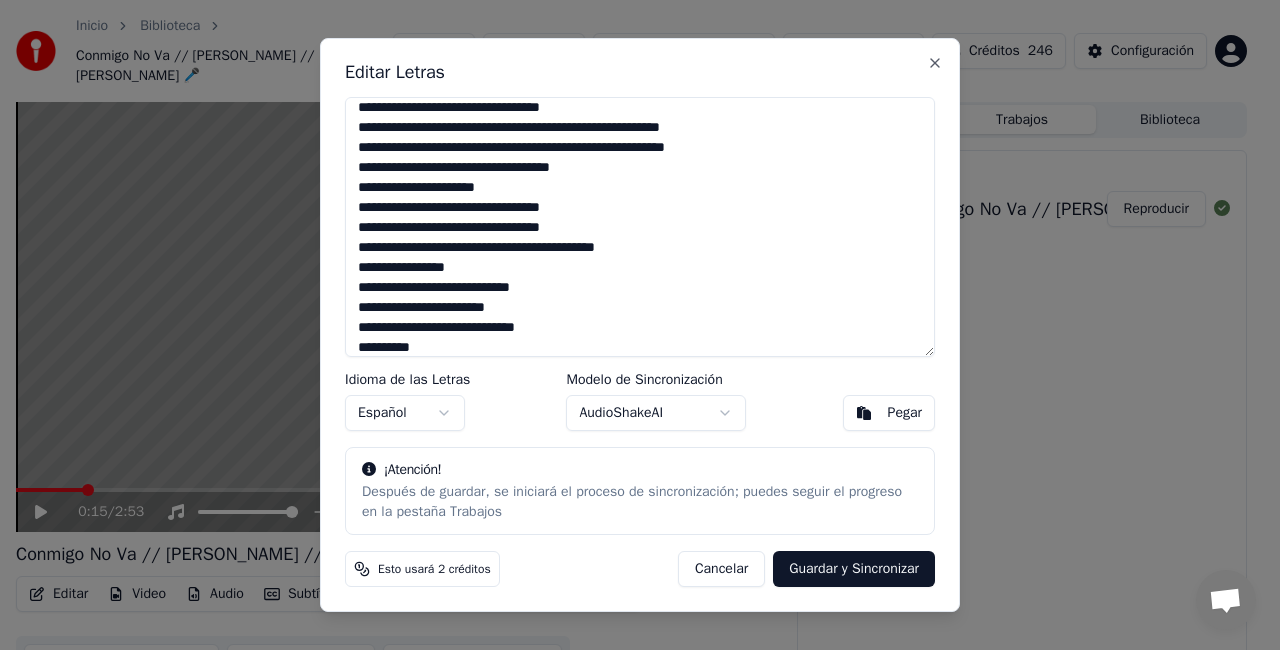 click at bounding box center (640, 227) 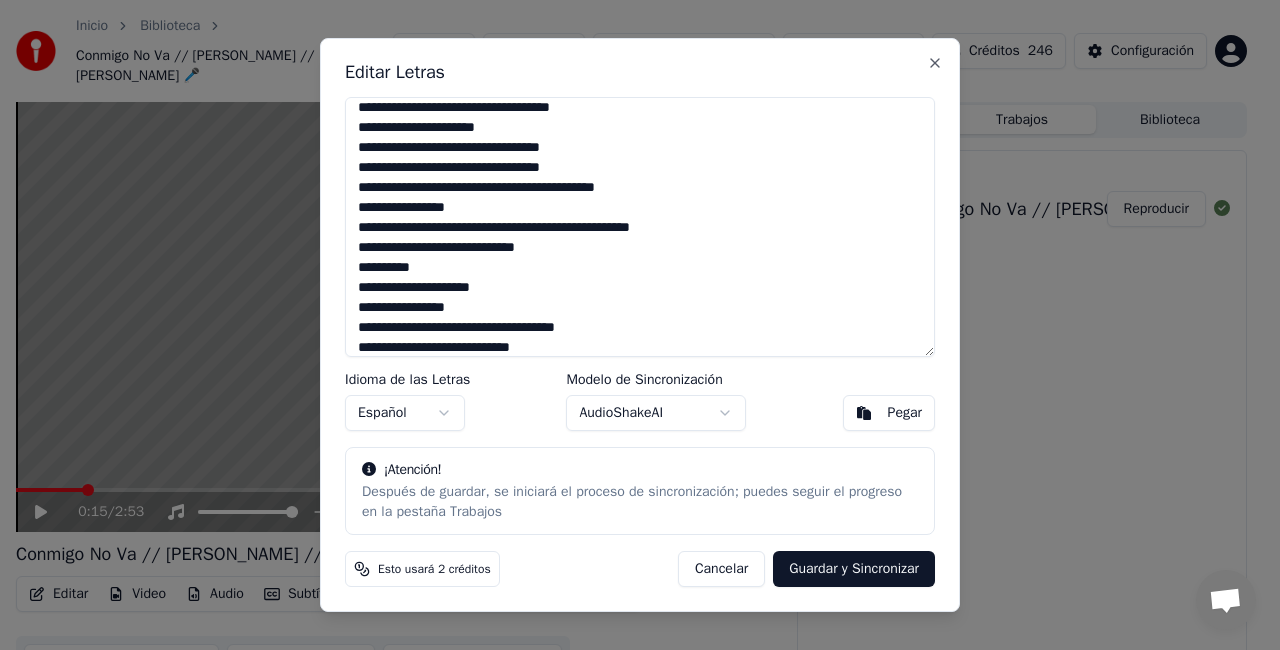 scroll, scrollTop: 408, scrollLeft: 0, axis: vertical 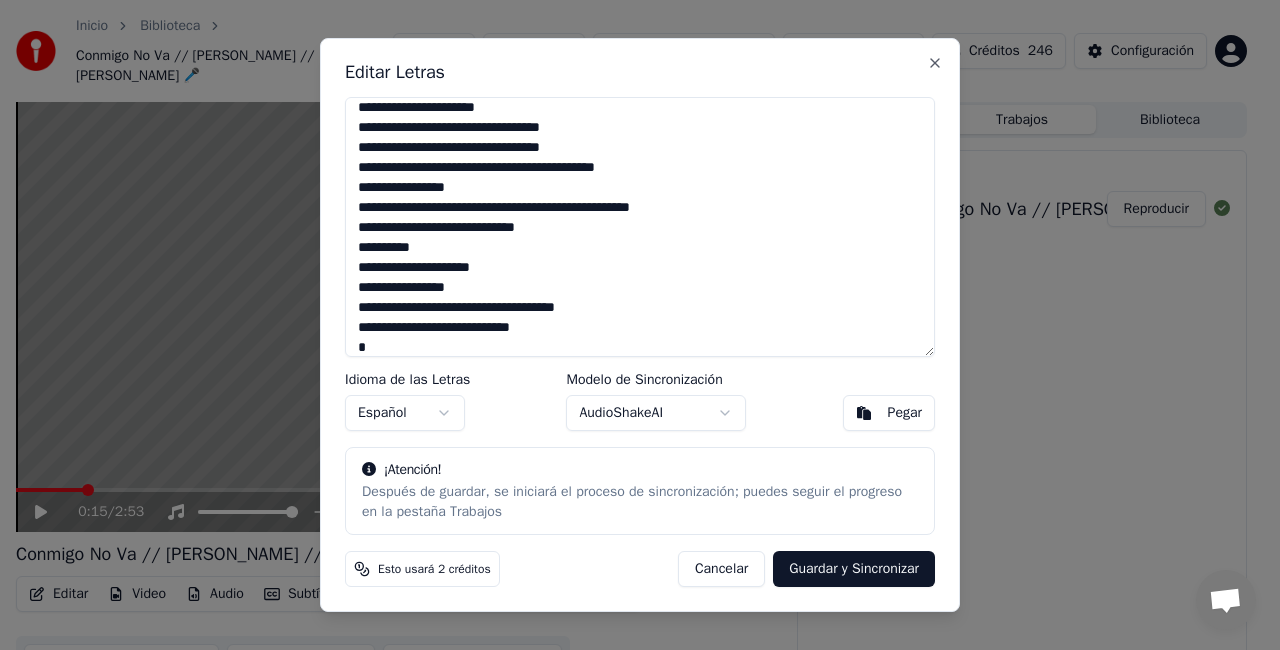 click at bounding box center [640, 227] 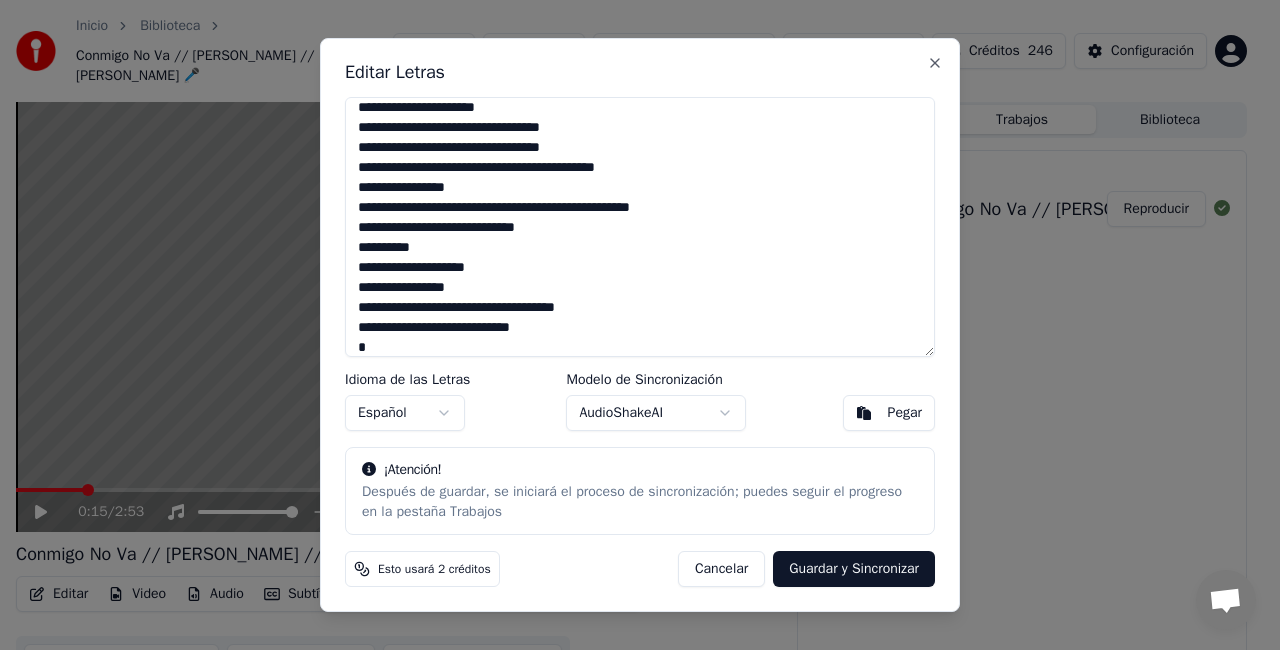 click at bounding box center (640, 227) 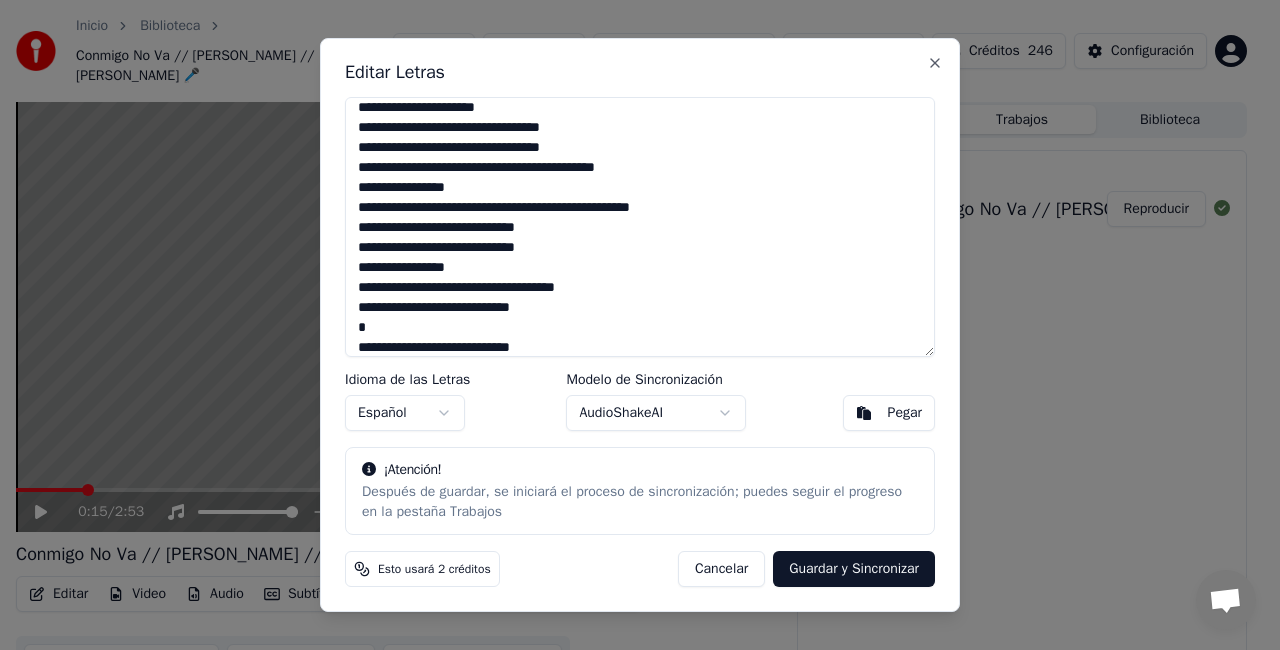 drag, startPoint x: 530, startPoint y: 286, endPoint x: 430, endPoint y: 282, distance: 100.07997 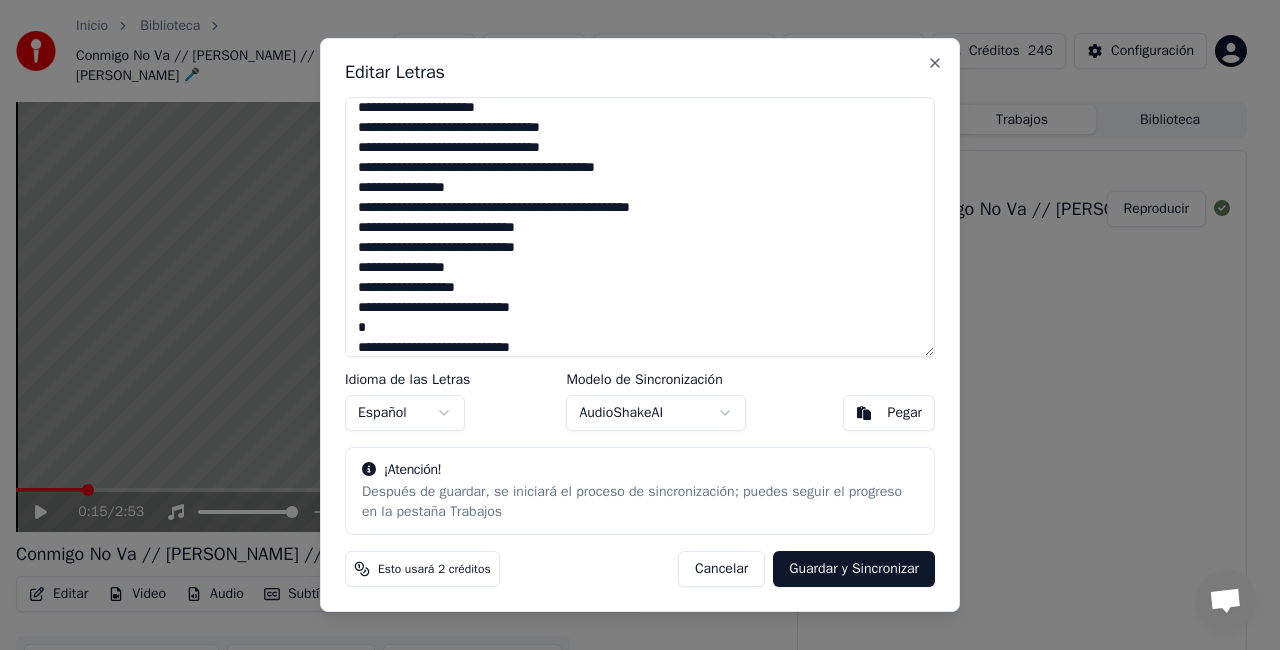 click at bounding box center [640, 227] 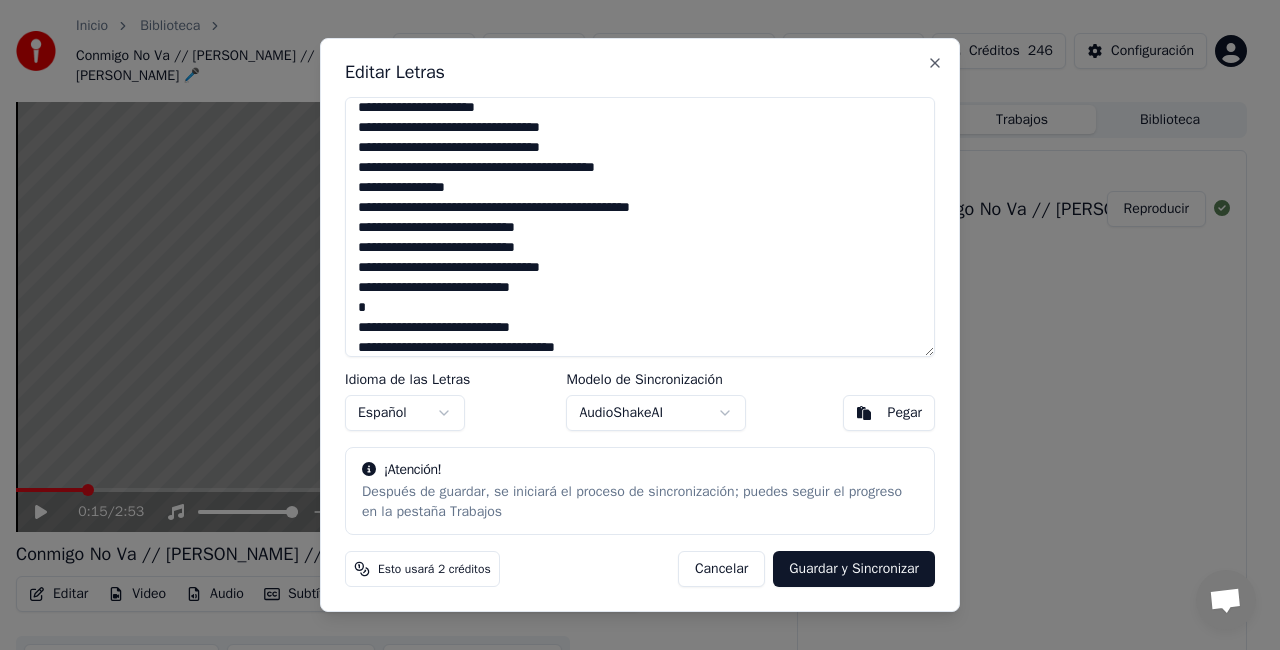click at bounding box center [640, 227] 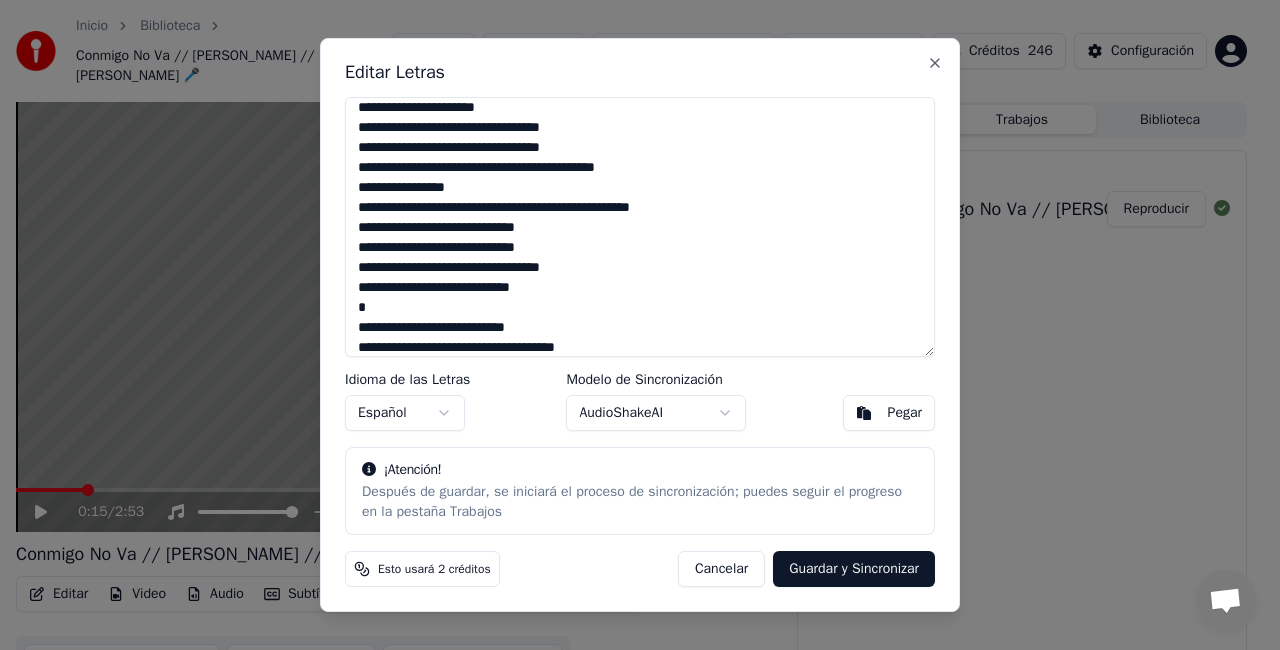 click at bounding box center (640, 227) 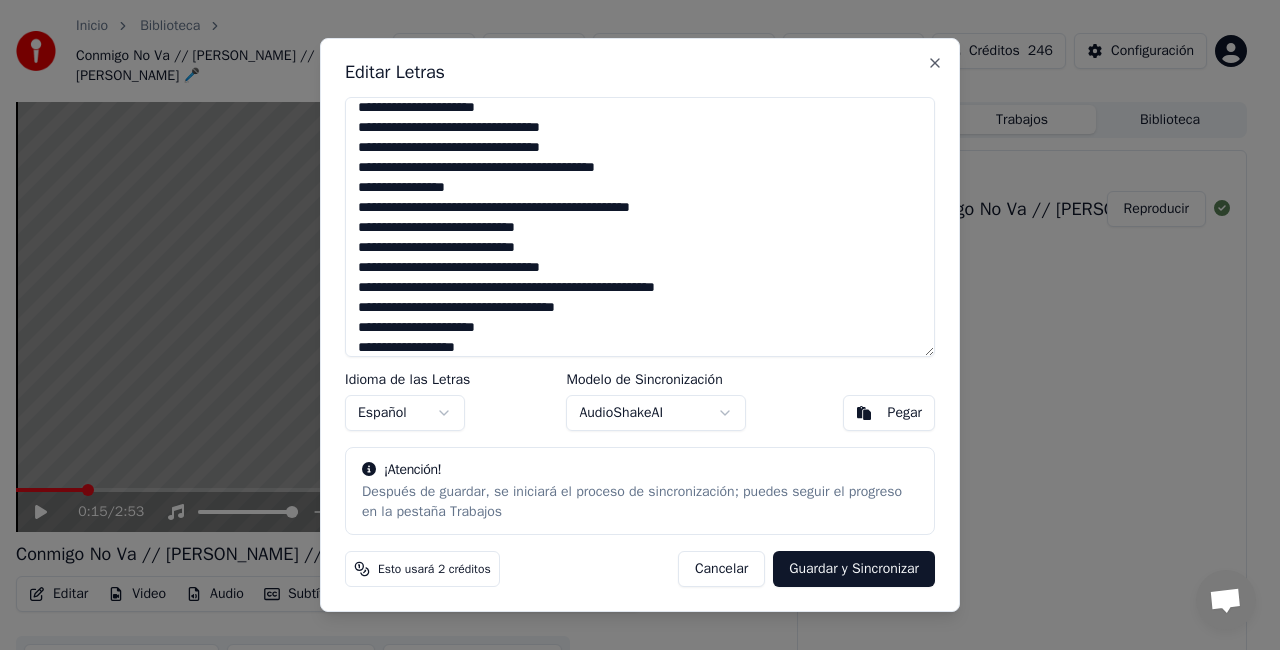 click at bounding box center [640, 227] 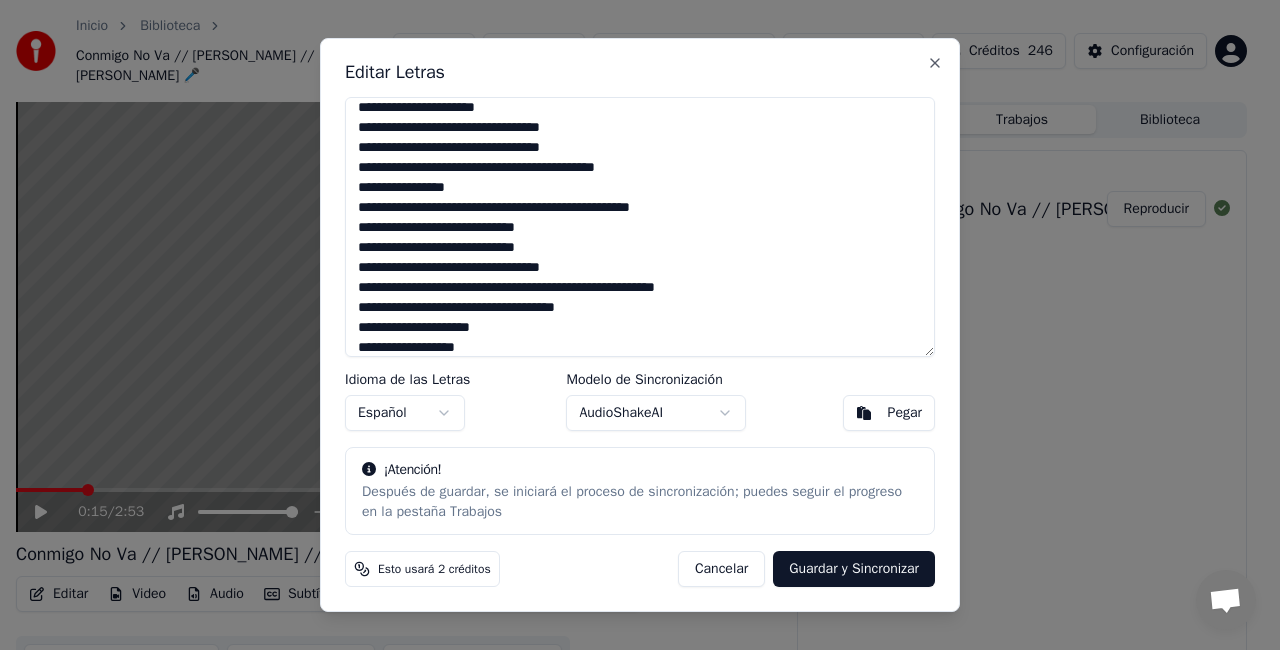 click at bounding box center (640, 227) 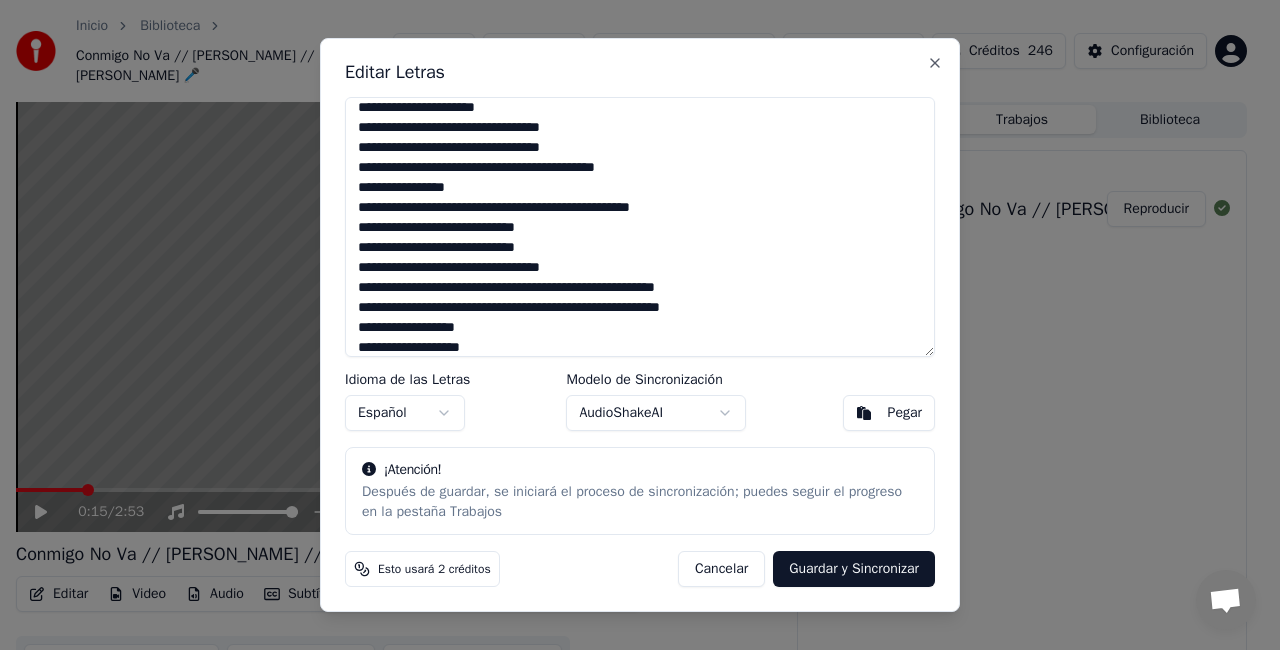 click at bounding box center (640, 227) 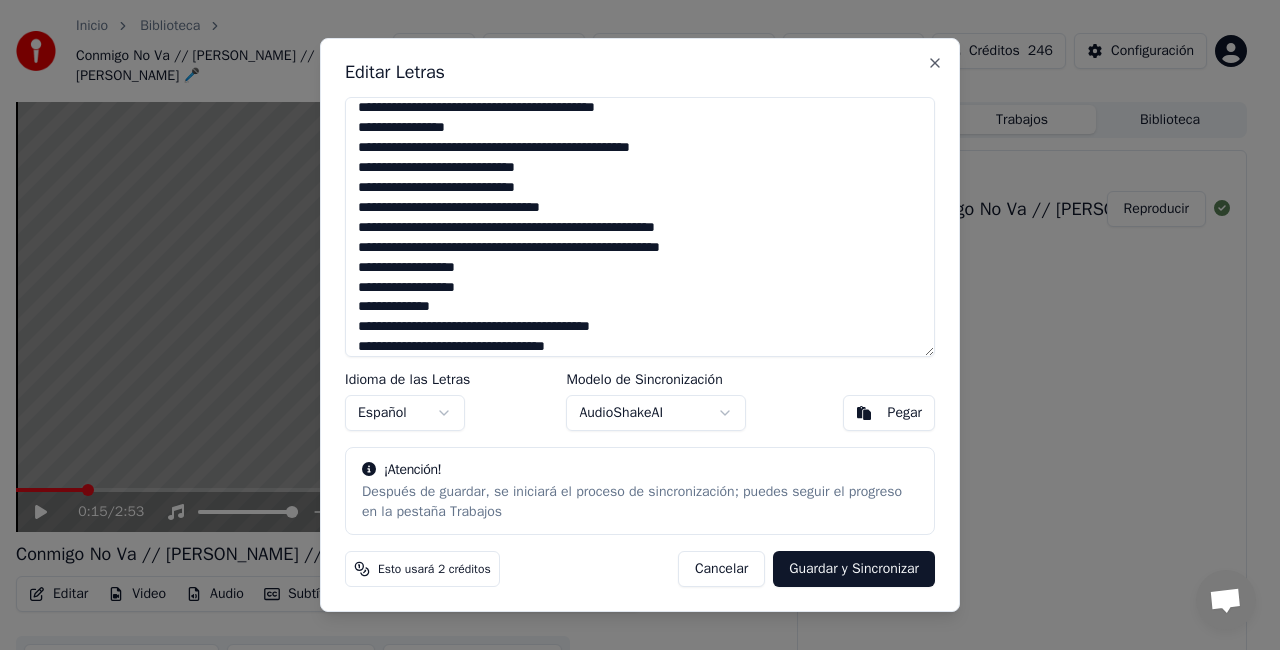 scroll, scrollTop: 488, scrollLeft: 0, axis: vertical 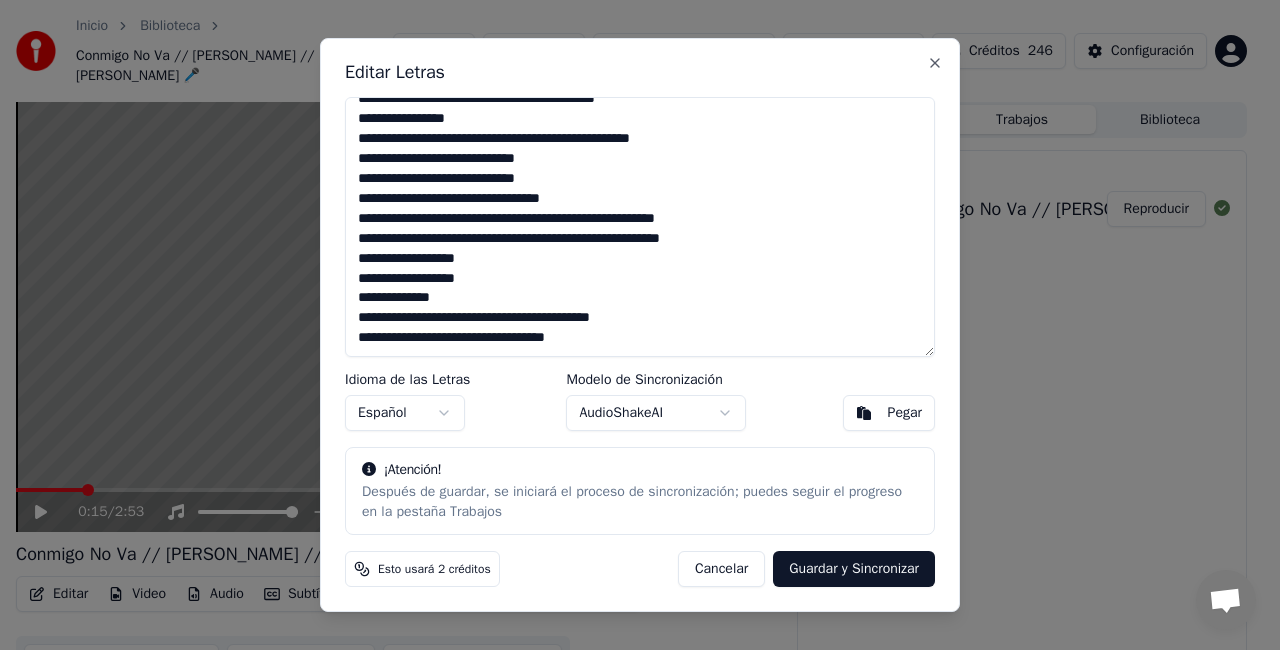 click at bounding box center (640, 227) 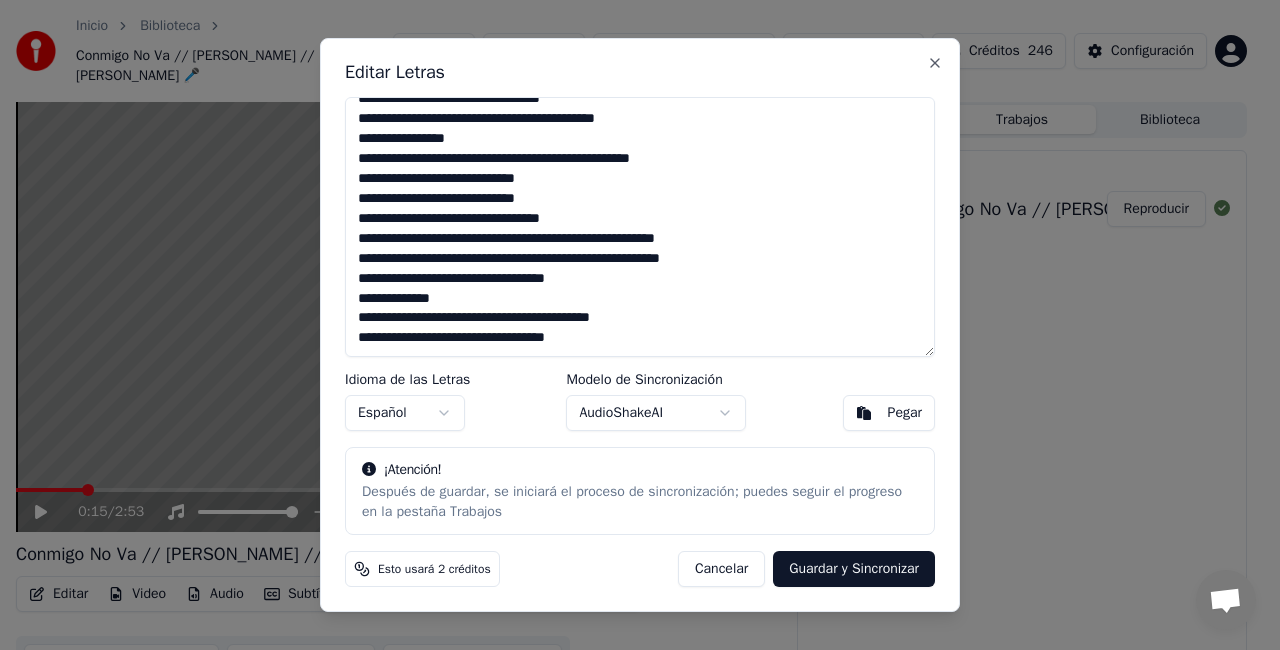 scroll, scrollTop: 477, scrollLeft: 0, axis: vertical 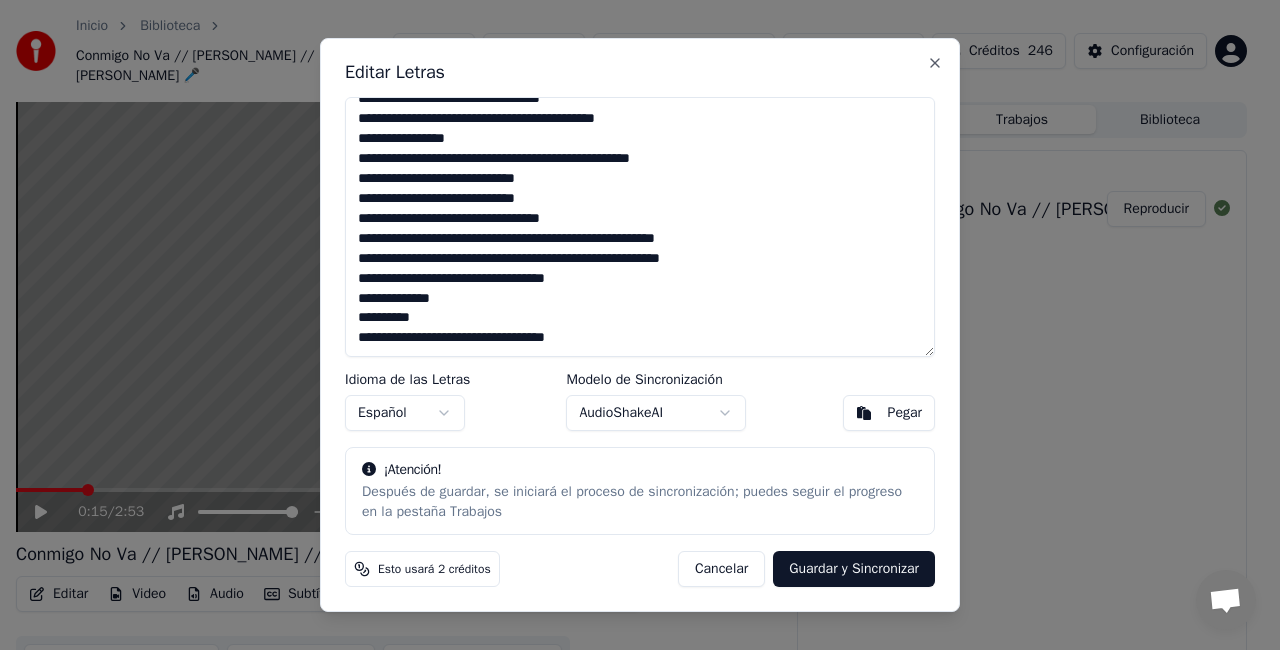 click at bounding box center (640, 227) 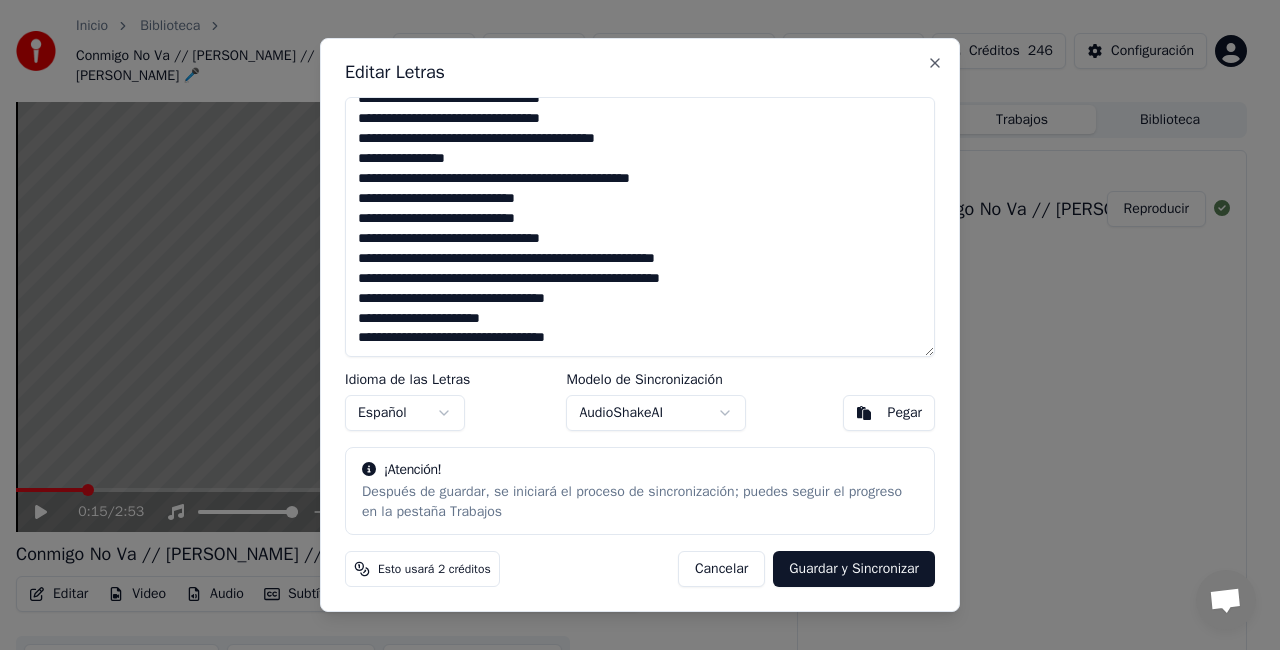 scroll, scrollTop: 457, scrollLeft: 0, axis: vertical 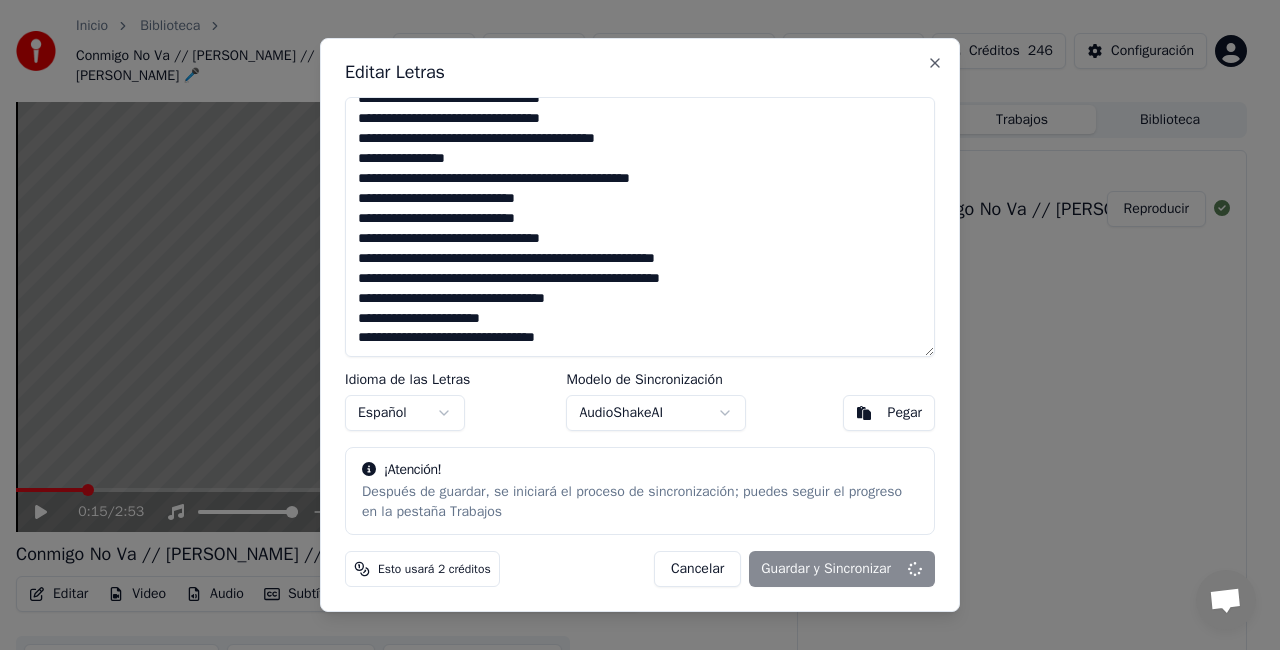 type on "**********" 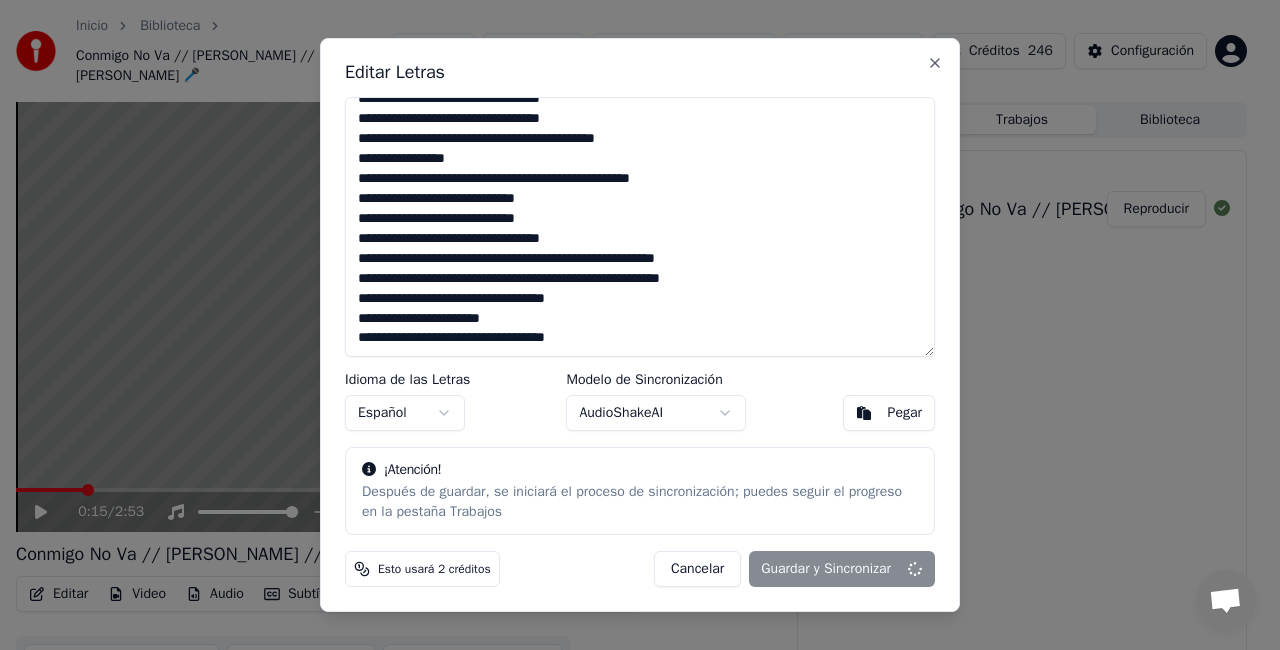 scroll, scrollTop: 457, scrollLeft: 0, axis: vertical 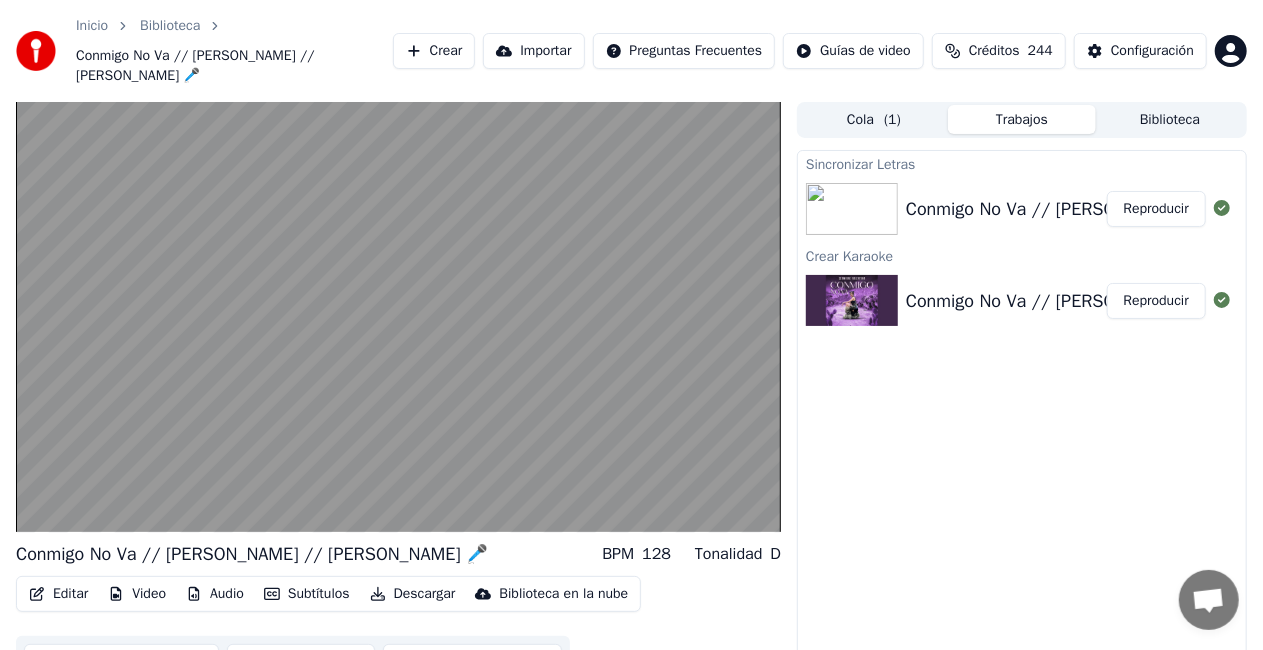 click on "Reproducir" at bounding box center (1156, 209) 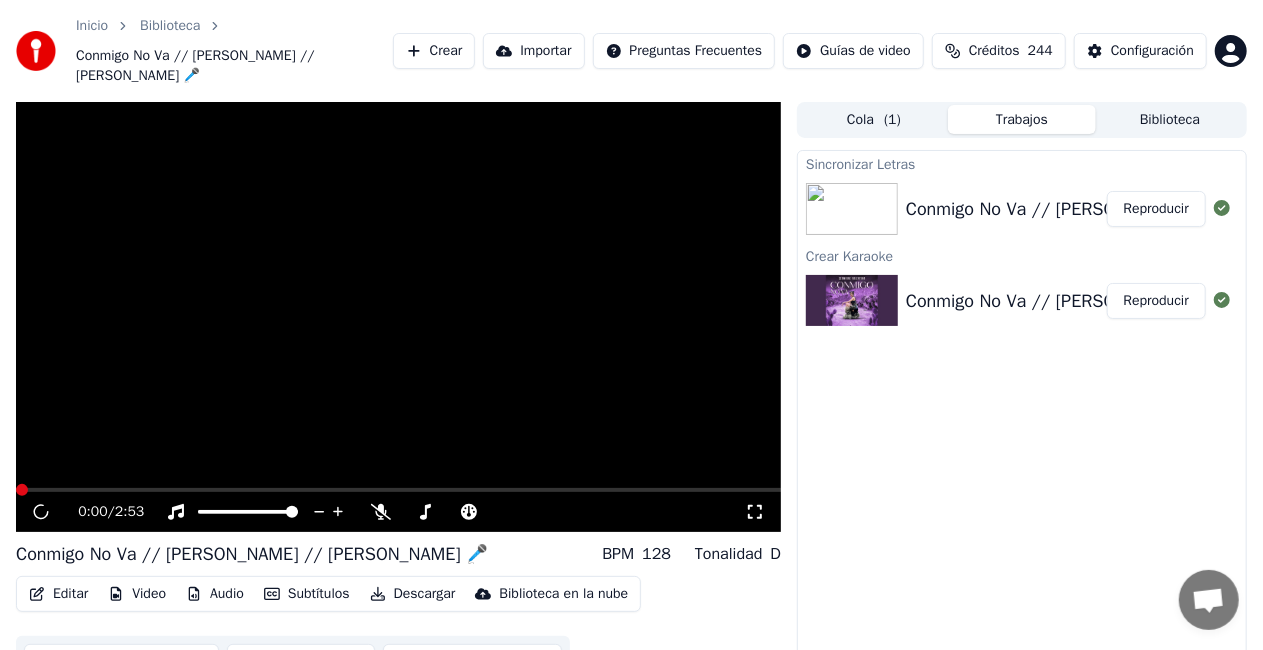 click on "Reproducir" at bounding box center [1156, 209] 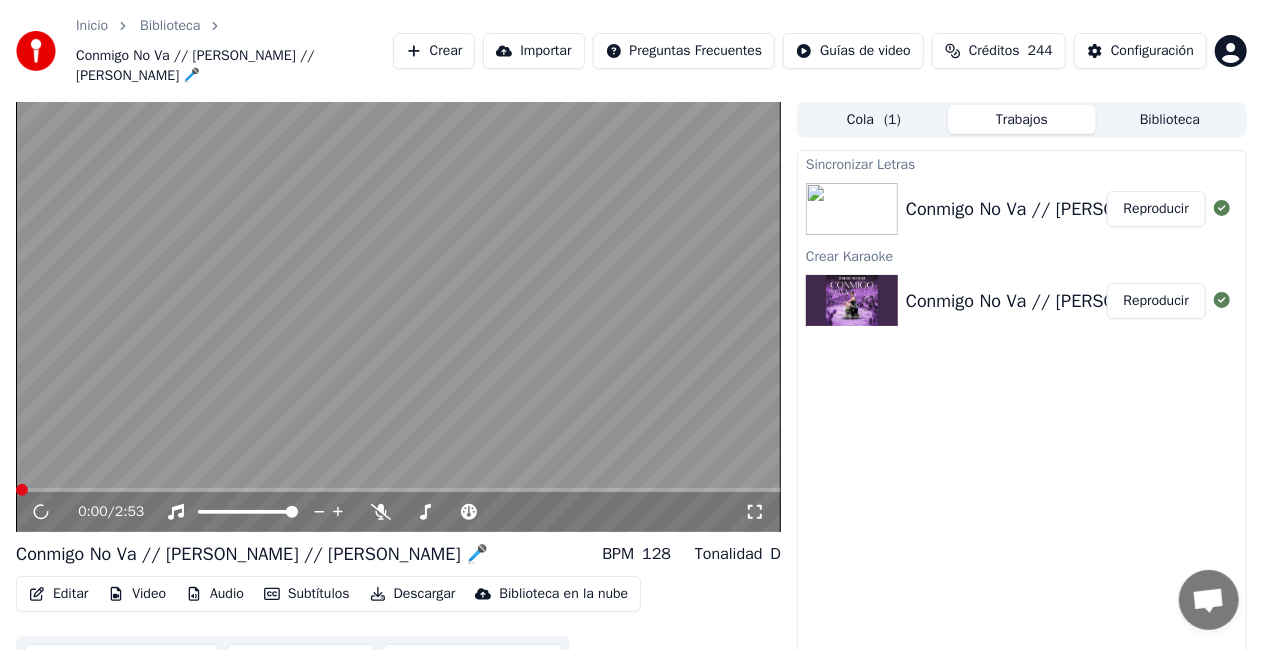 click at bounding box center (398, 317) 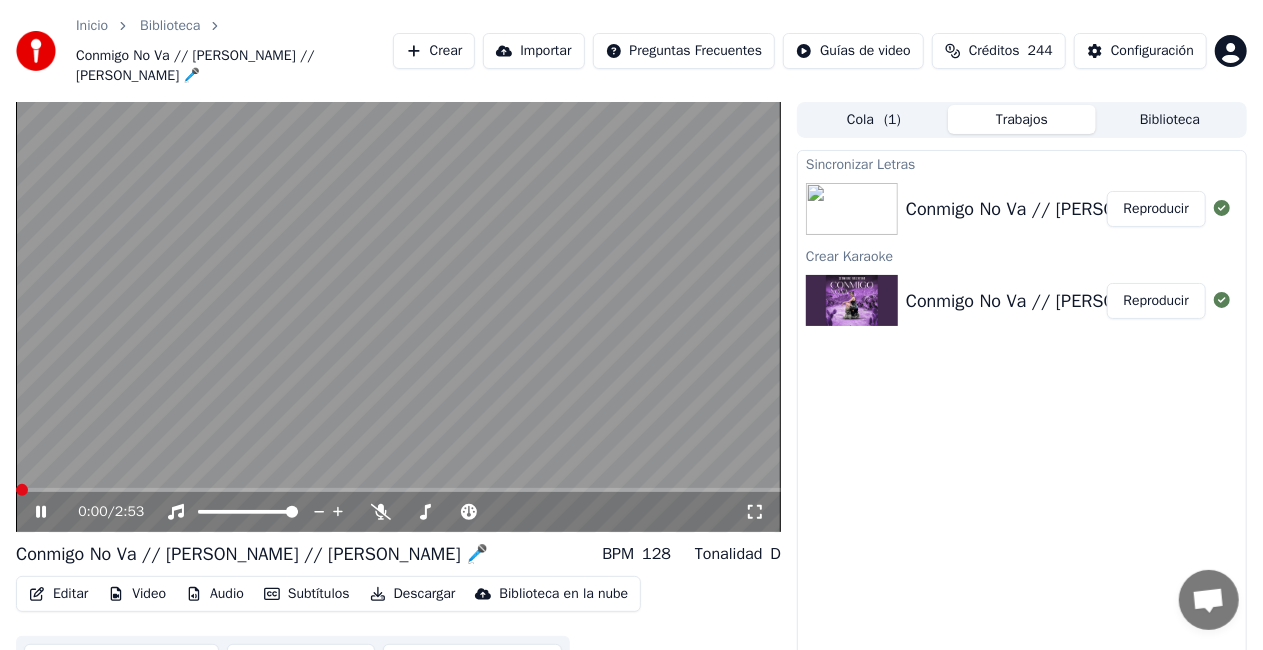 click at bounding box center [22, 490] 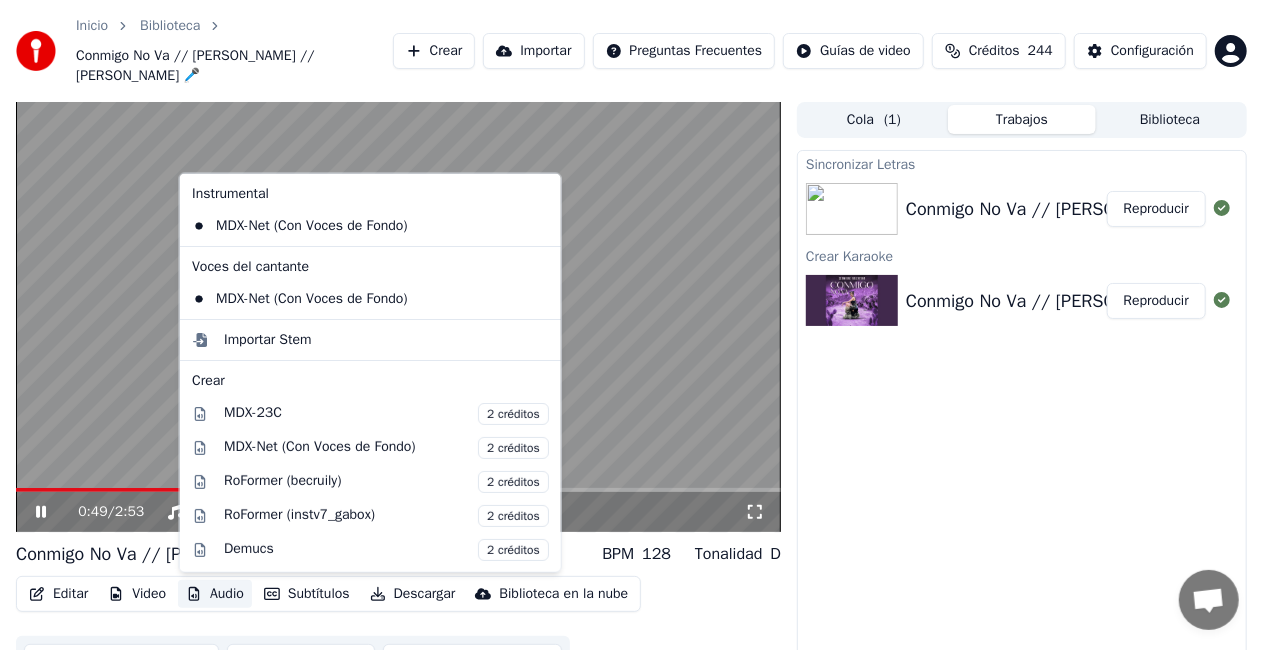 click on "Audio" at bounding box center [215, 594] 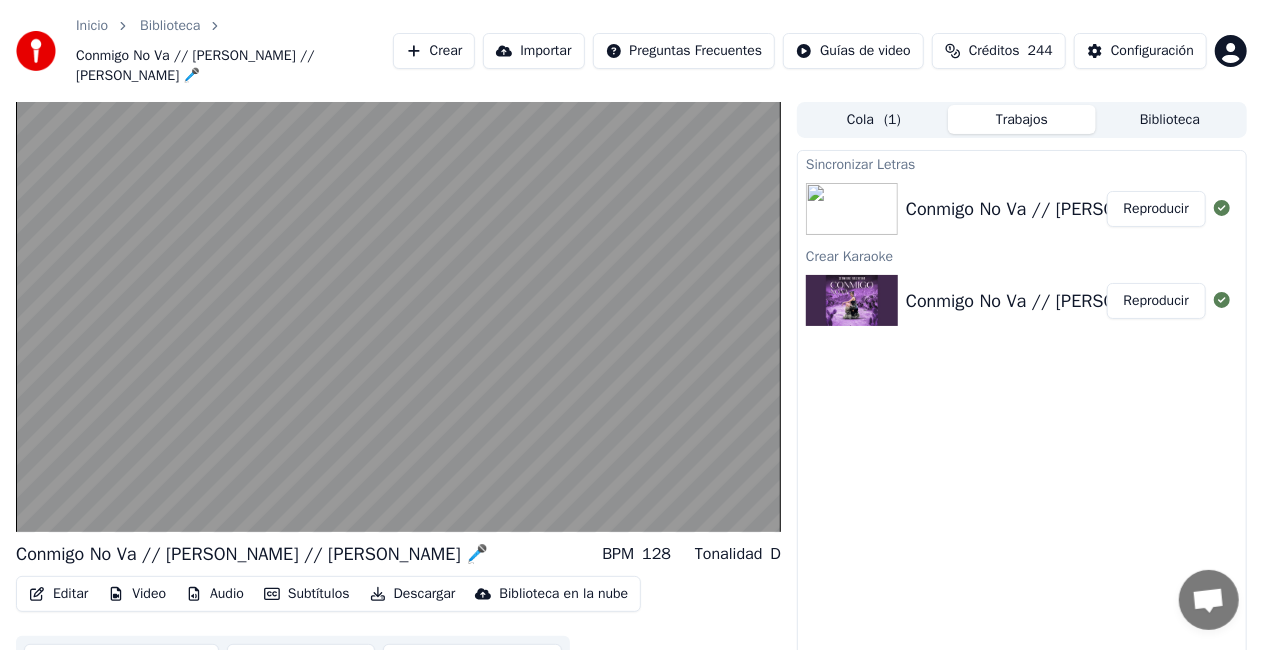 click on "Editar Video Audio Subtítulos Descargar Biblioteca en la nube Sincronización manual Descargar video Abrir Pantalla Doble" at bounding box center [398, 632] 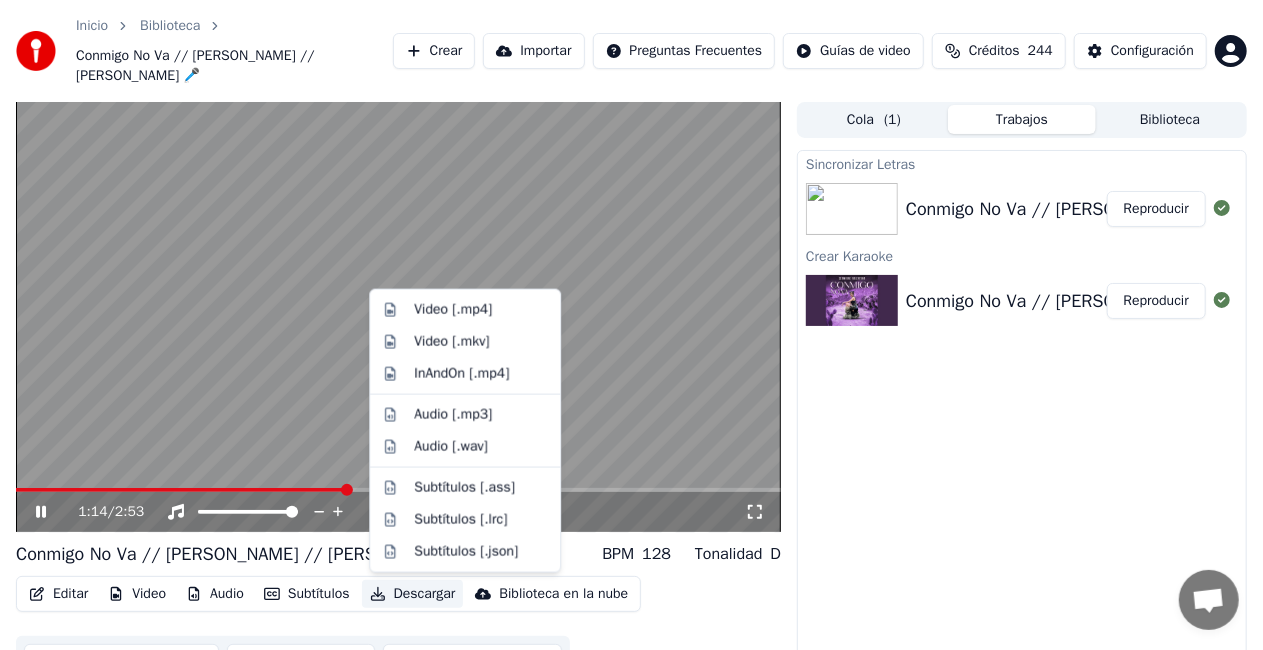 click on "Descargar" at bounding box center (413, 594) 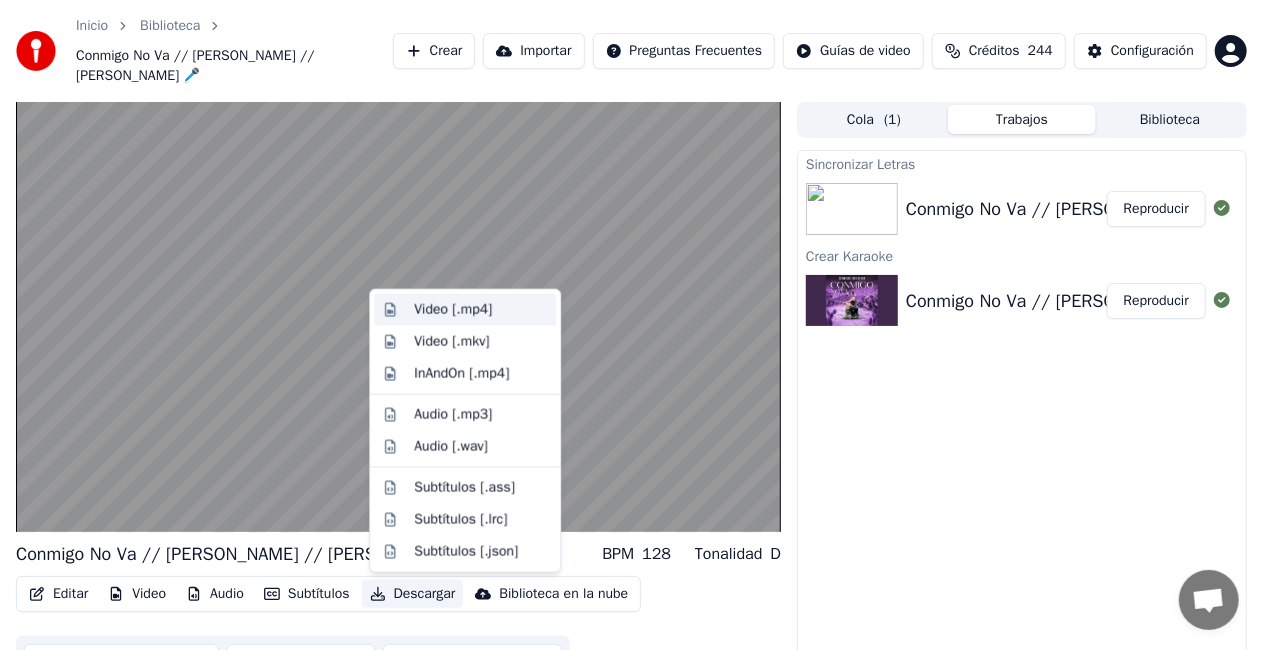 click on "Video [.mp4]" at bounding box center [453, 310] 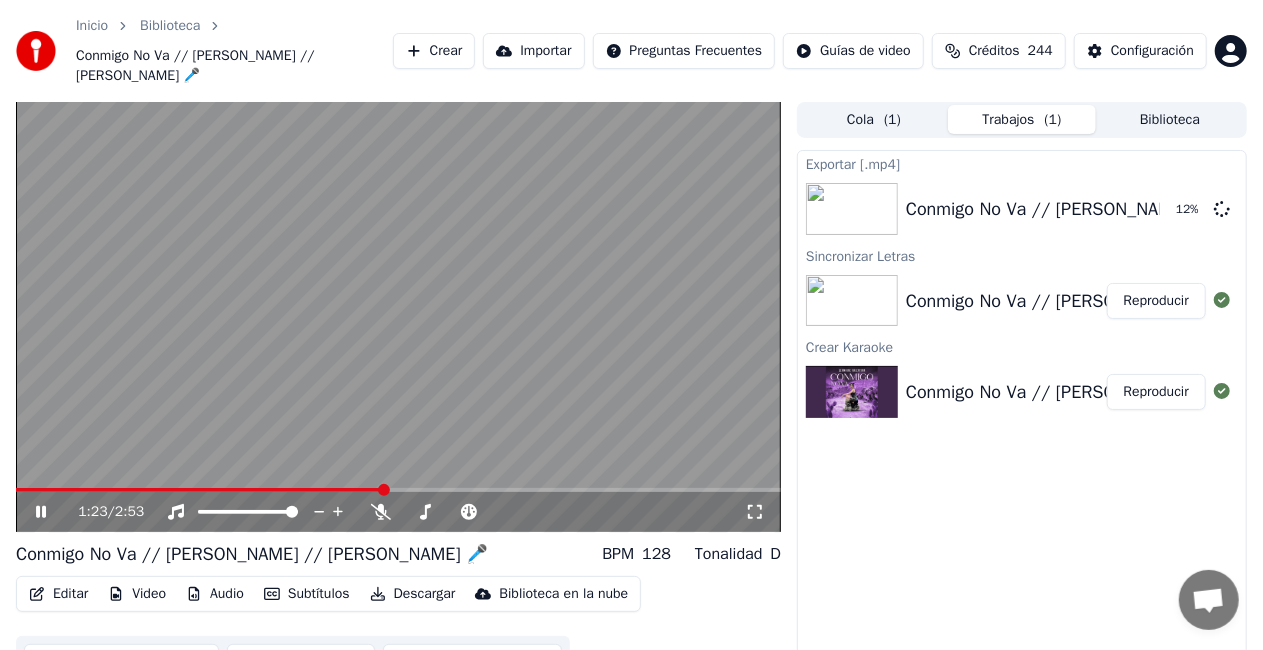 click 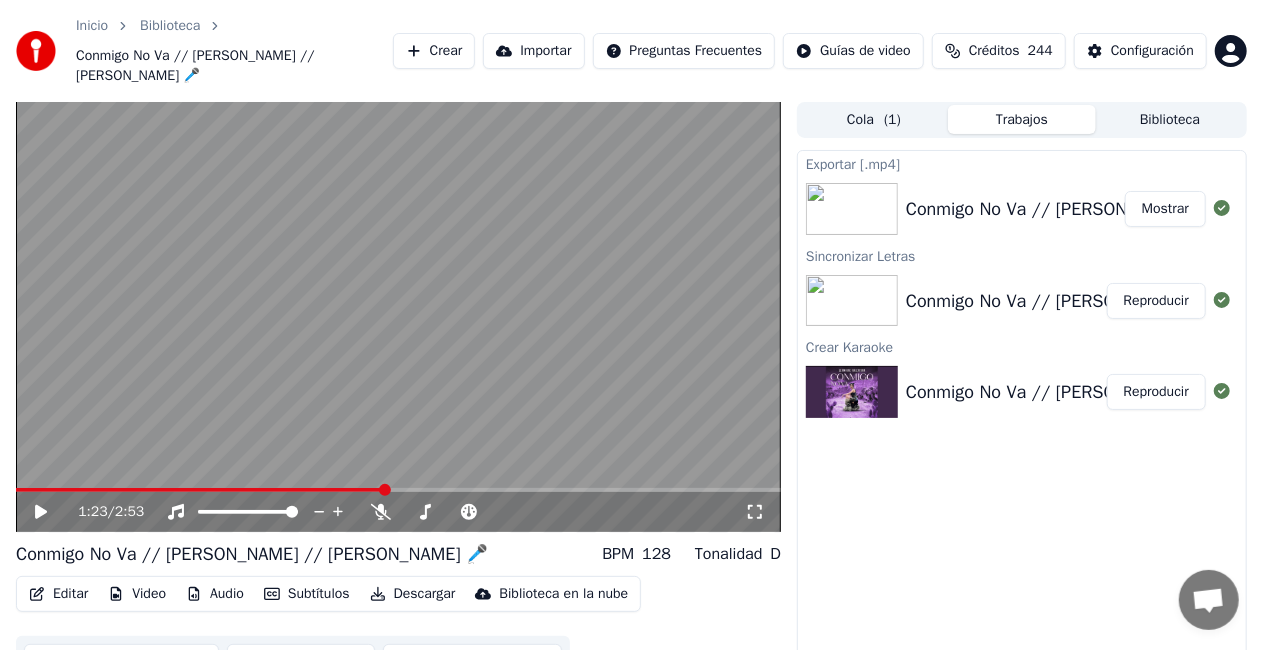 click on "Crear" at bounding box center [434, 51] 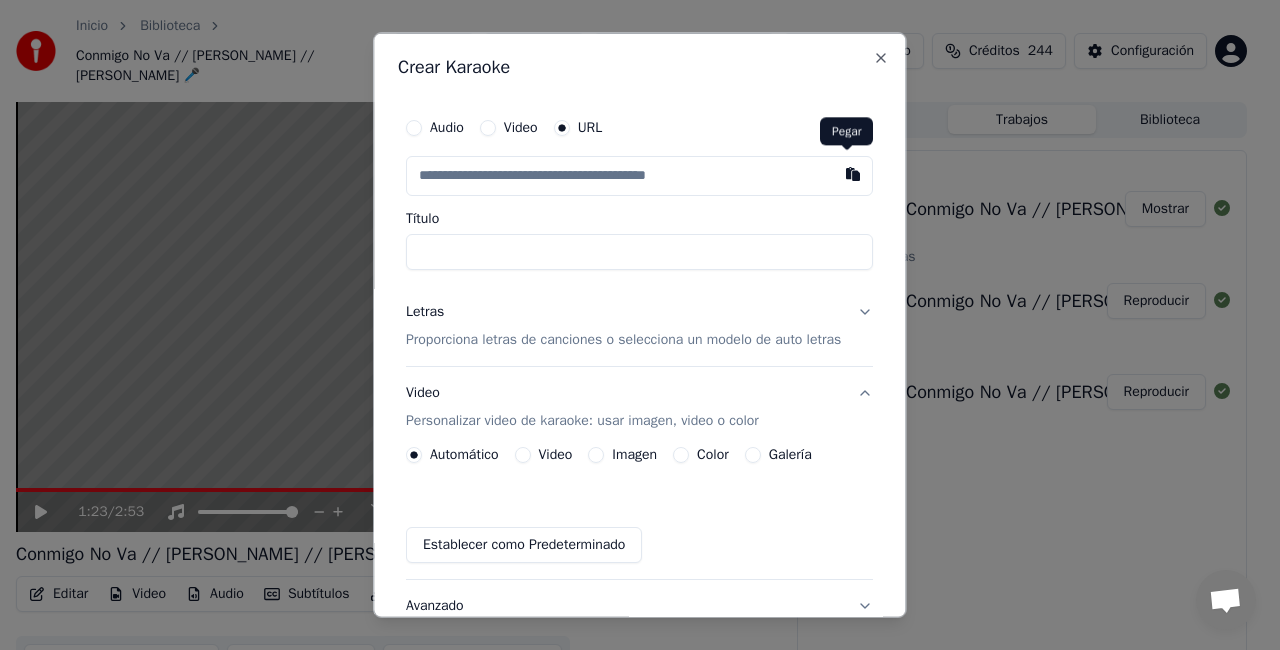 click at bounding box center [854, 174] 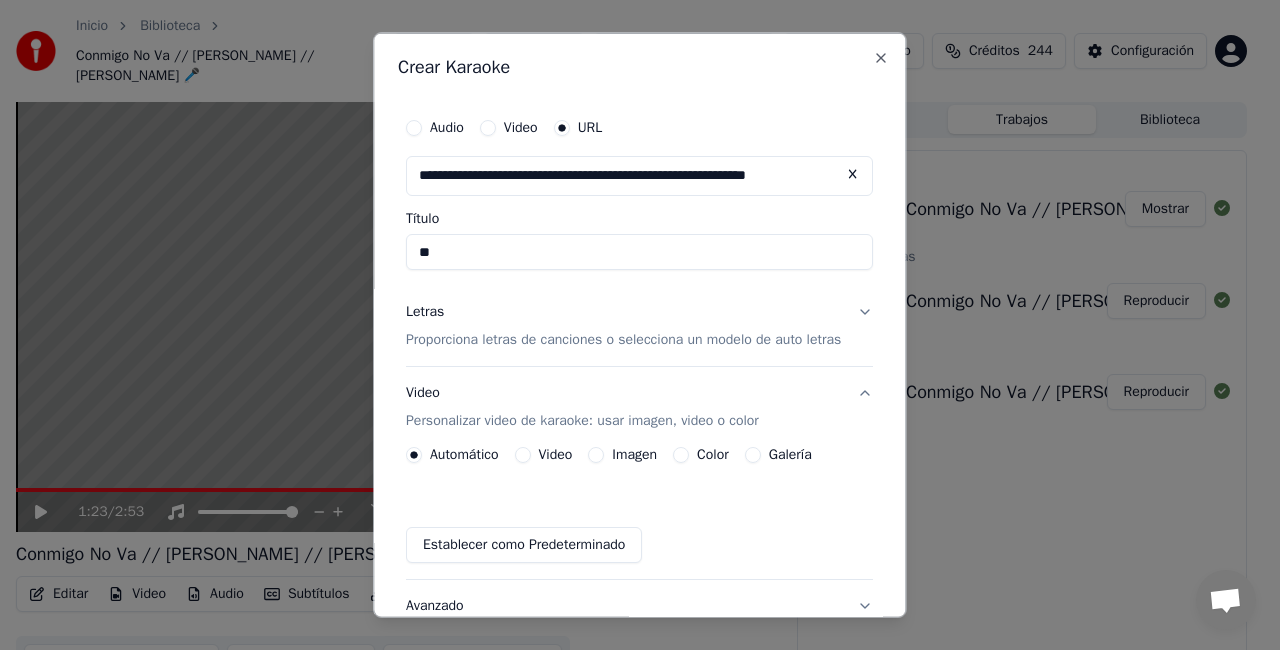 click on "**" at bounding box center (639, 252) 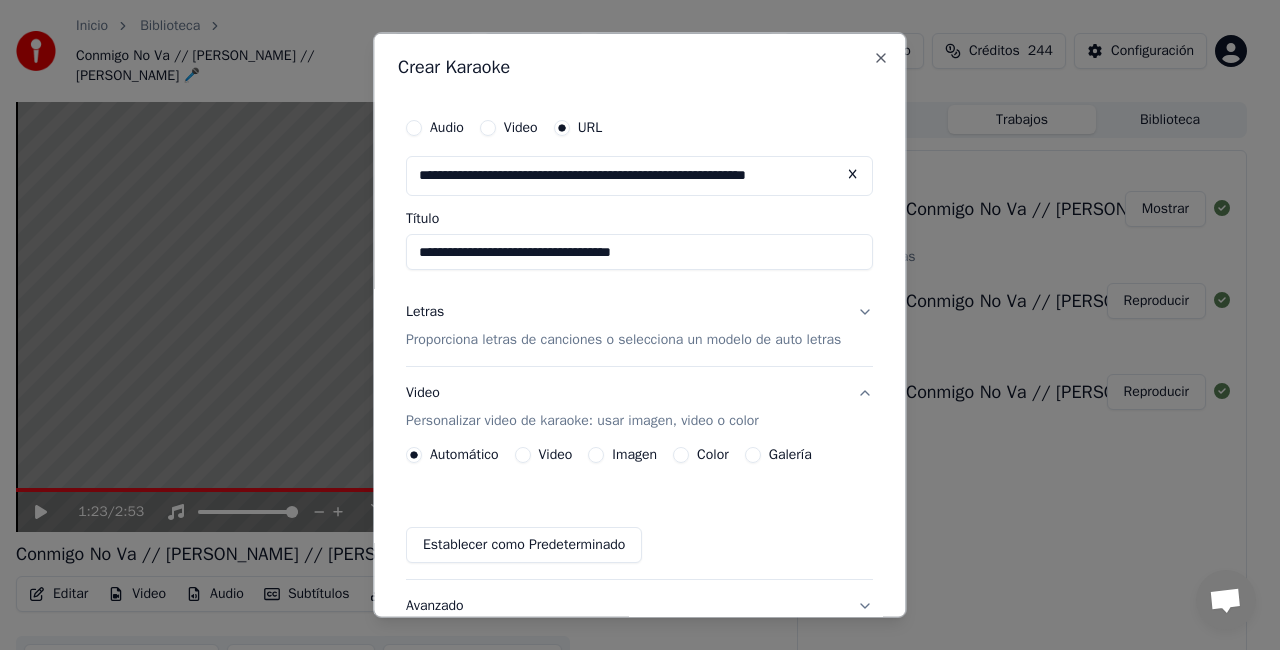 type on "**********" 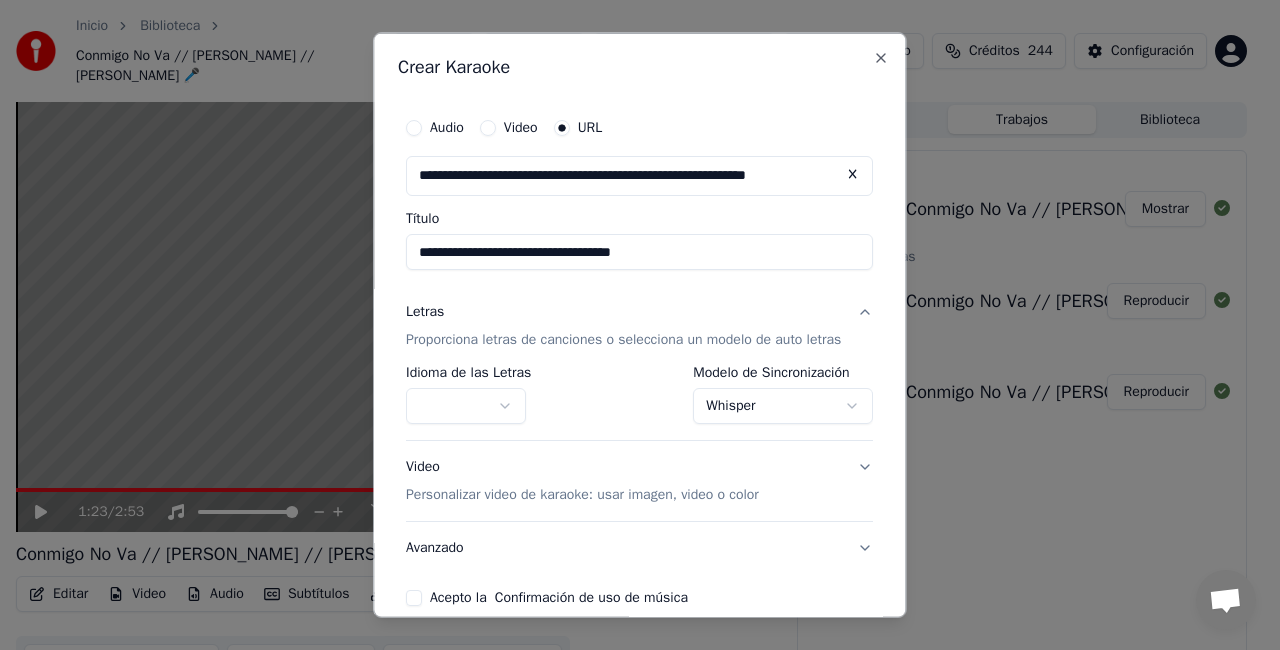 click on "Proporciona letras de canciones o selecciona un modelo de auto letras" at bounding box center [623, 339] 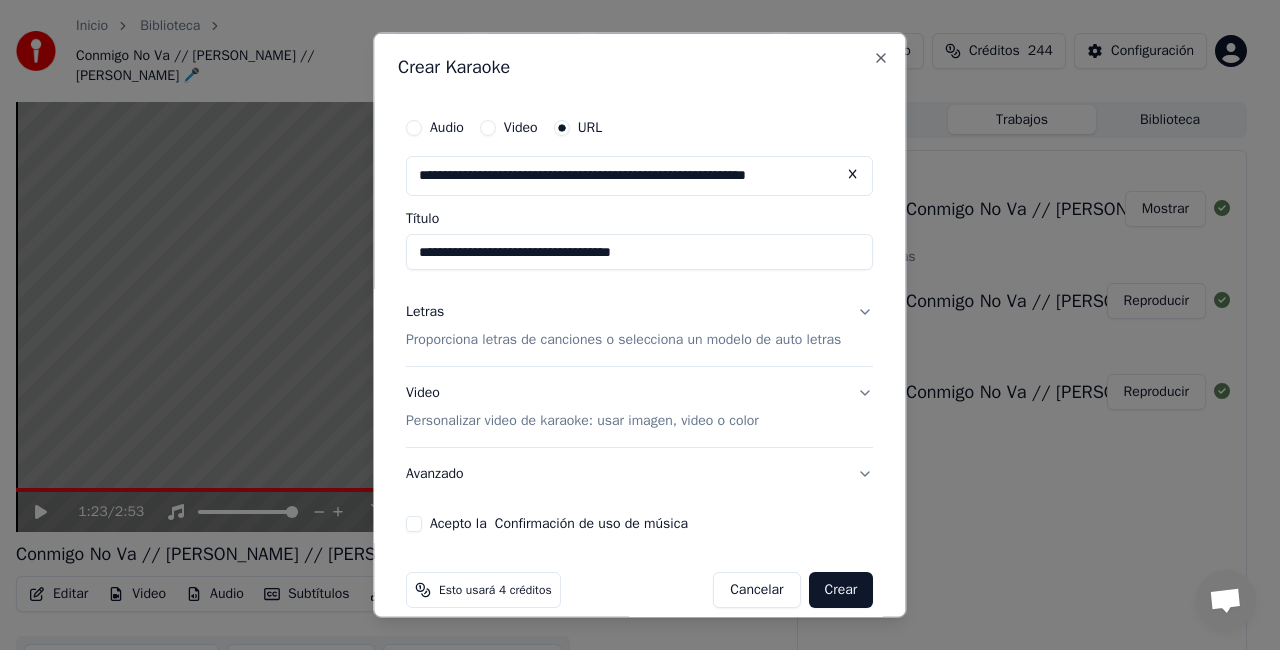 click on "Proporciona letras de canciones o selecciona un modelo de auto letras" at bounding box center (623, 339) 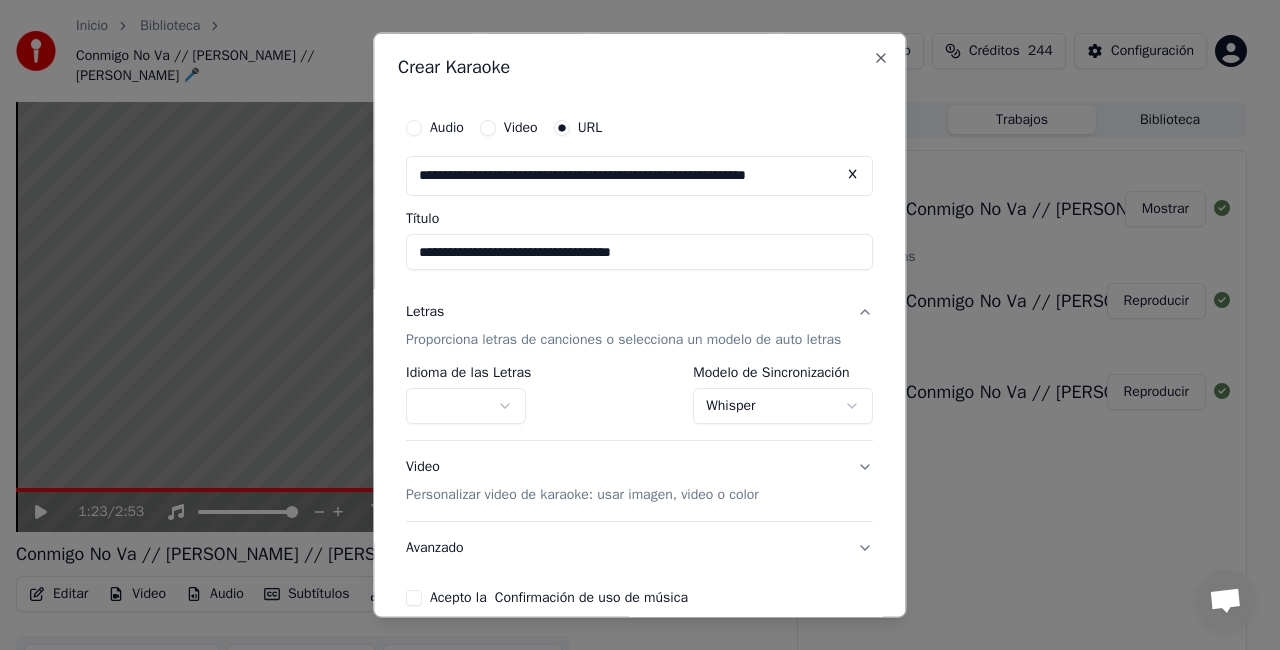 click on "**********" at bounding box center (631, 325) 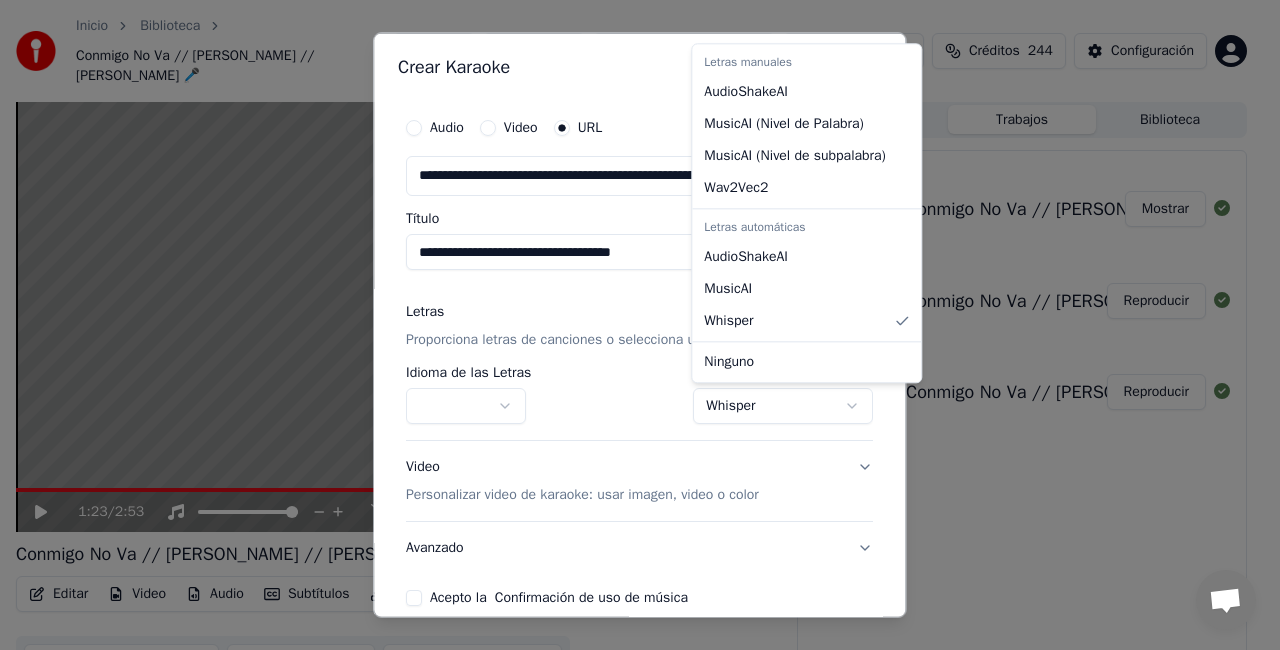 select on "**********" 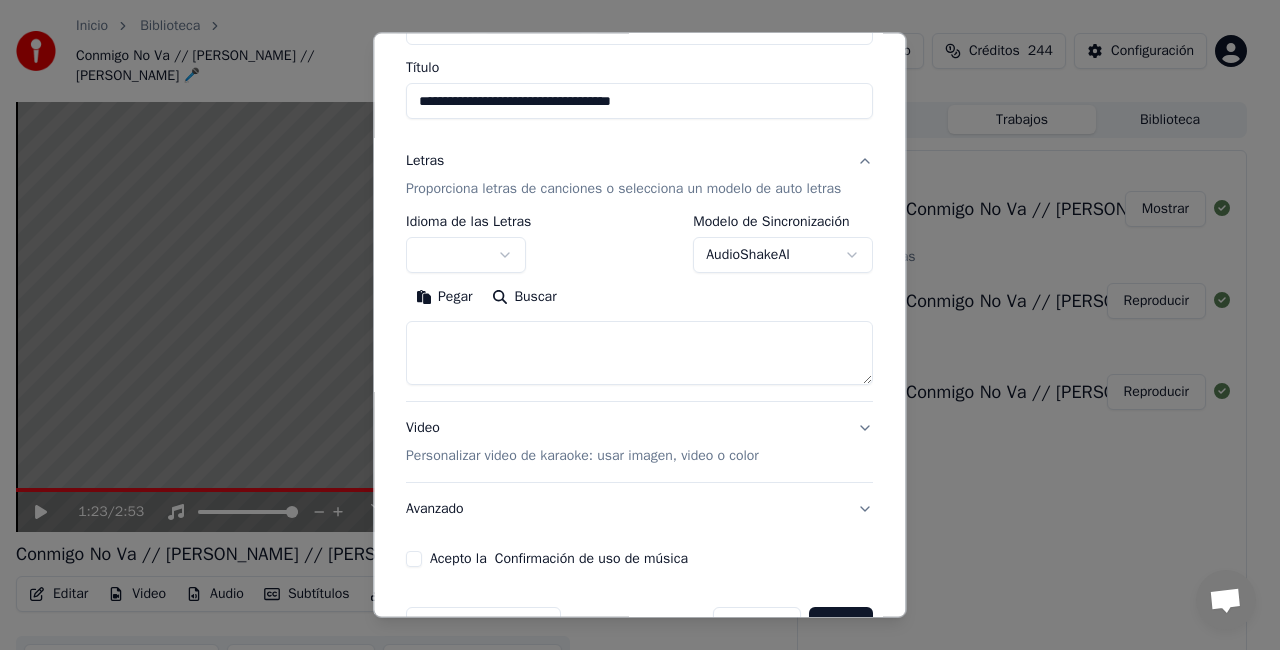 scroll, scrollTop: 173, scrollLeft: 0, axis: vertical 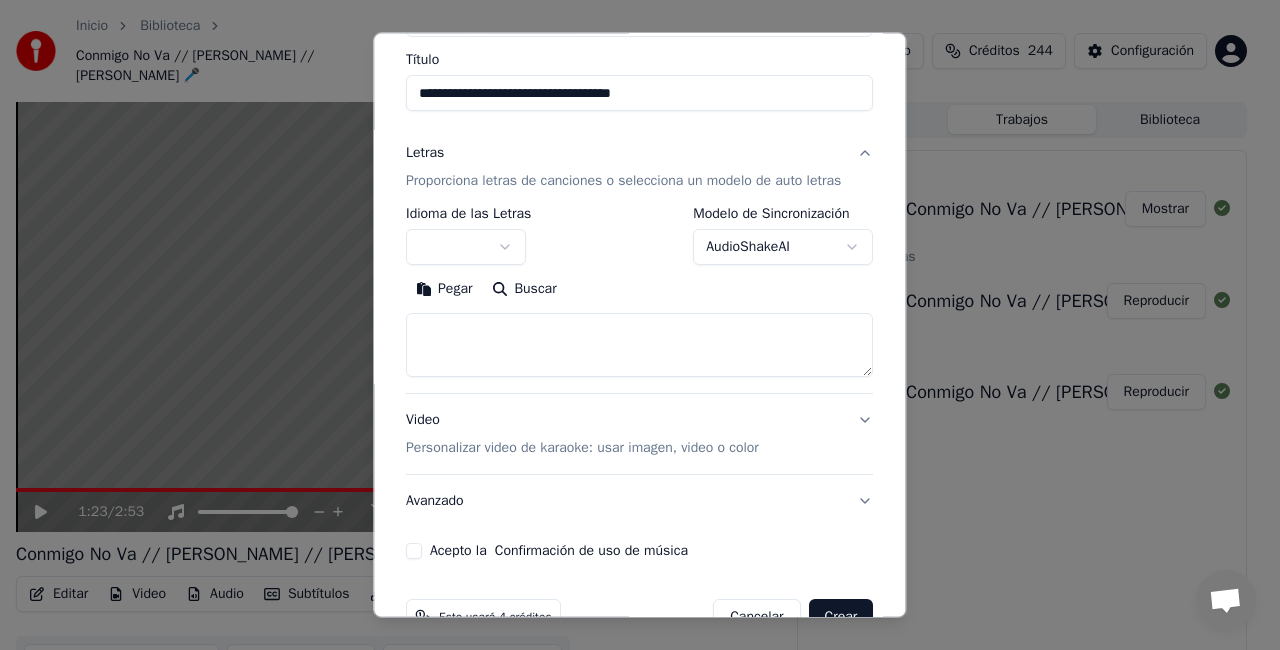 click on "Personalizar video de karaoke: usar imagen, video o color" at bounding box center [582, 448] 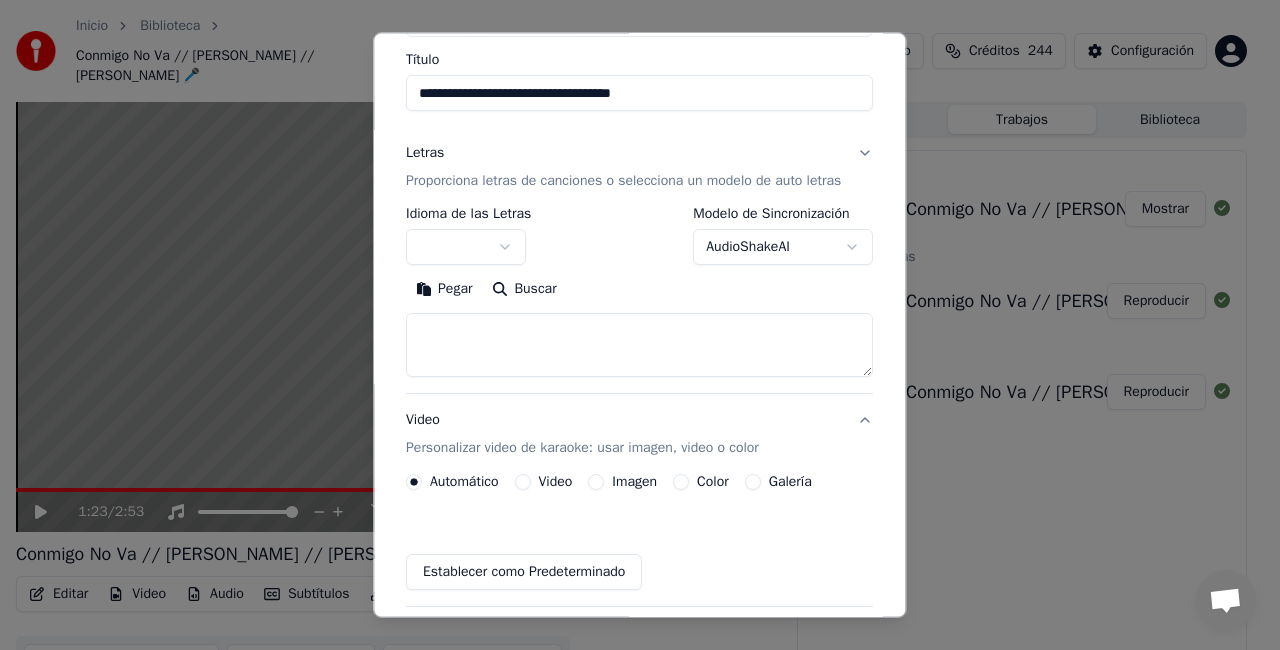 scroll, scrollTop: 154, scrollLeft: 0, axis: vertical 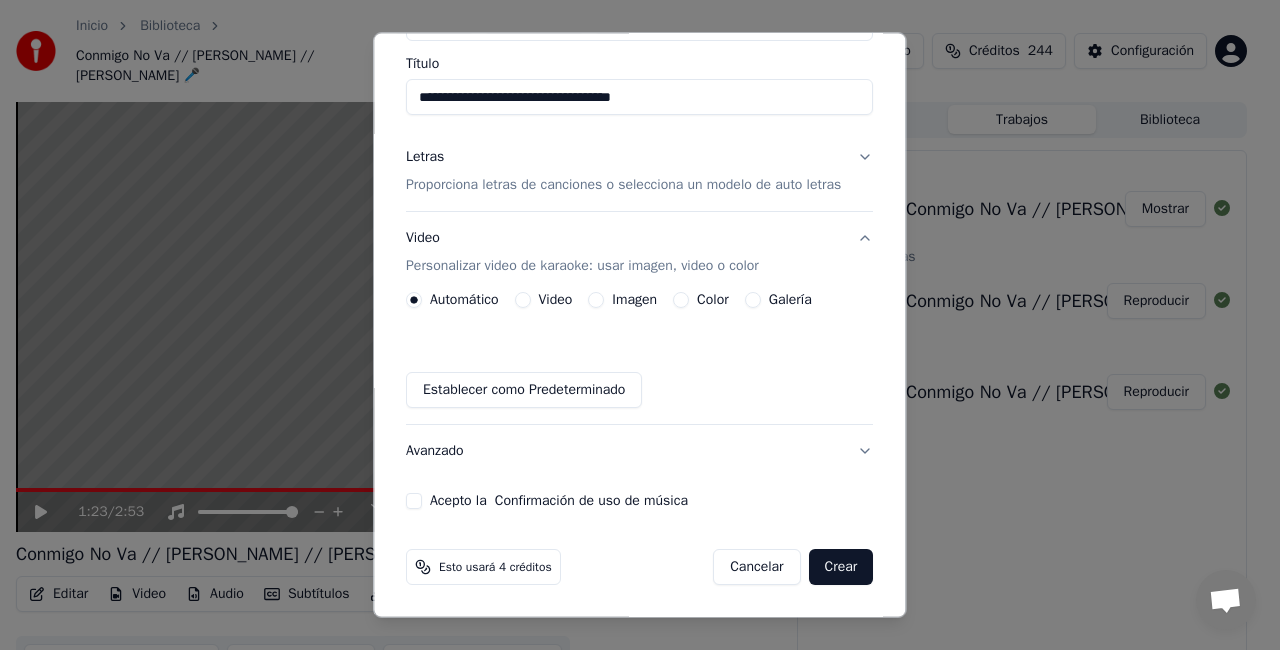 click on "Video" at bounding box center (523, 300) 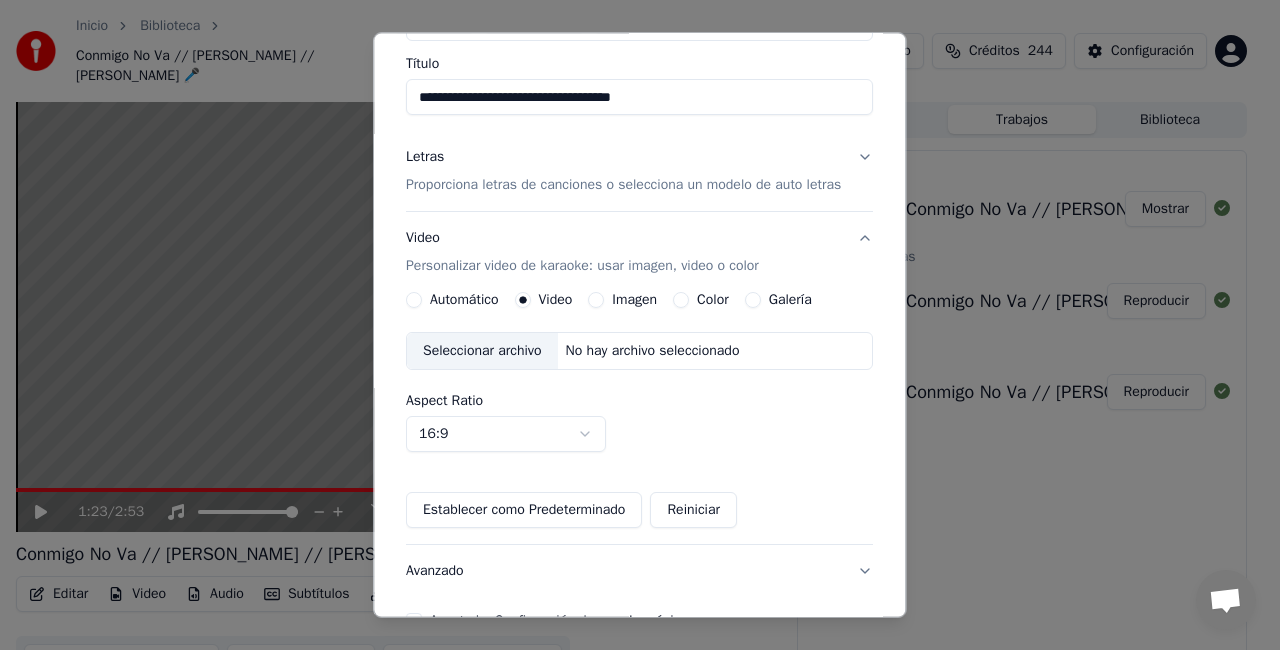 click on "Seleccionar archivo" at bounding box center [482, 351] 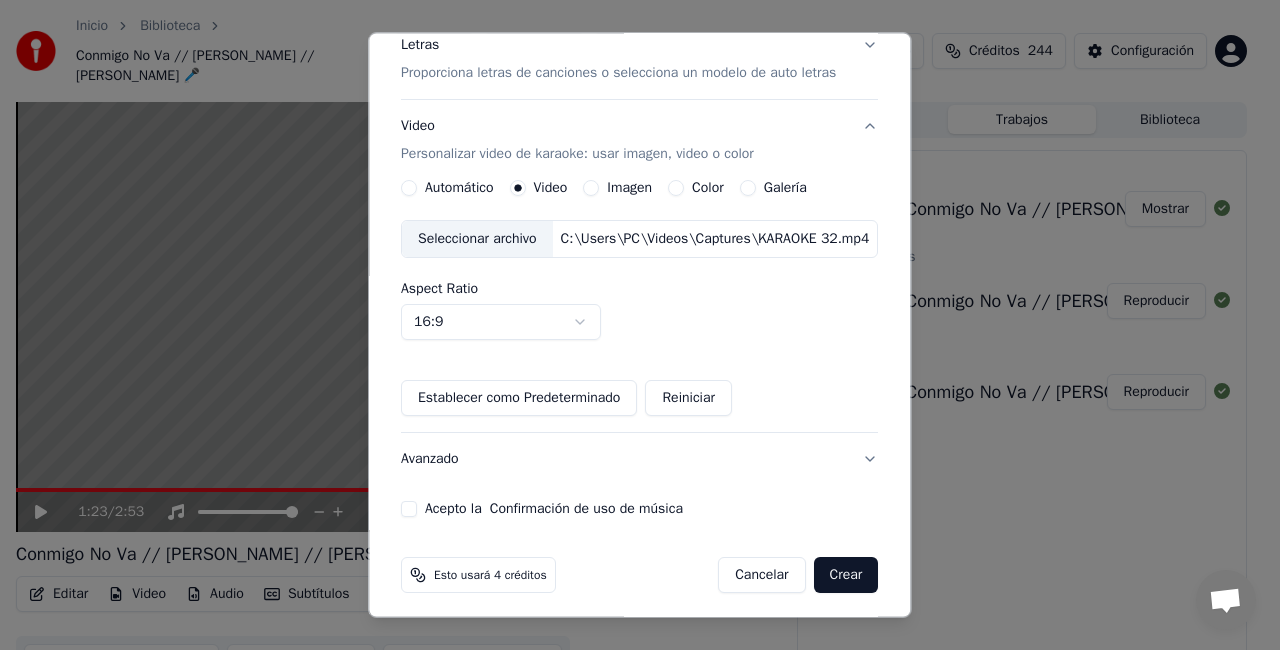scroll, scrollTop: 270, scrollLeft: 0, axis: vertical 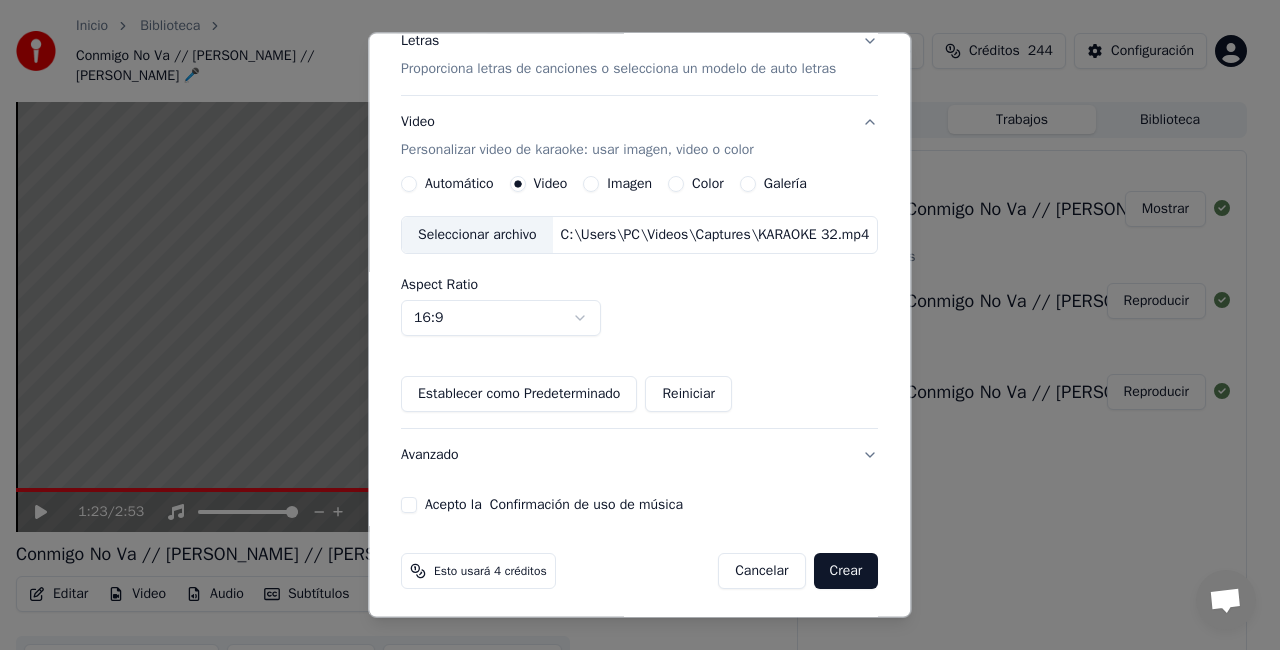 click on "**********" at bounding box center (639, 176) 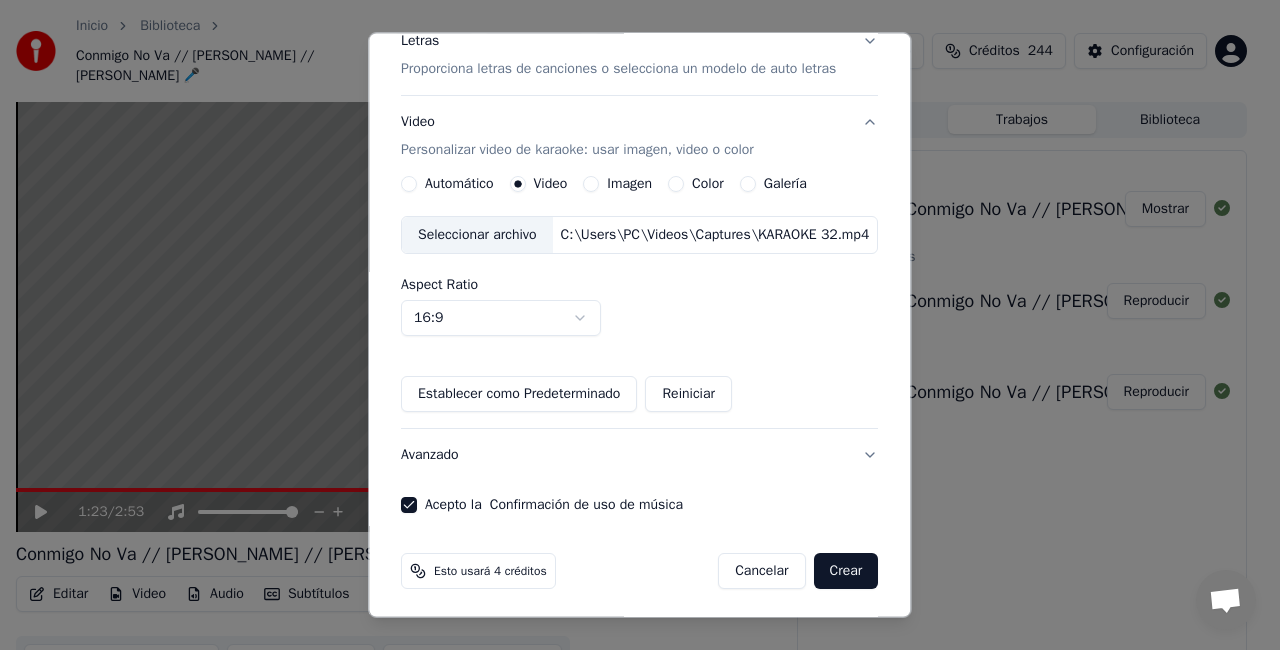 click on "Crear" at bounding box center [846, 571] 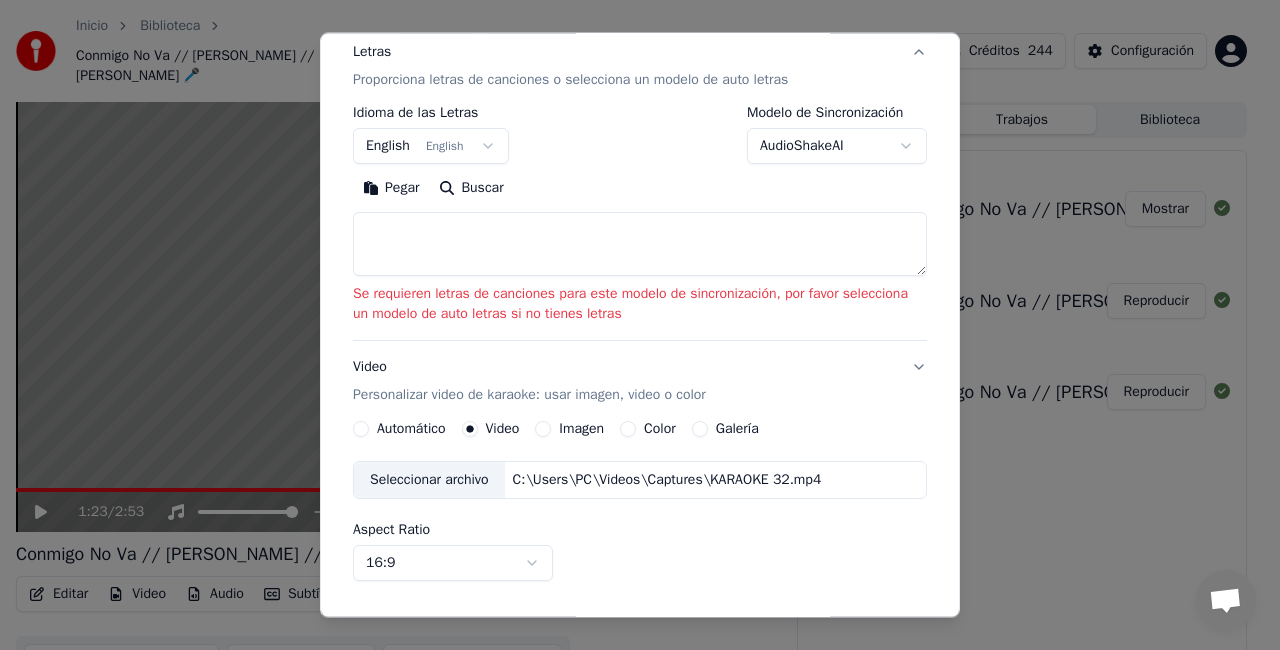 scroll, scrollTop: 256, scrollLeft: 0, axis: vertical 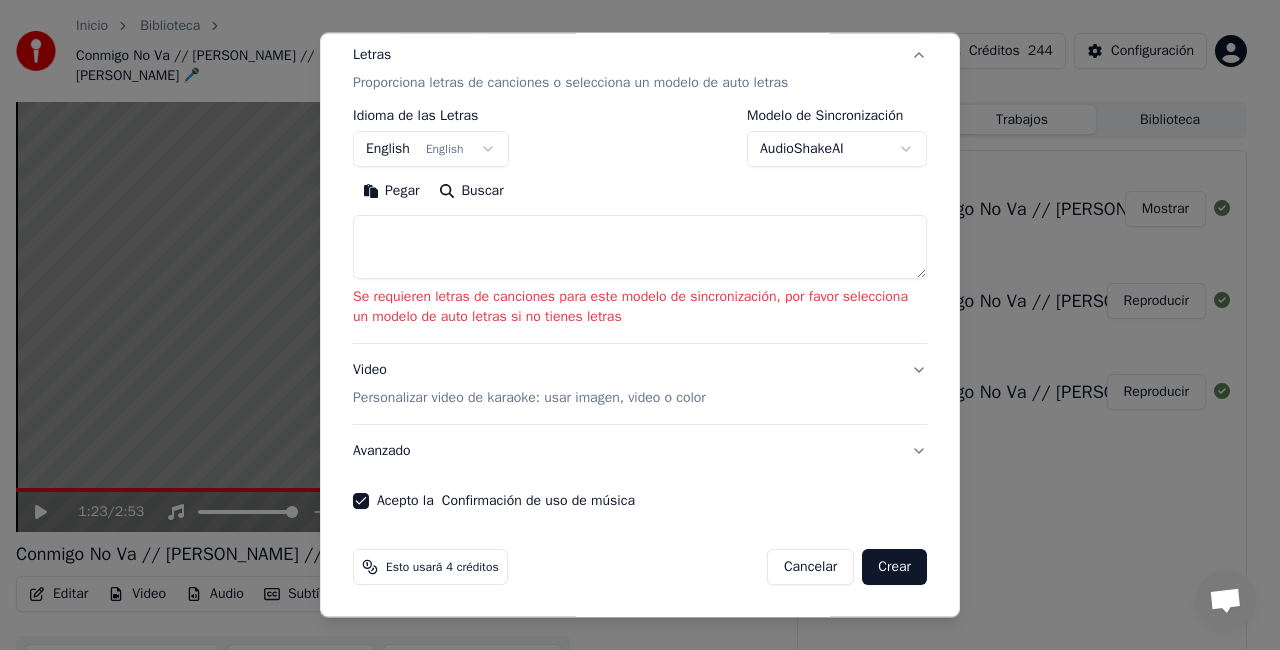 click on "**********" at bounding box center (631, 325) 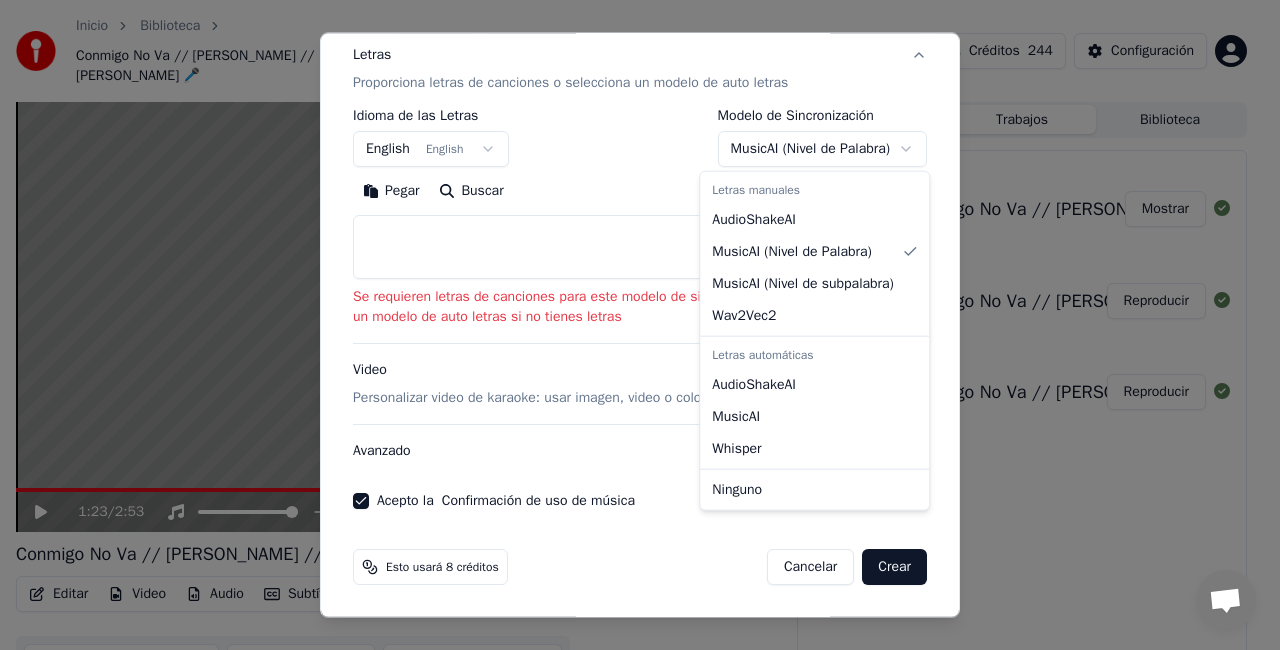 click on "**********" at bounding box center [631, 325] 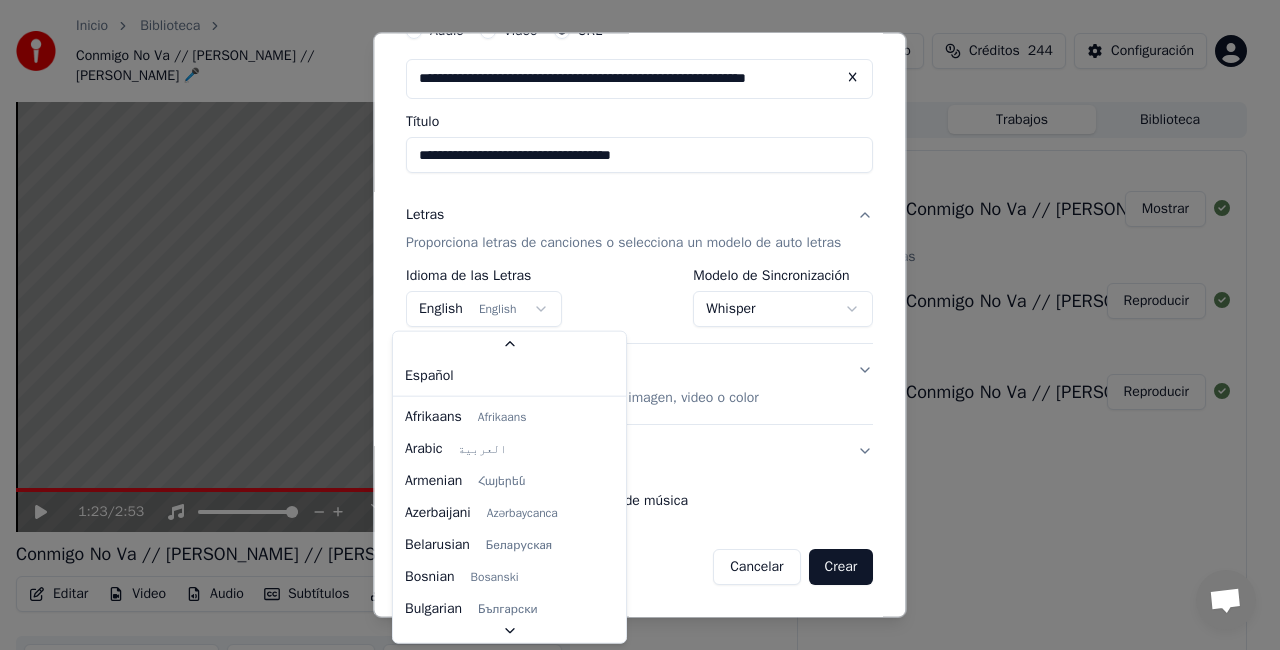 click on "**********" at bounding box center [631, 325] 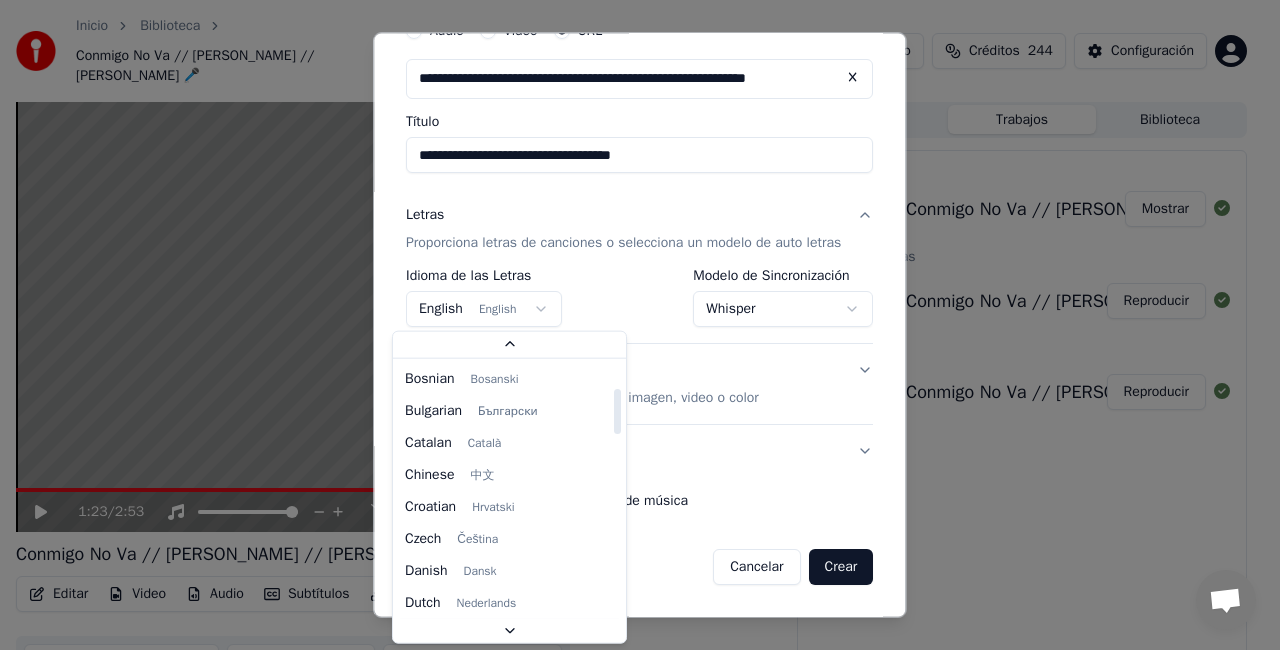scroll, scrollTop: 69, scrollLeft: 0, axis: vertical 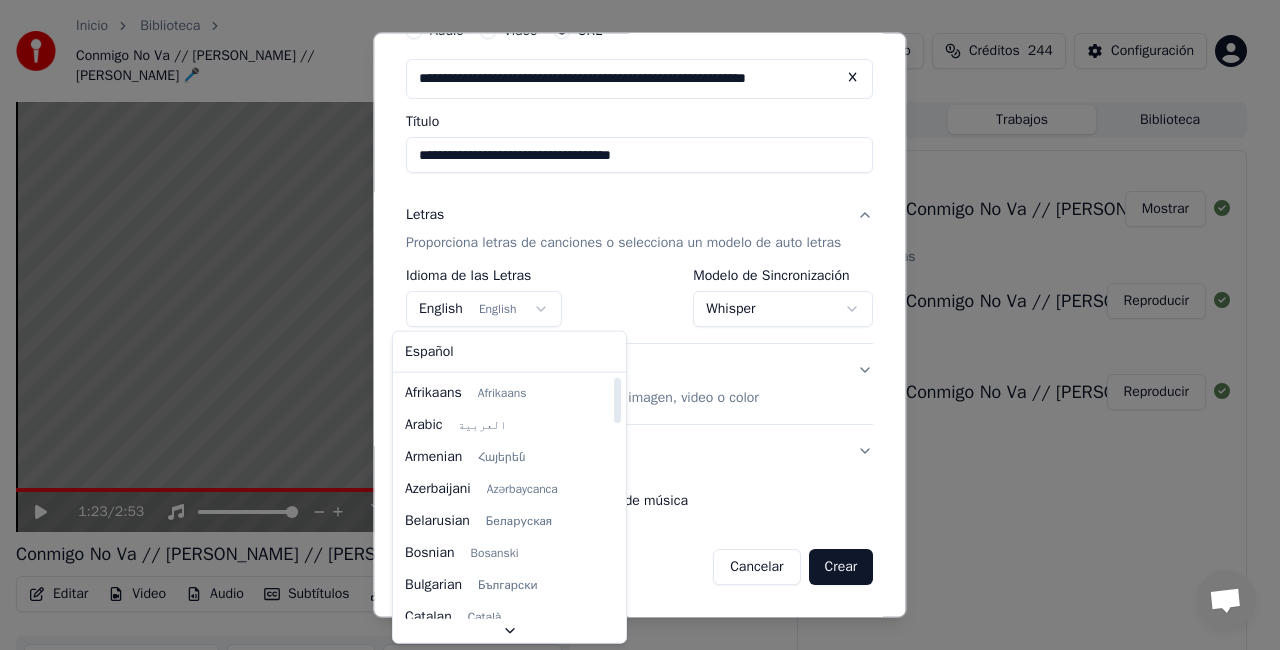select on "**" 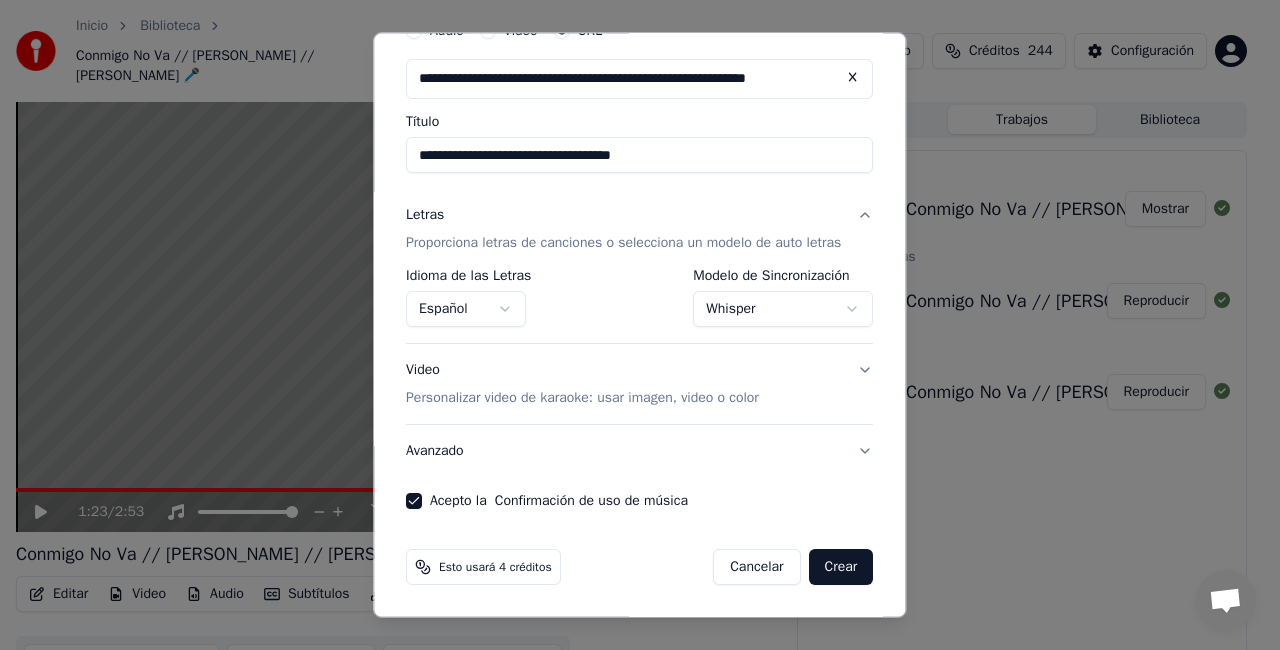 click on "Personalizar video de karaoke: usar imagen, video o color" at bounding box center [582, 398] 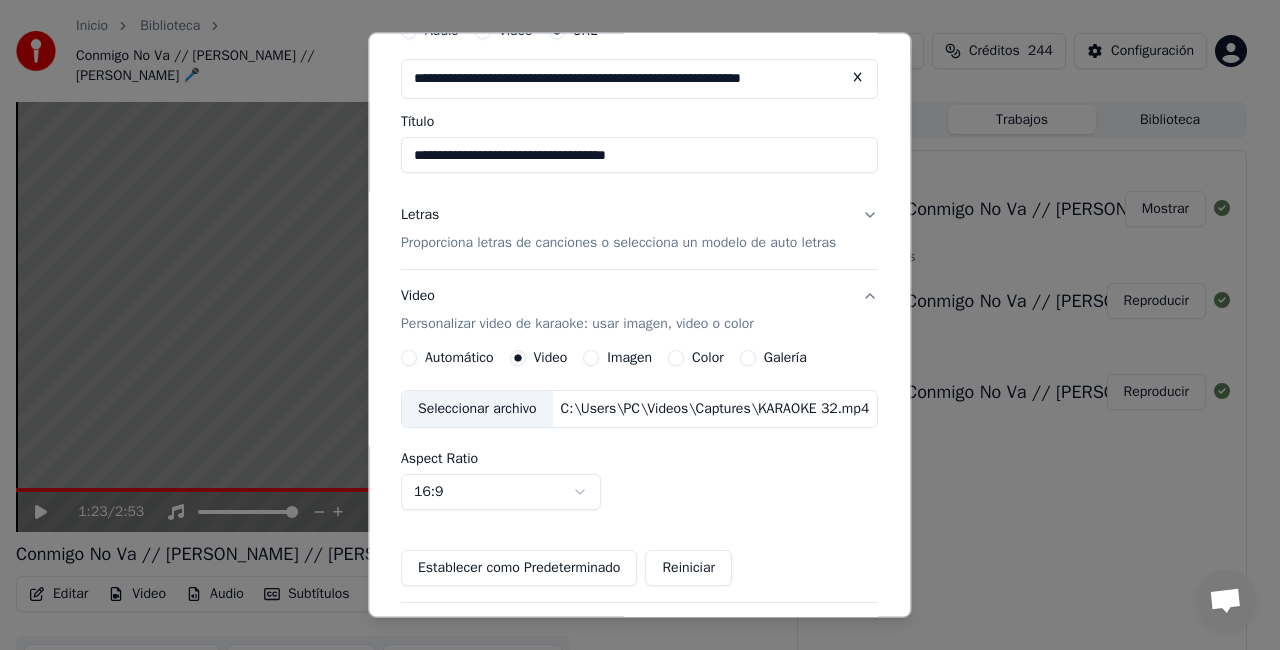 drag, startPoint x: 896, startPoint y: 394, endPoint x: 899, endPoint y: 466, distance: 72.06247 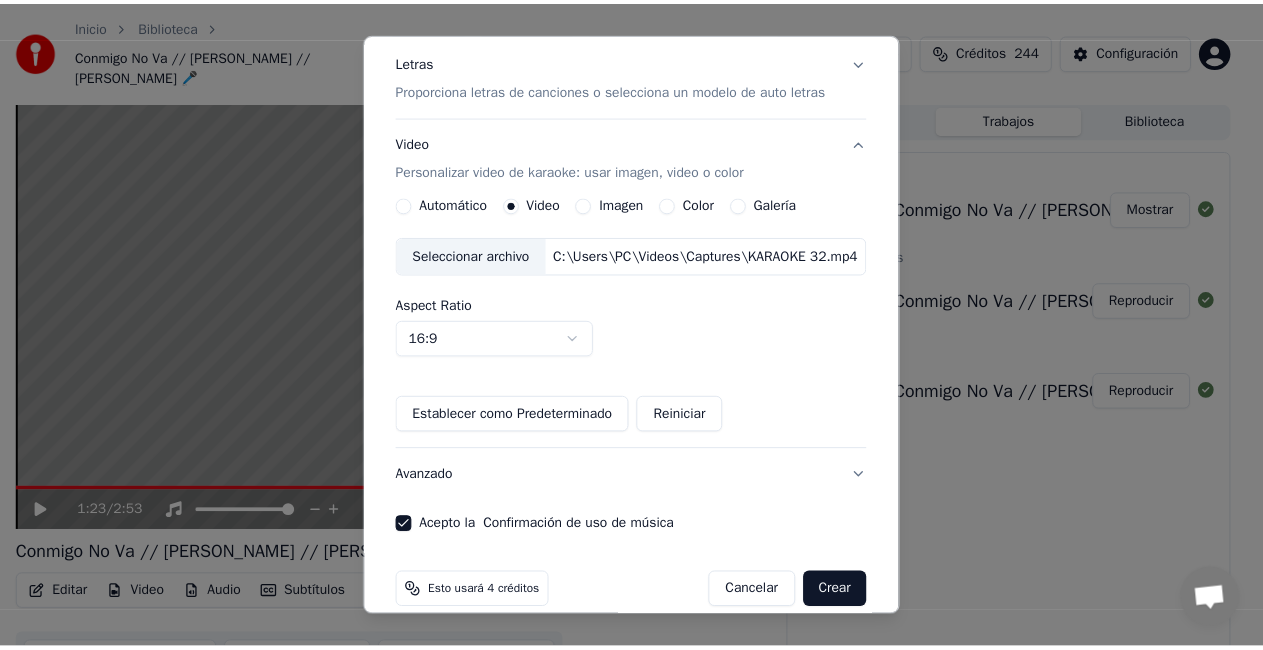 scroll, scrollTop: 274, scrollLeft: 0, axis: vertical 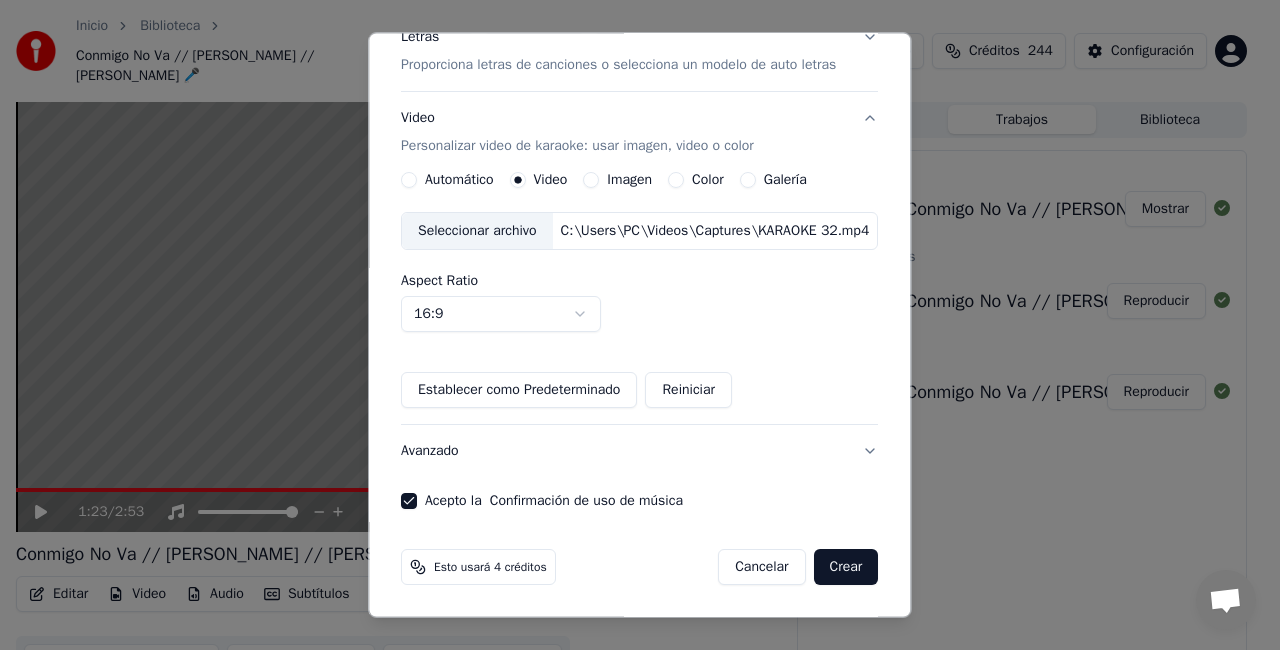 click on "Crear" at bounding box center [846, 567] 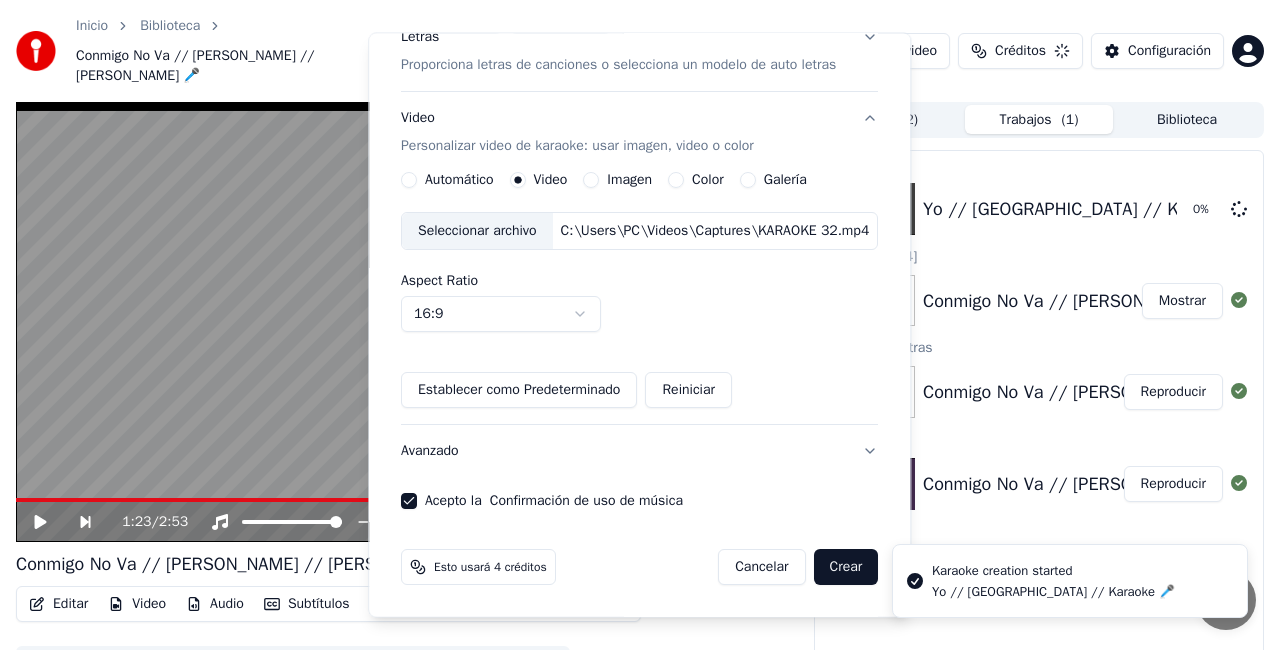 type 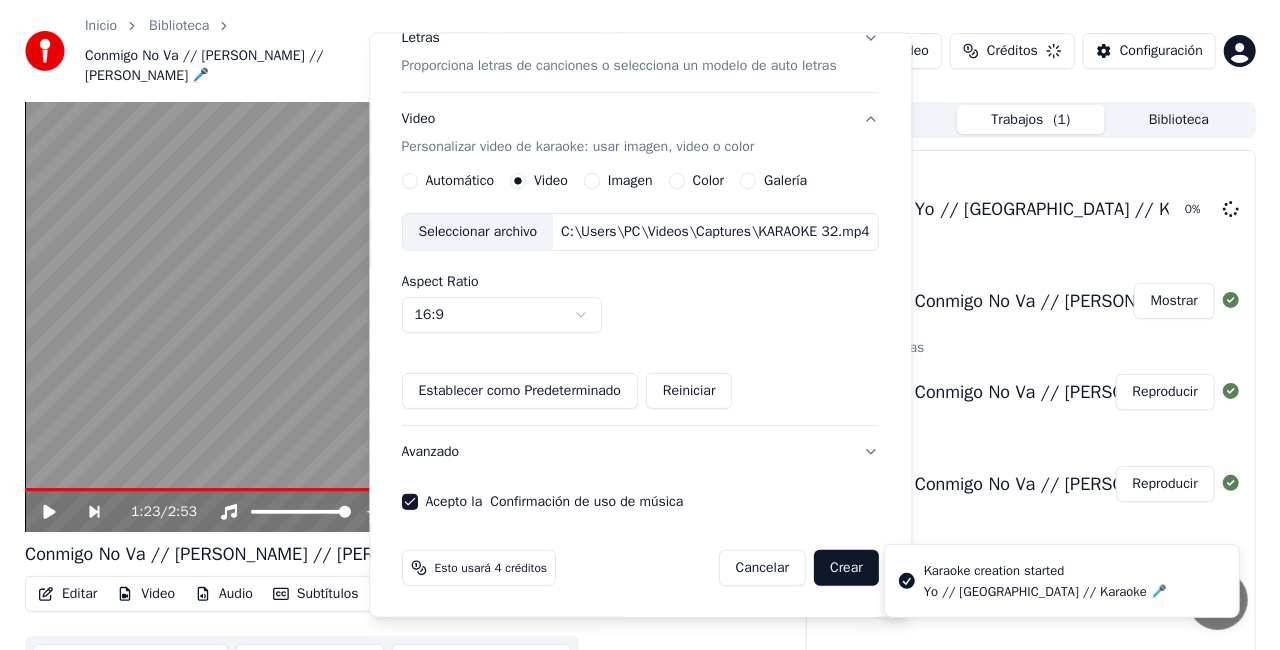 scroll, scrollTop: 154, scrollLeft: 0, axis: vertical 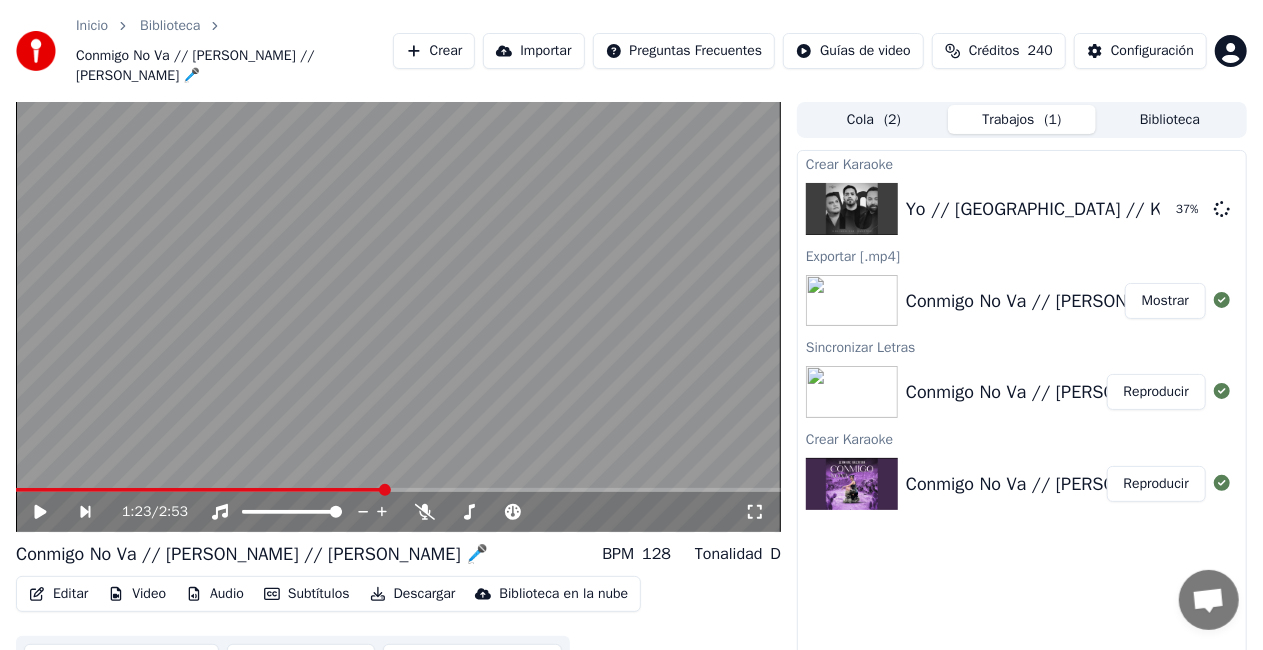 click on "Crear" at bounding box center (434, 51) 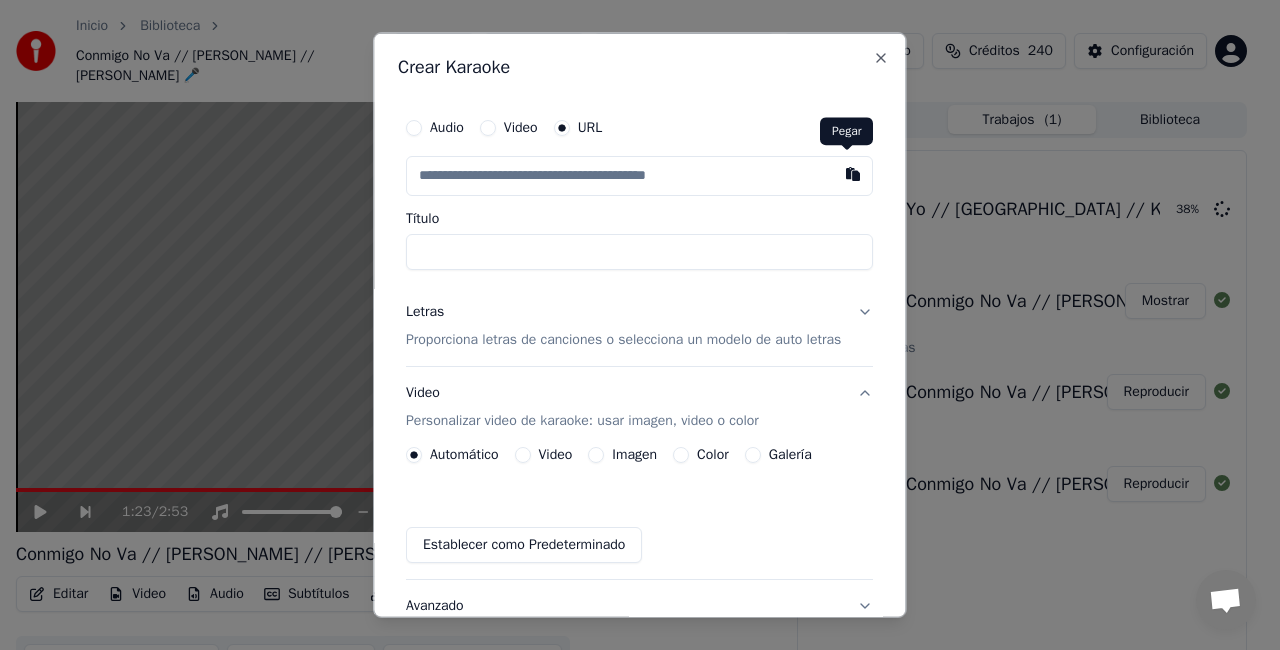 click at bounding box center (854, 174) 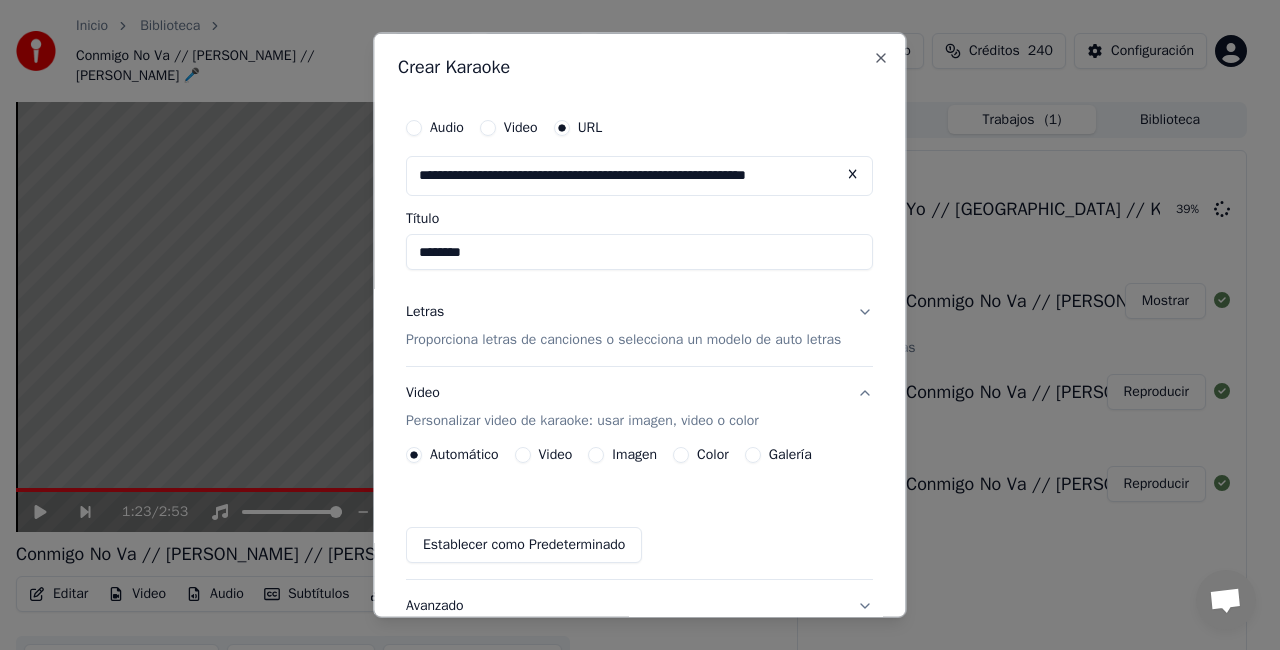 click on "********" at bounding box center (639, 252) 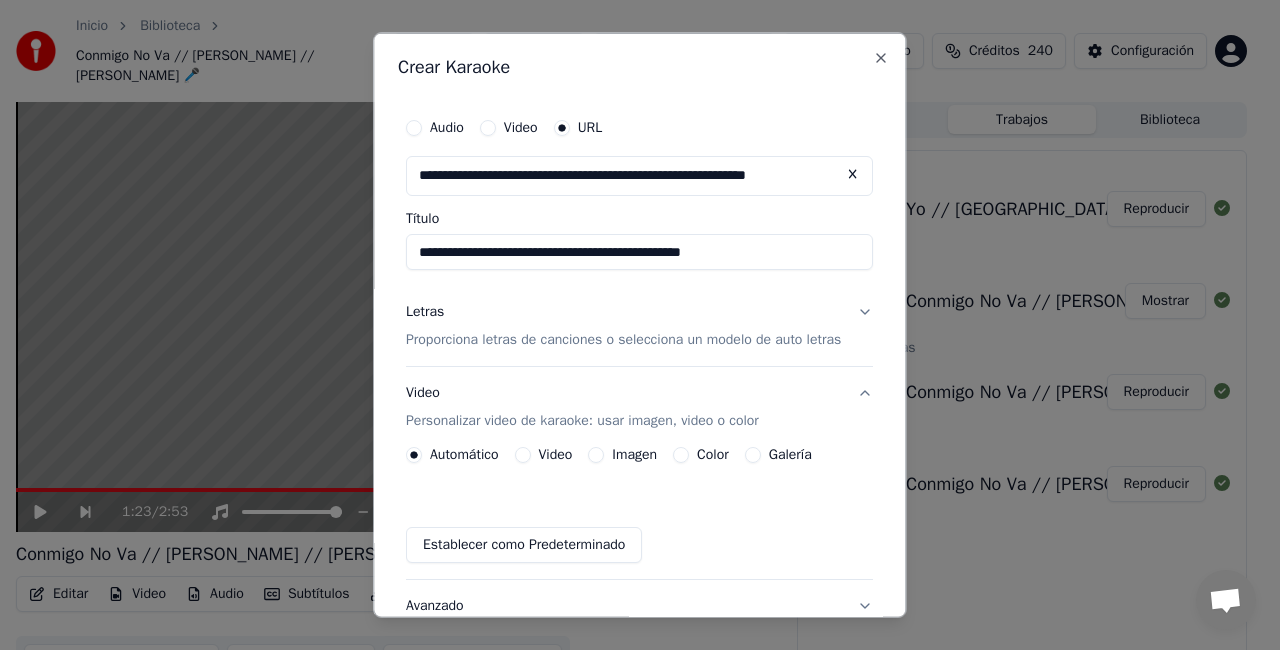 type on "**********" 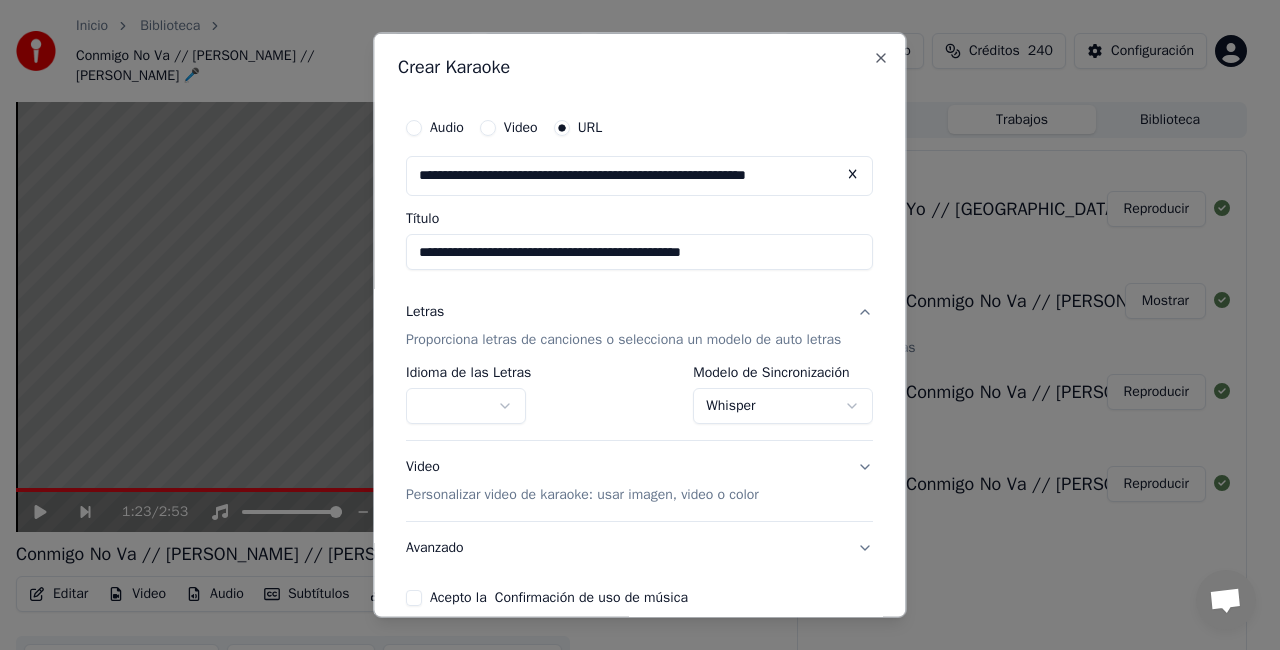 click on "Personalizar video de karaoke: usar imagen, video o color" at bounding box center (582, 494) 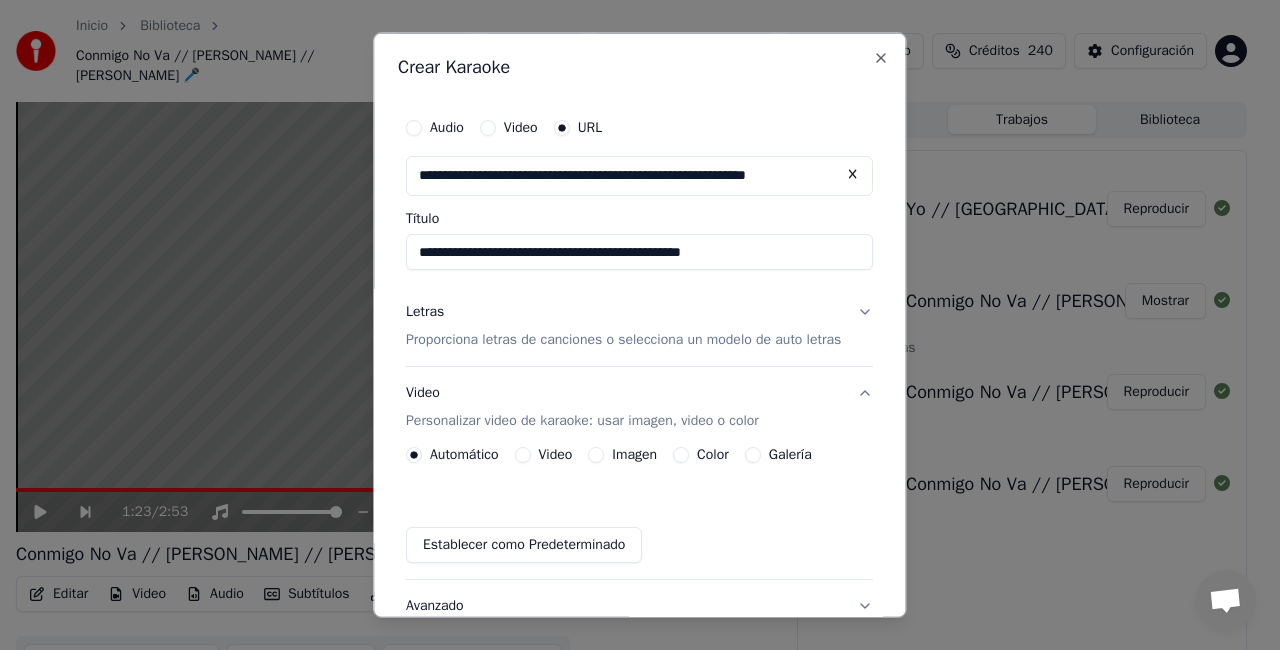 click on "Video" at bounding box center [523, 454] 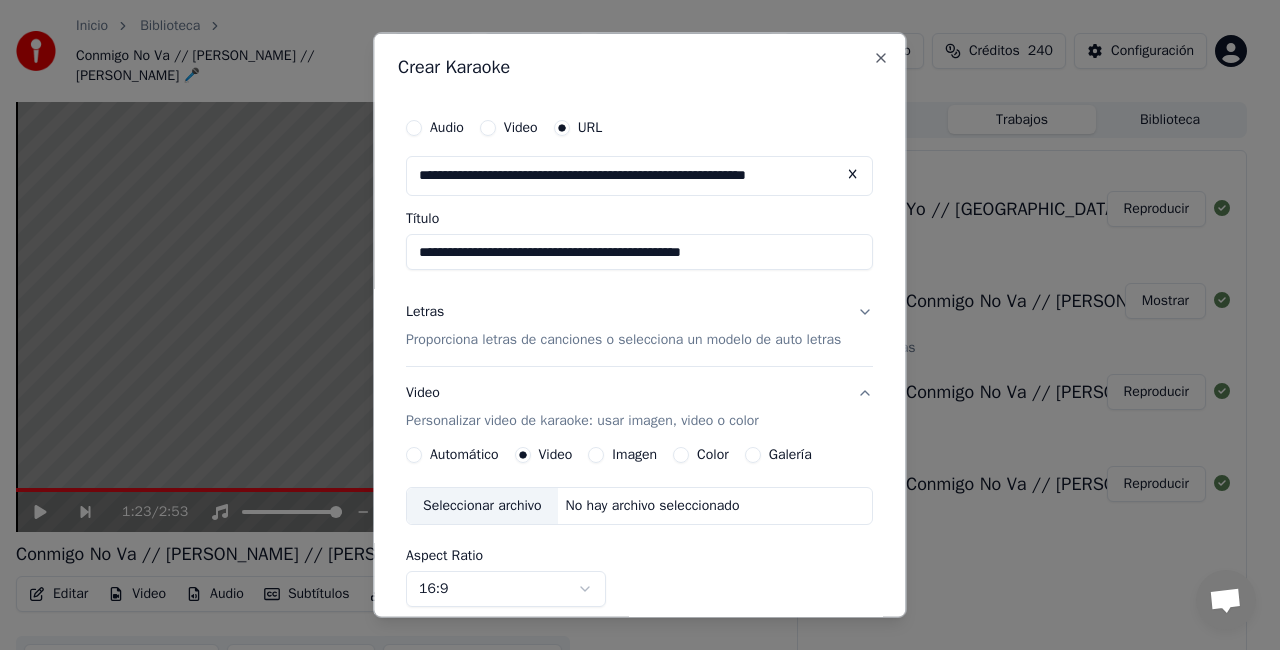 click on "Seleccionar archivo" at bounding box center [482, 505] 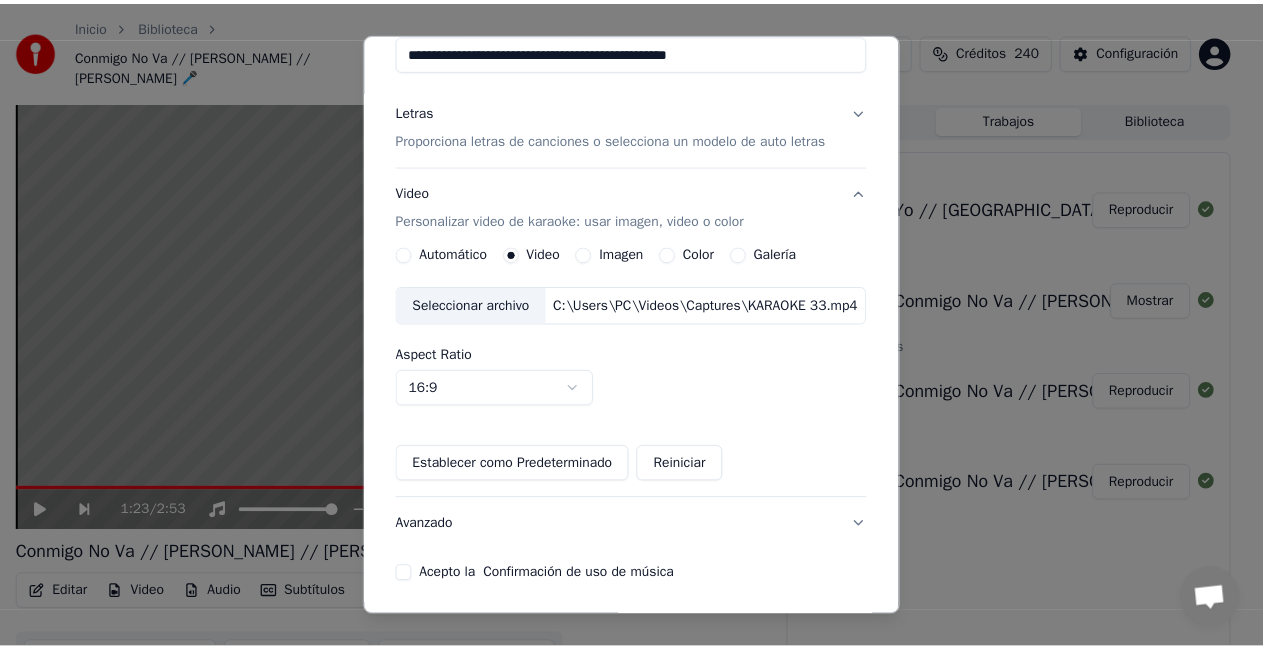 scroll, scrollTop: 240, scrollLeft: 0, axis: vertical 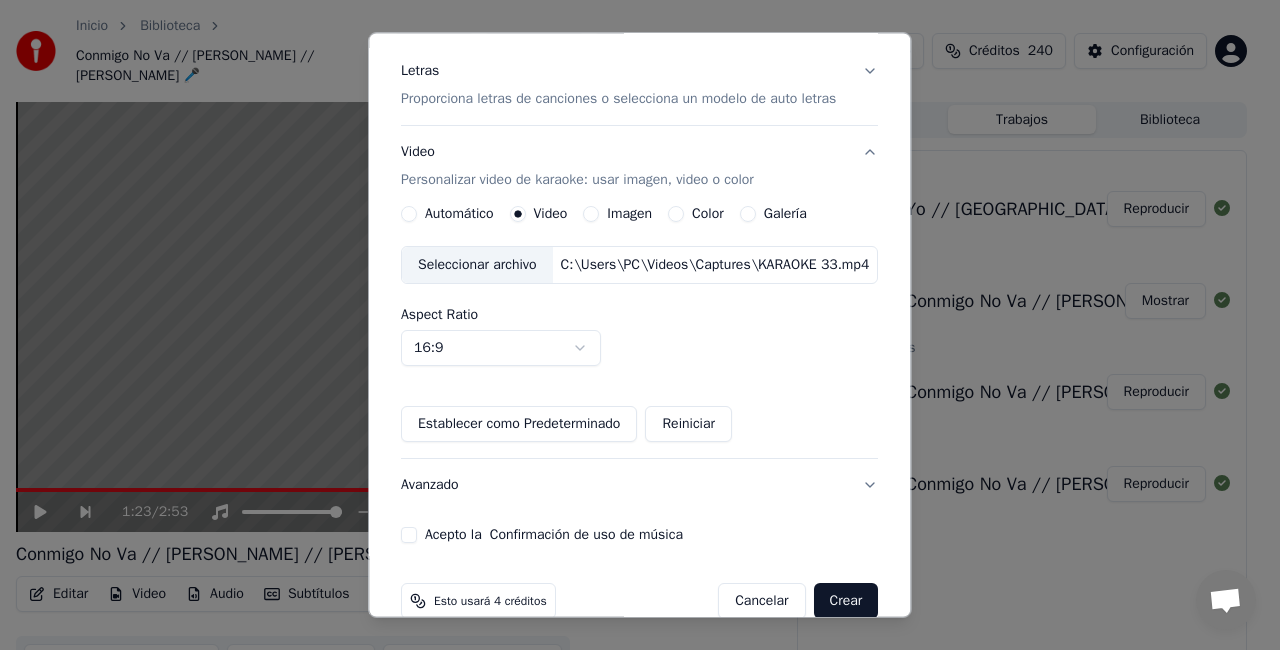 click on "Acepto la   Confirmación de uso de música" at bounding box center [409, 535] 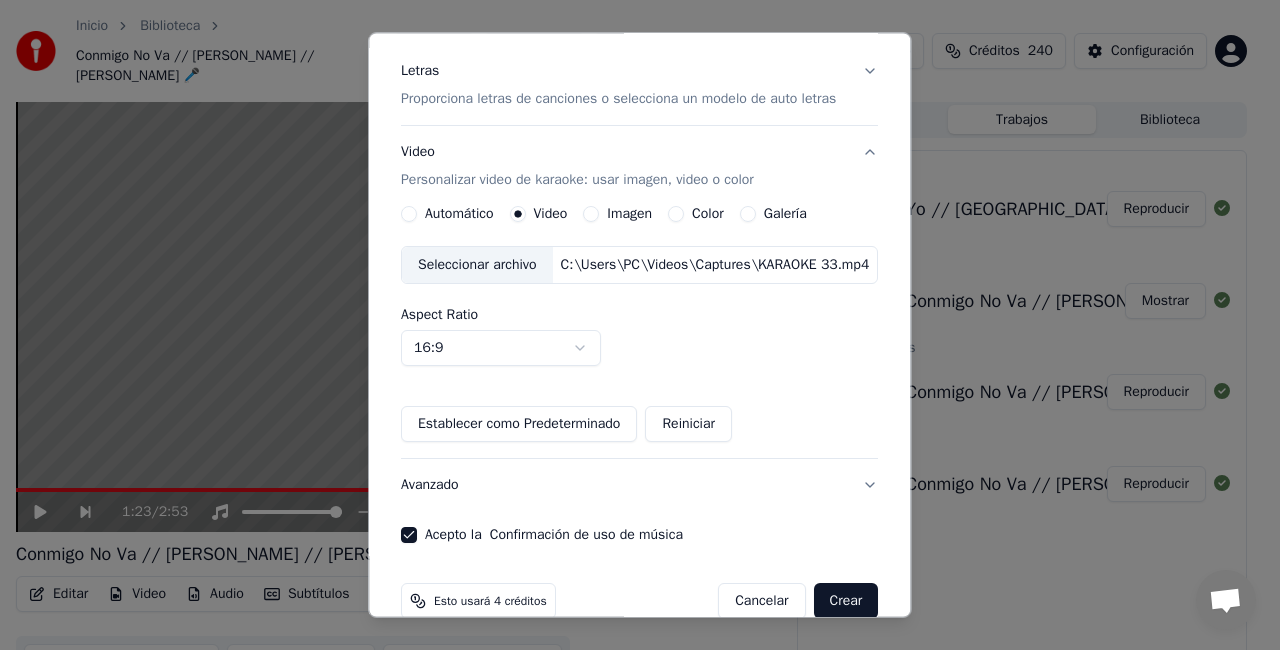 click on "Crear" at bounding box center [846, 601] 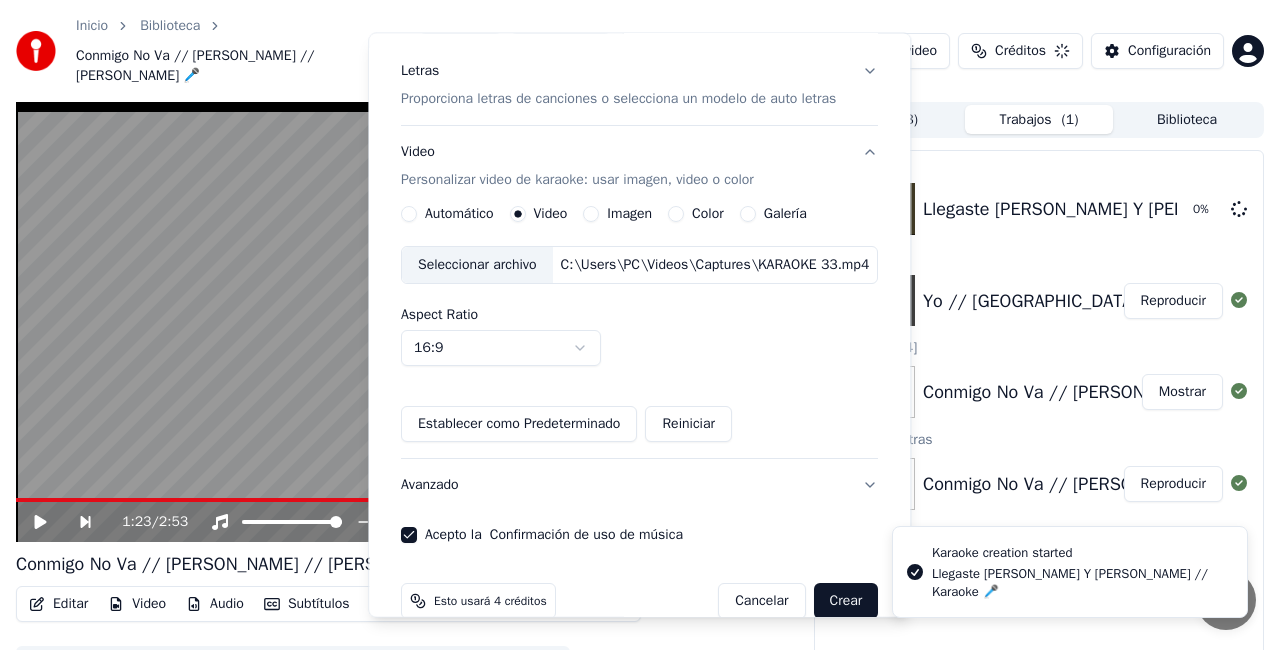 type 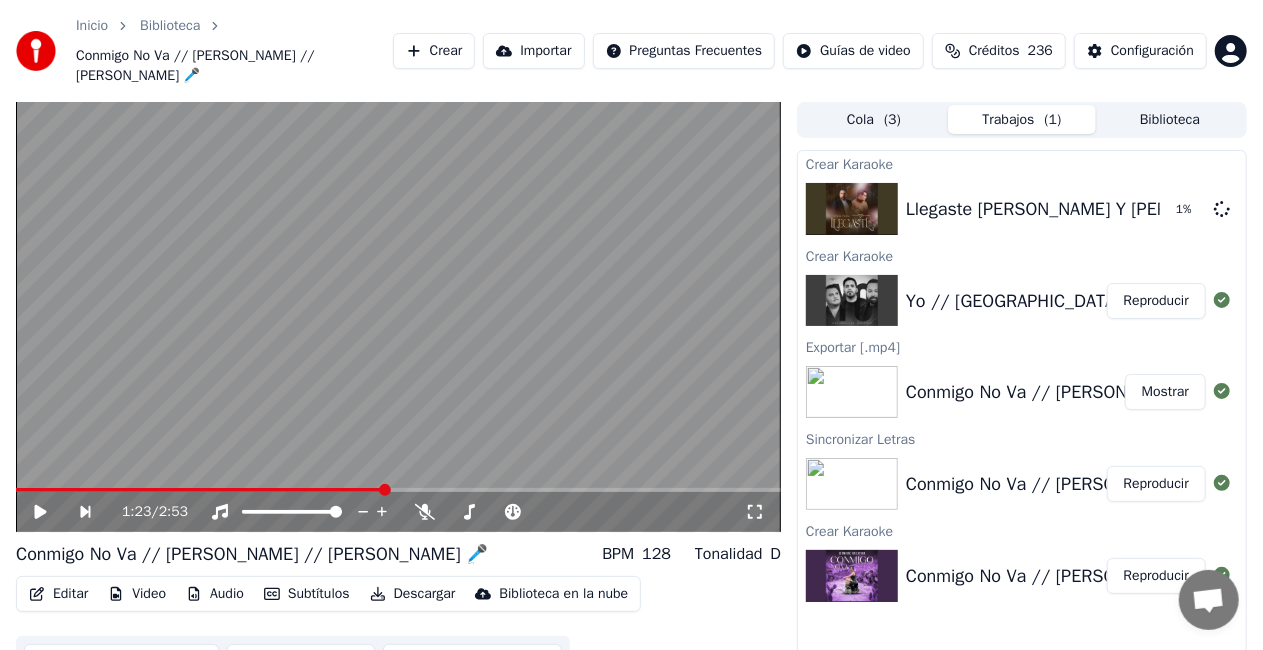 click on "Reproducir" at bounding box center [1156, 301] 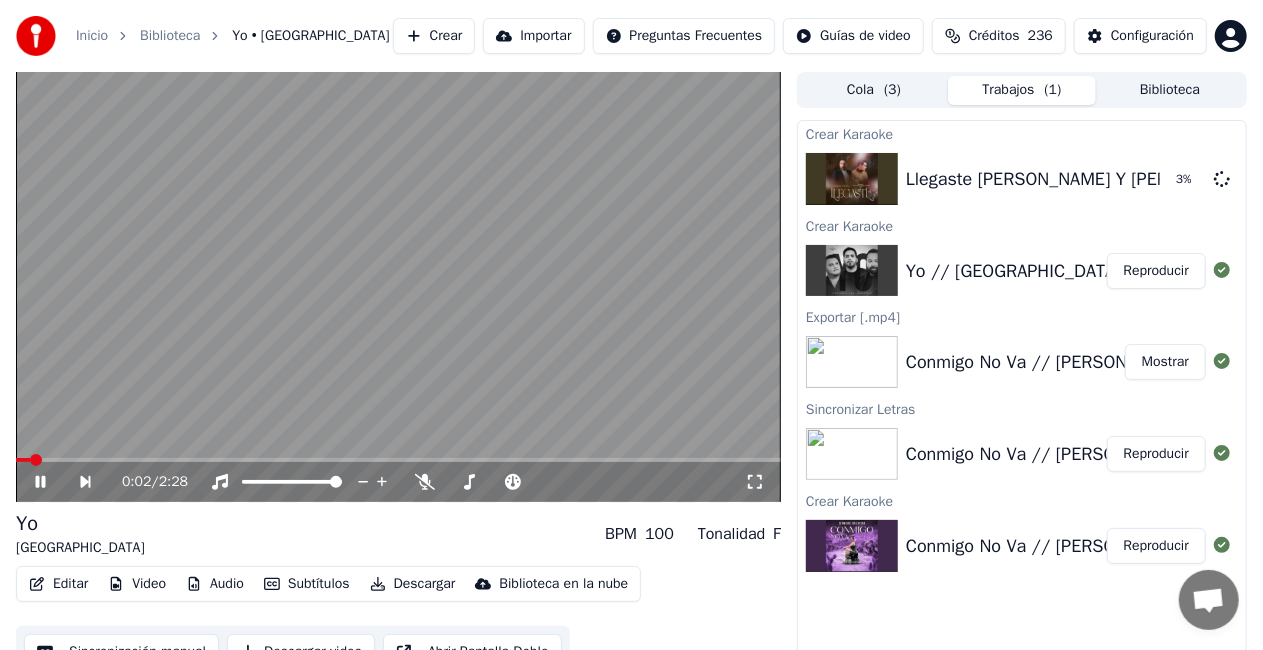 click on "Editar" at bounding box center (58, 584) 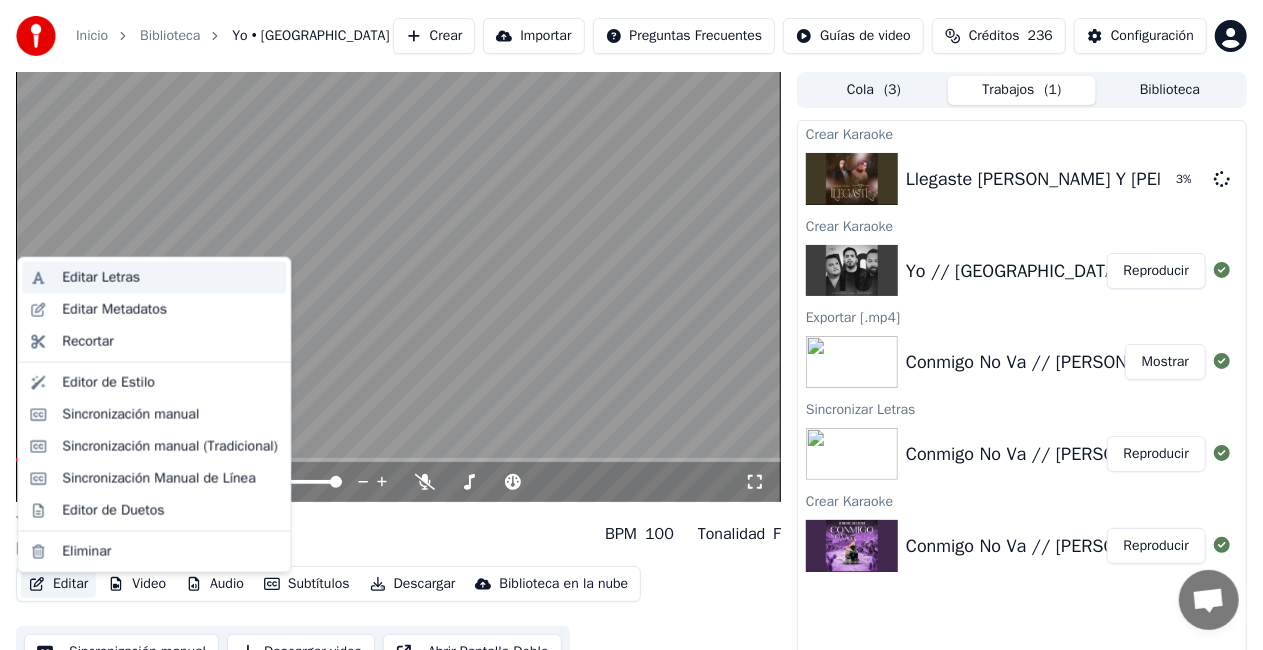 click on "Editar Letras" at bounding box center [101, 278] 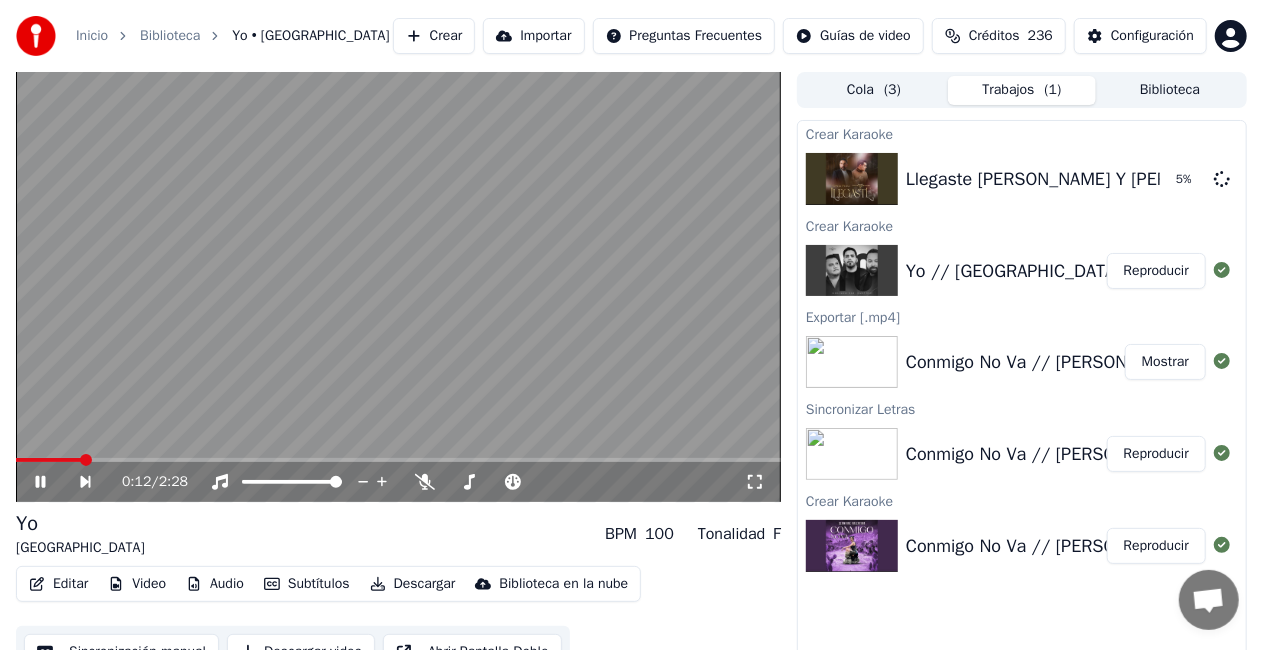 click at bounding box center [398, 287] 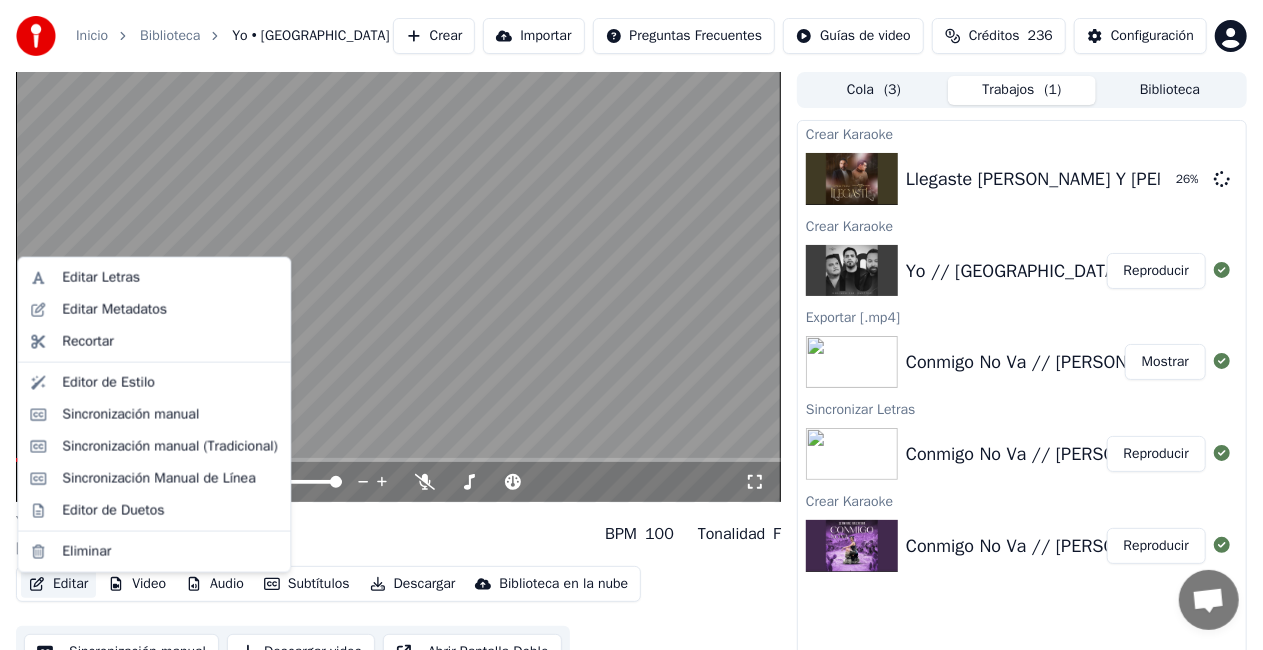 click on "Editar" at bounding box center [58, 584] 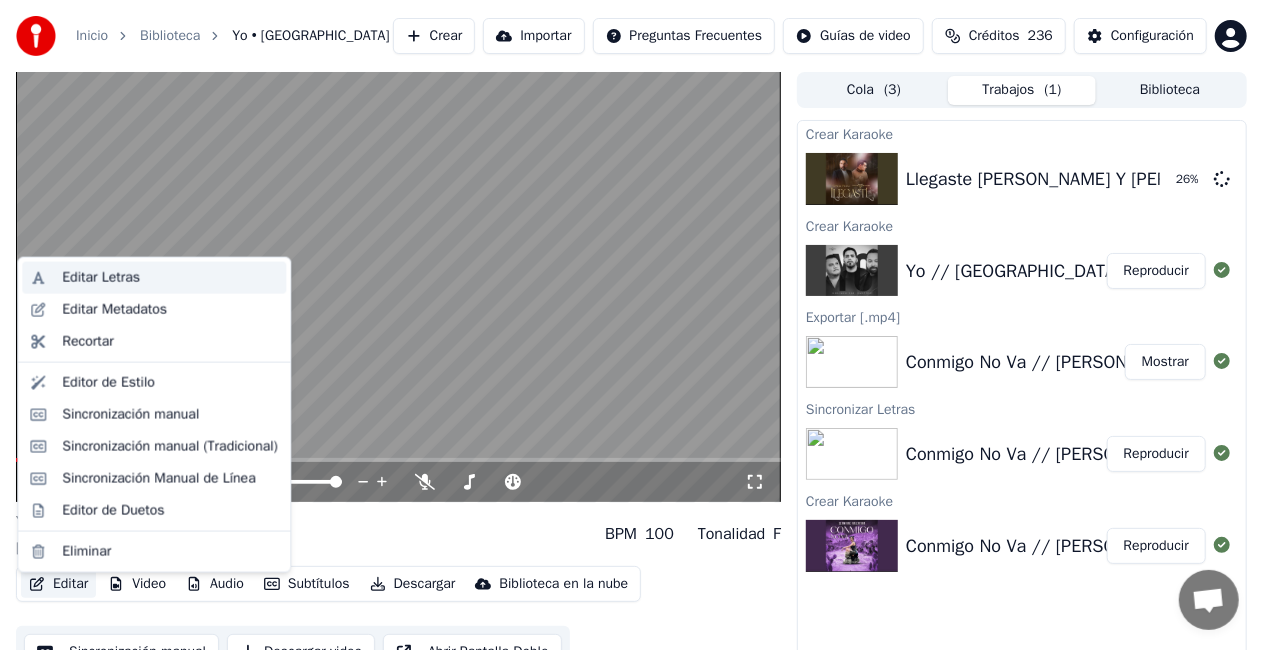 click on "Editar Letras" at bounding box center (101, 278) 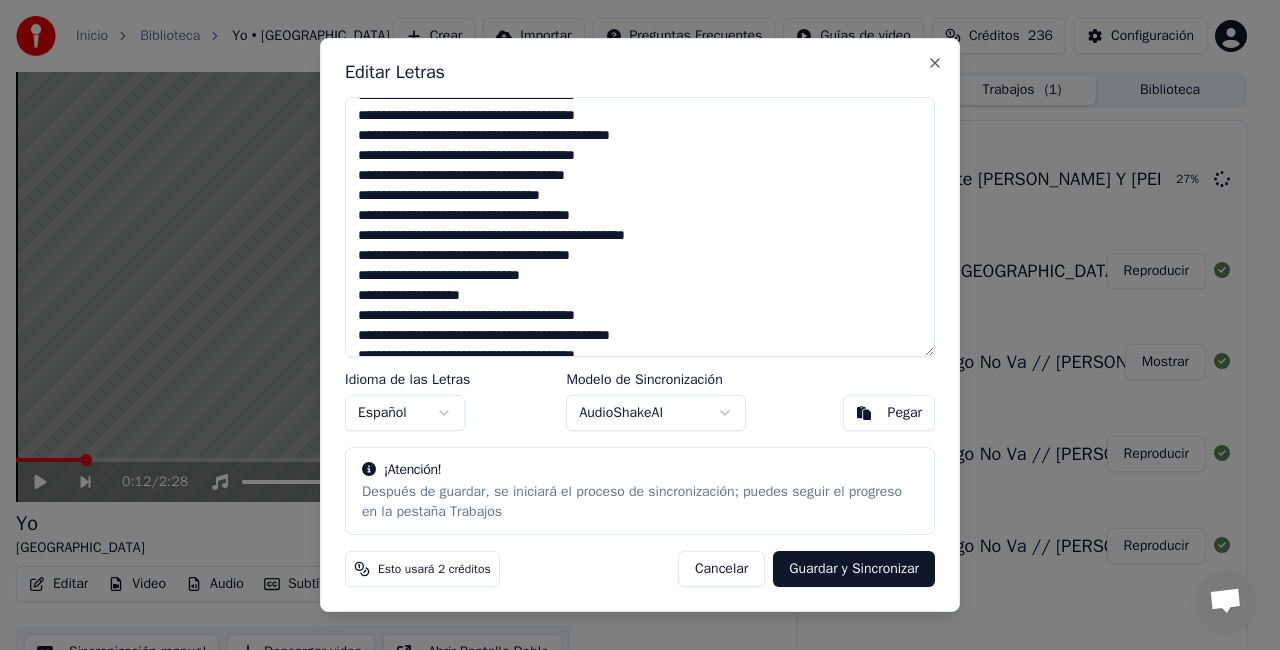 scroll, scrollTop: 118, scrollLeft: 0, axis: vertical 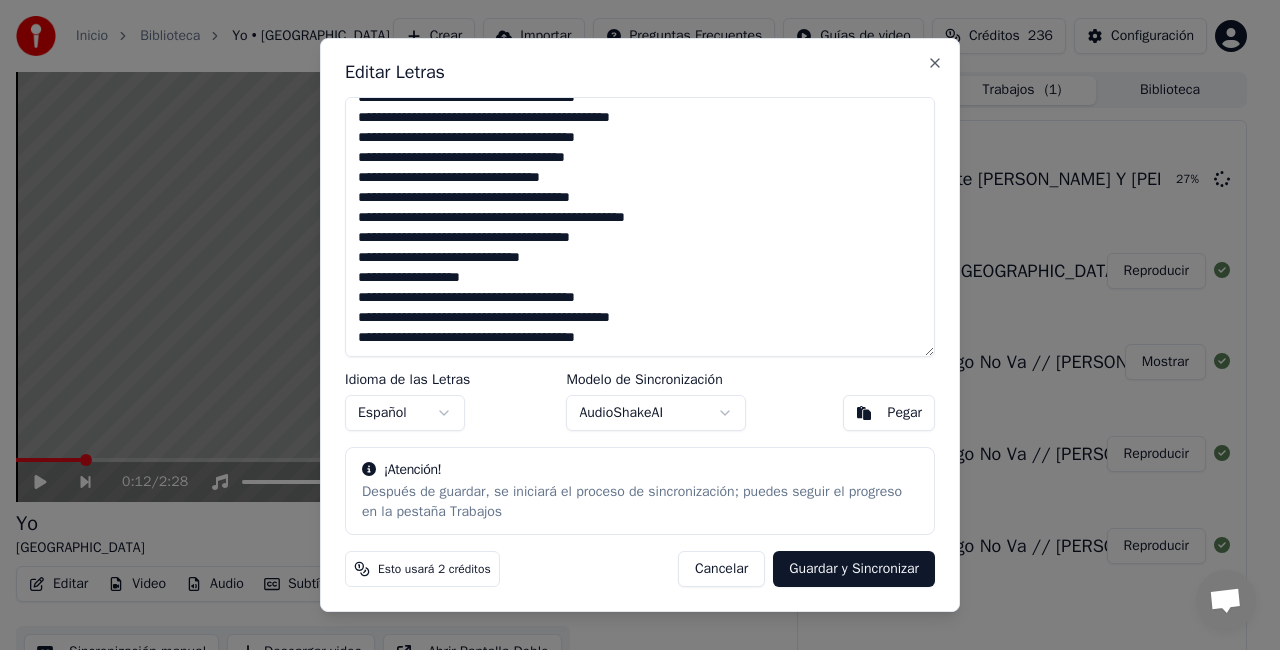 drag, startPoint x: 356, startPoint y: 115, endPoint x: 667, endPoint y: 380, distance: 408.59027 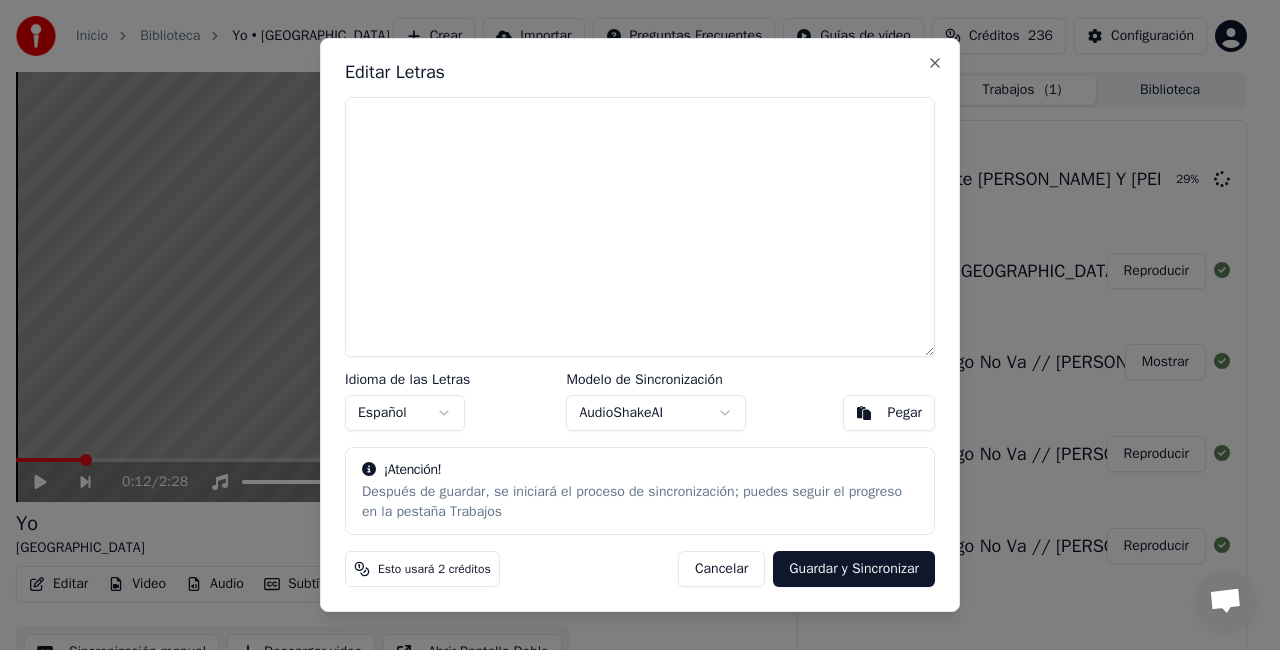 scroll, scrollTop: 0, scrollLeft: 0, axis: both 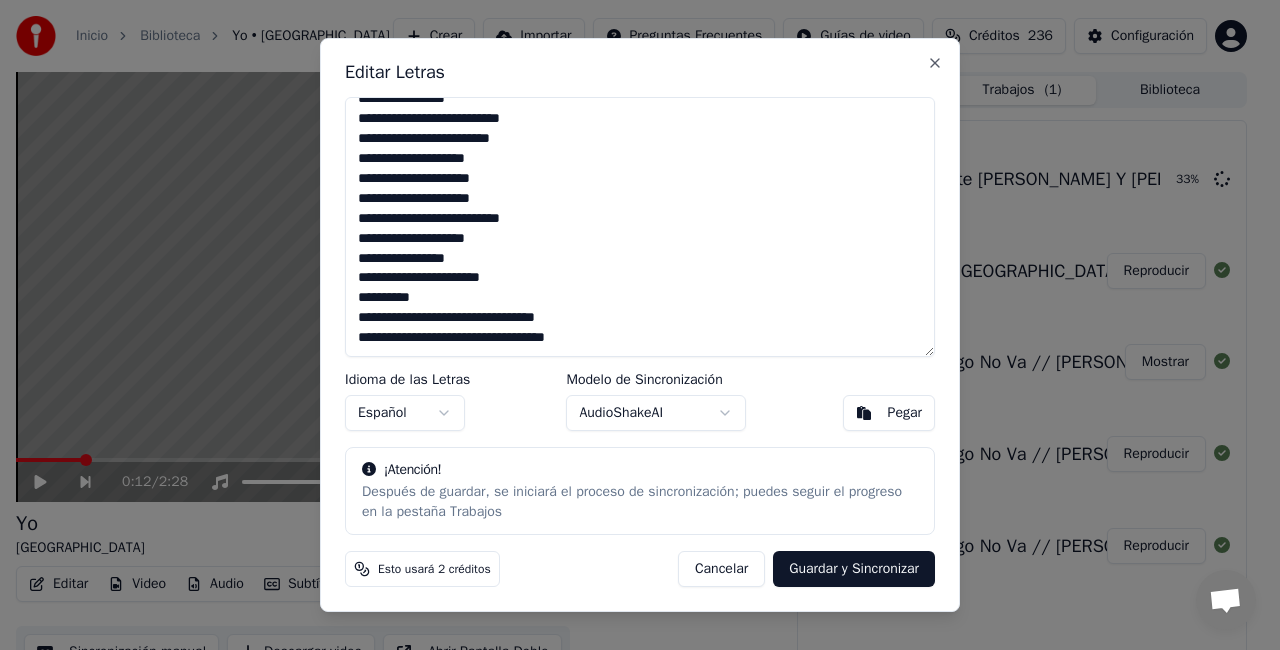 click on "Guardar y Sincronizar" at bounding box center [854, 569] 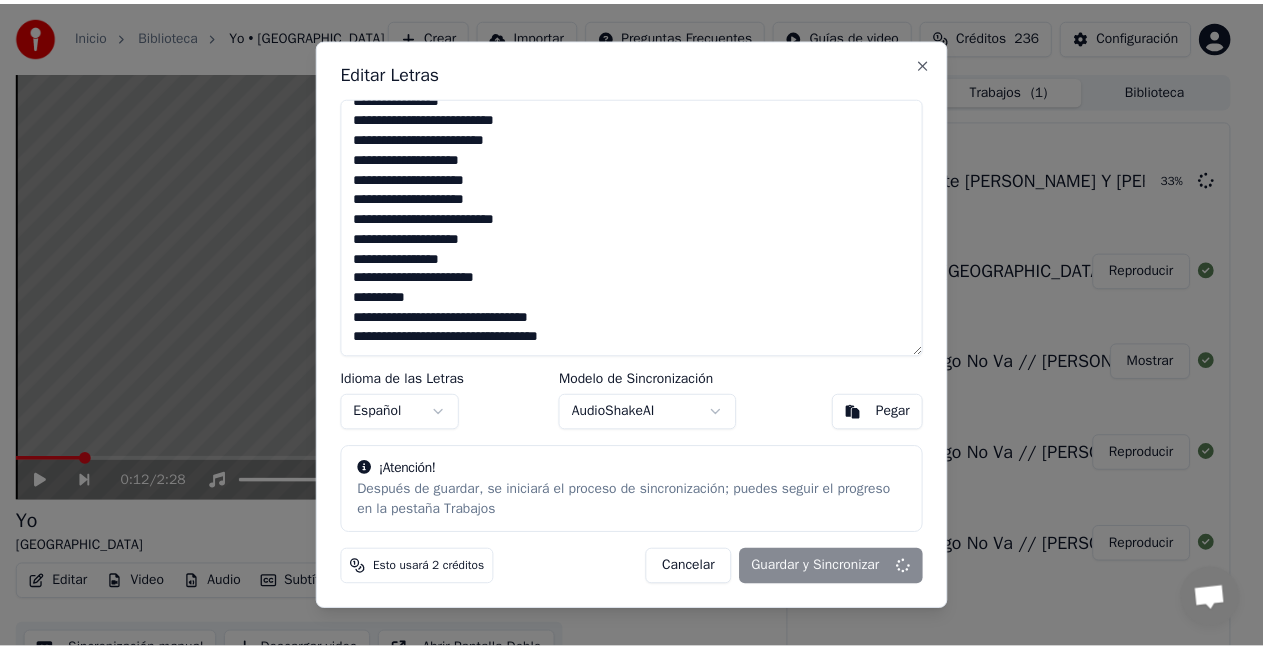 scroll, scrollTop: 517, scrollLeft: 0, axis: vertical 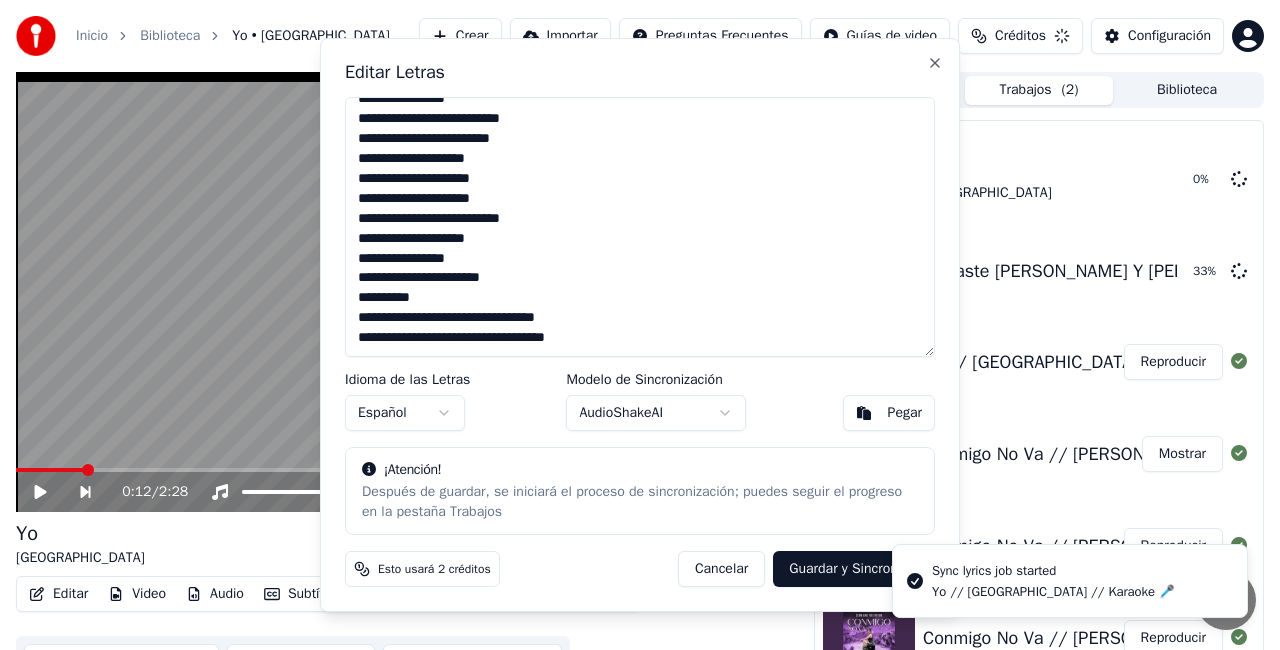 type on "**********" 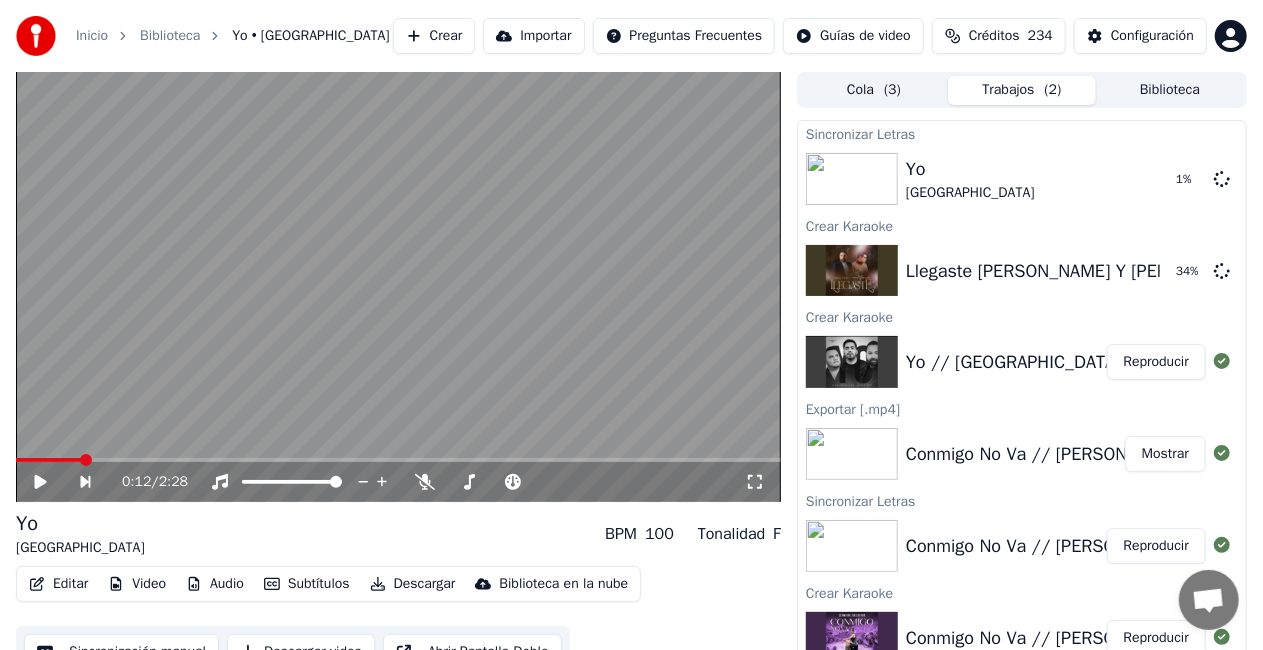 click on "Editar" at bounding box center (58, 584) 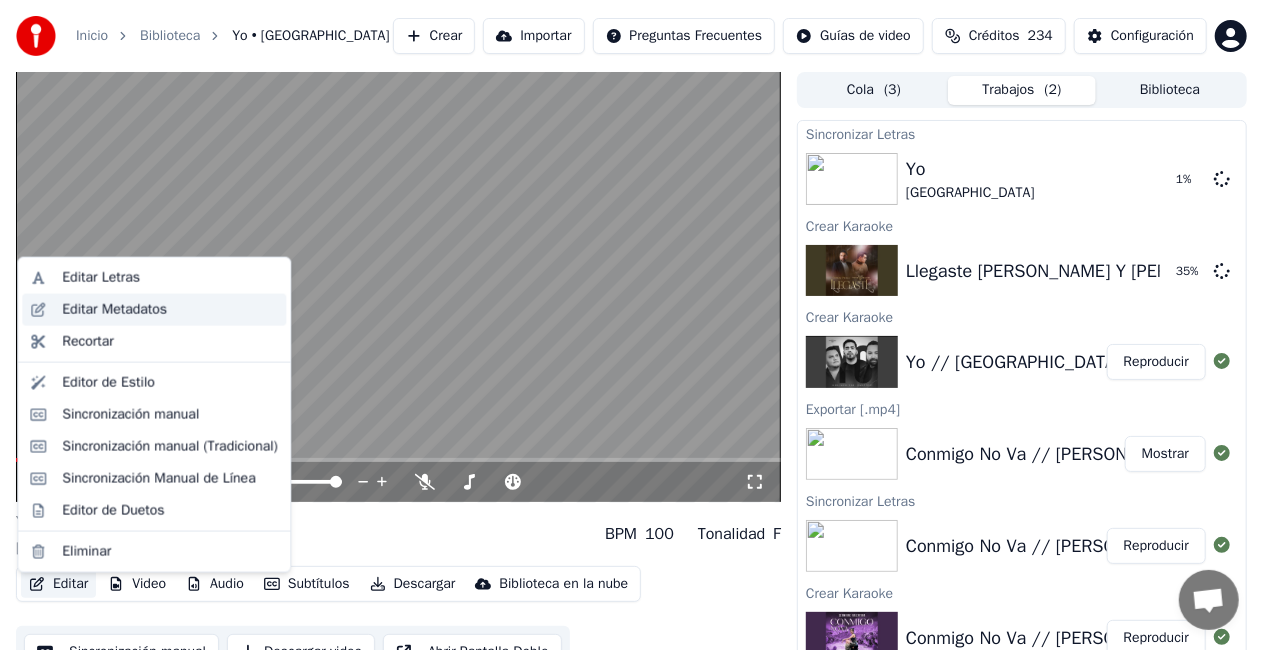 click on "Editar Metadatos" at bounding box center (114, 310) 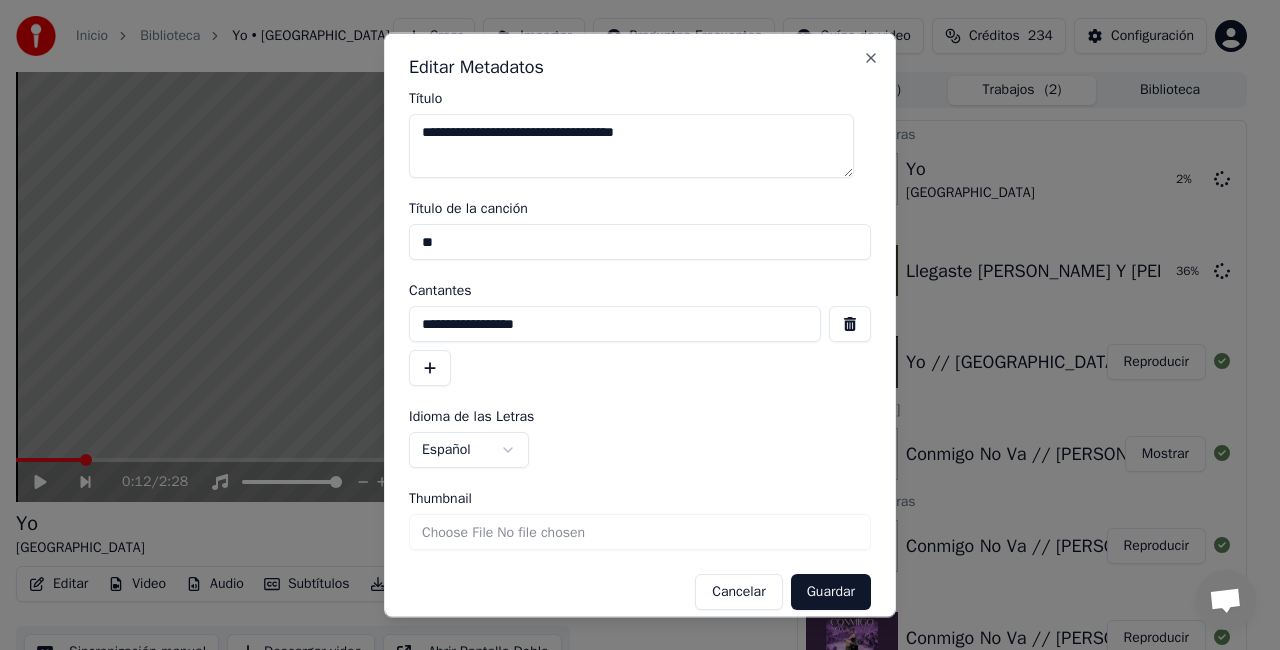click on "**" at bounding box center [640, 242] 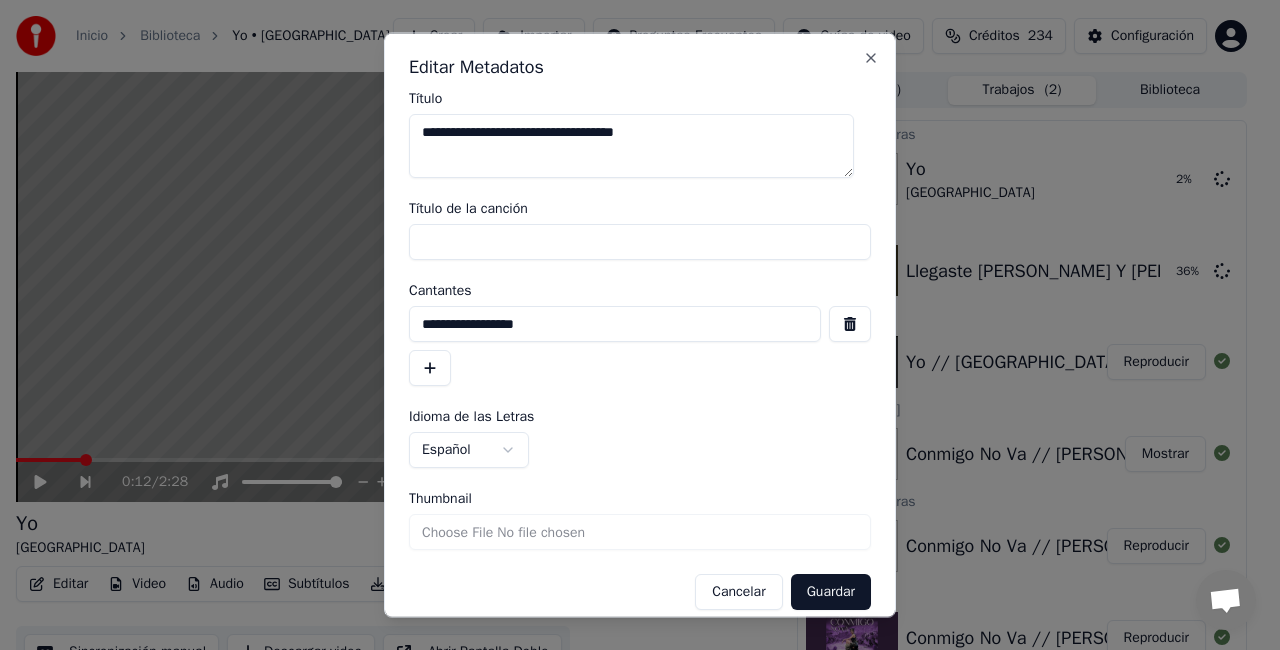 type 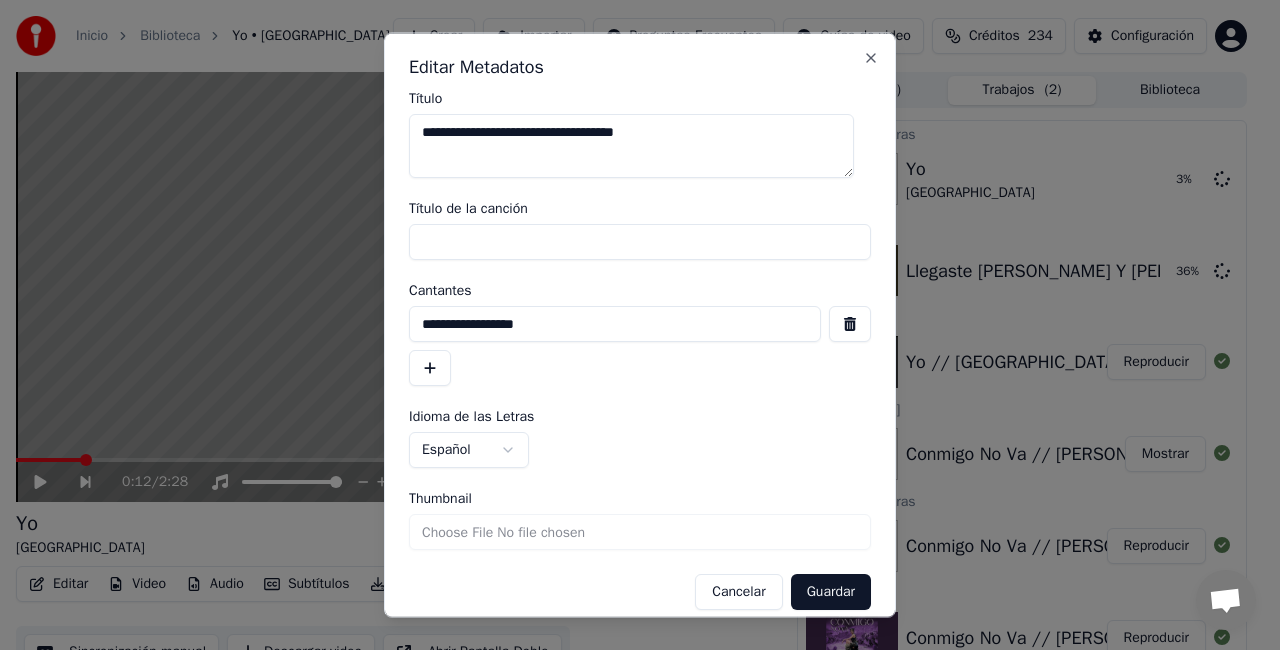 click at bounding box center [850, 324] 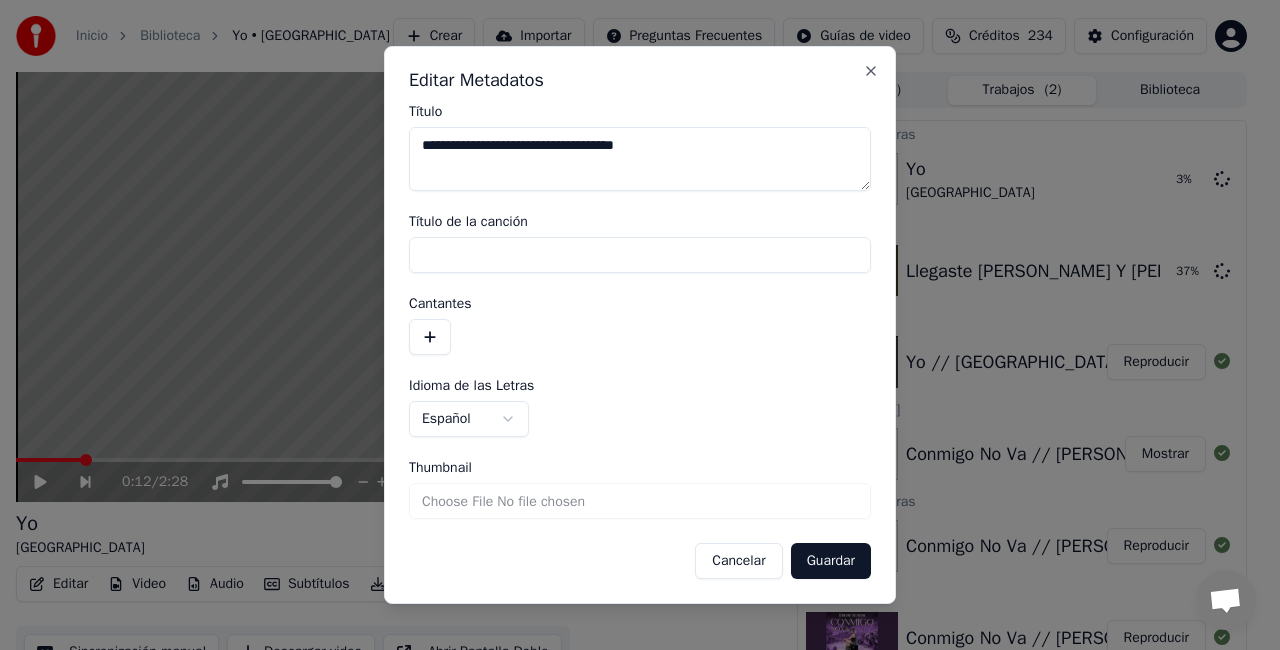 click on "Thumbnail" at bounding box center [640, 501] 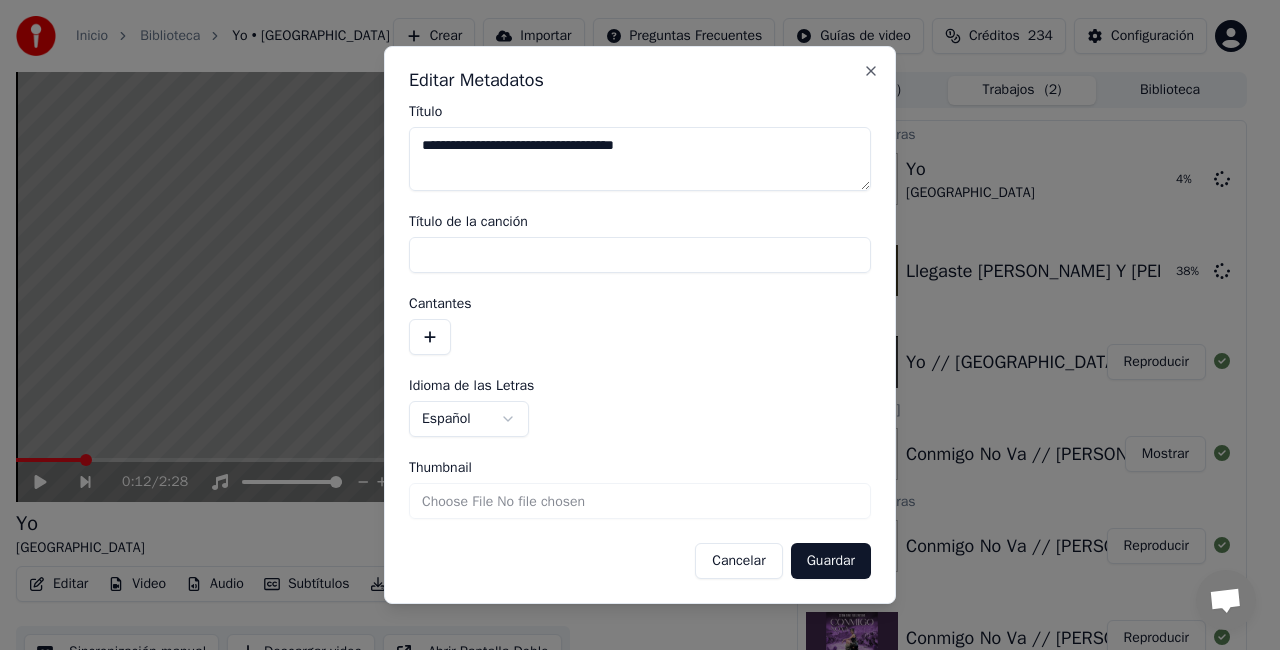 type on "**********" 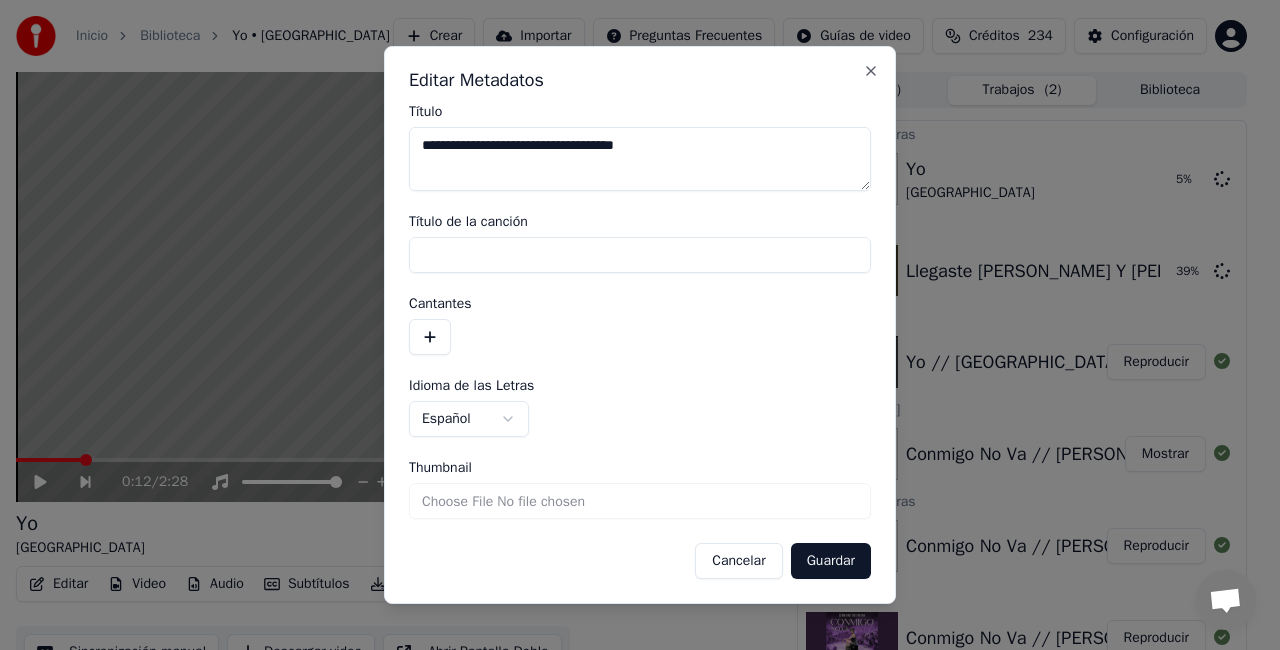 click on "Guardar" at bounding box center (831, 561) 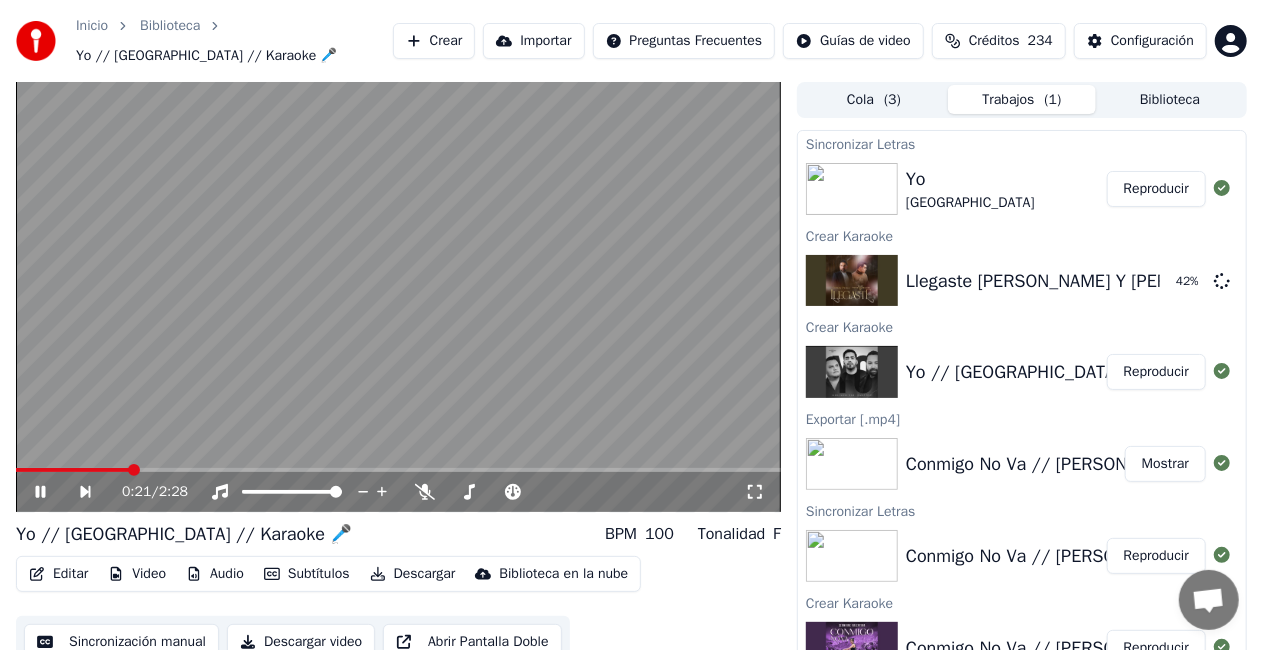 click on "Reproducir" at bounding box center [1156, 189] 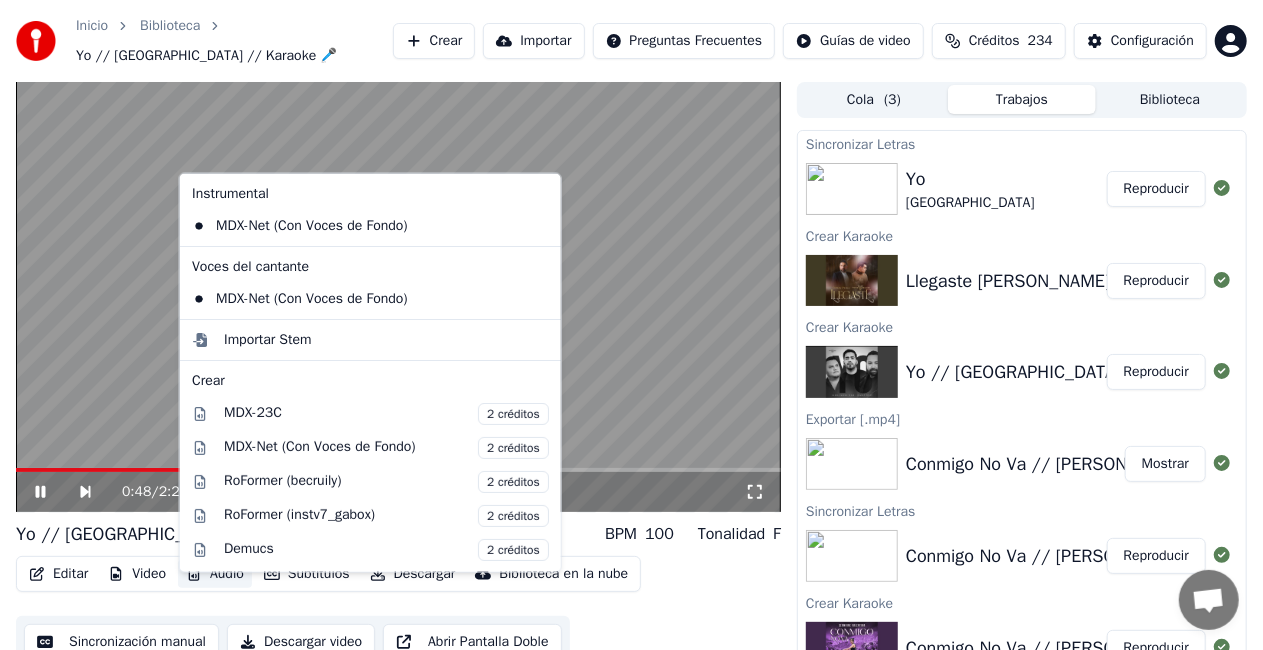 click on "Audio" at bounding box center [215, 574] 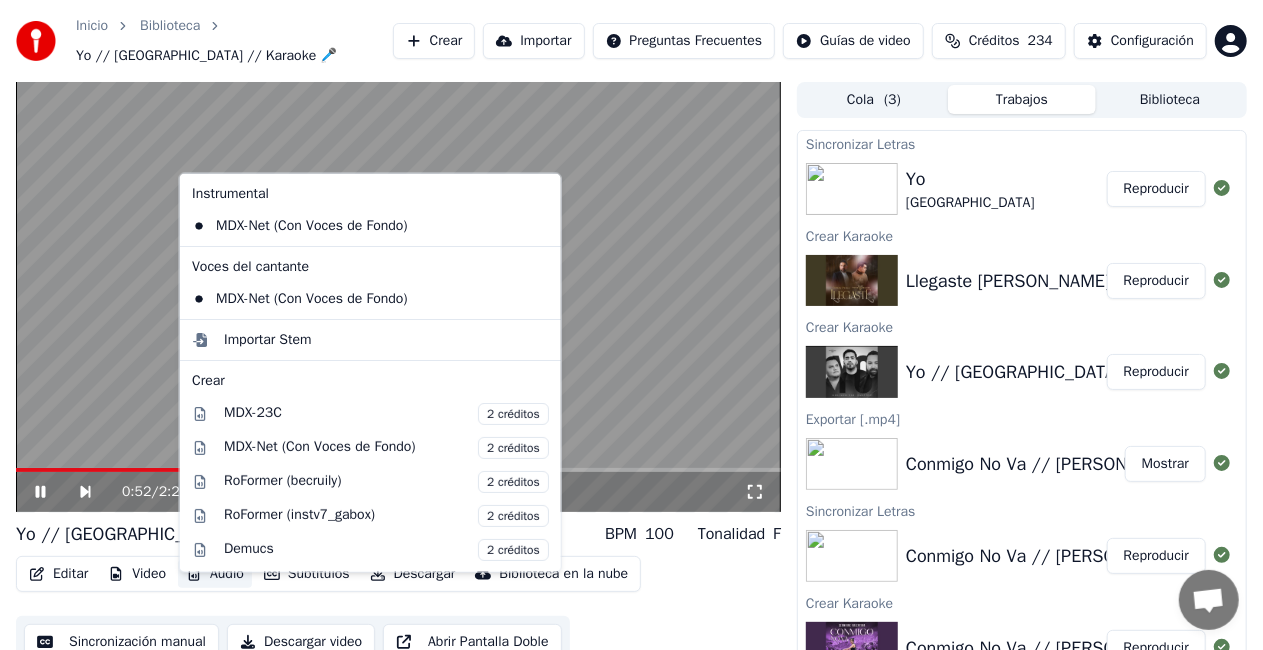 click at bounding box center (398, 297) 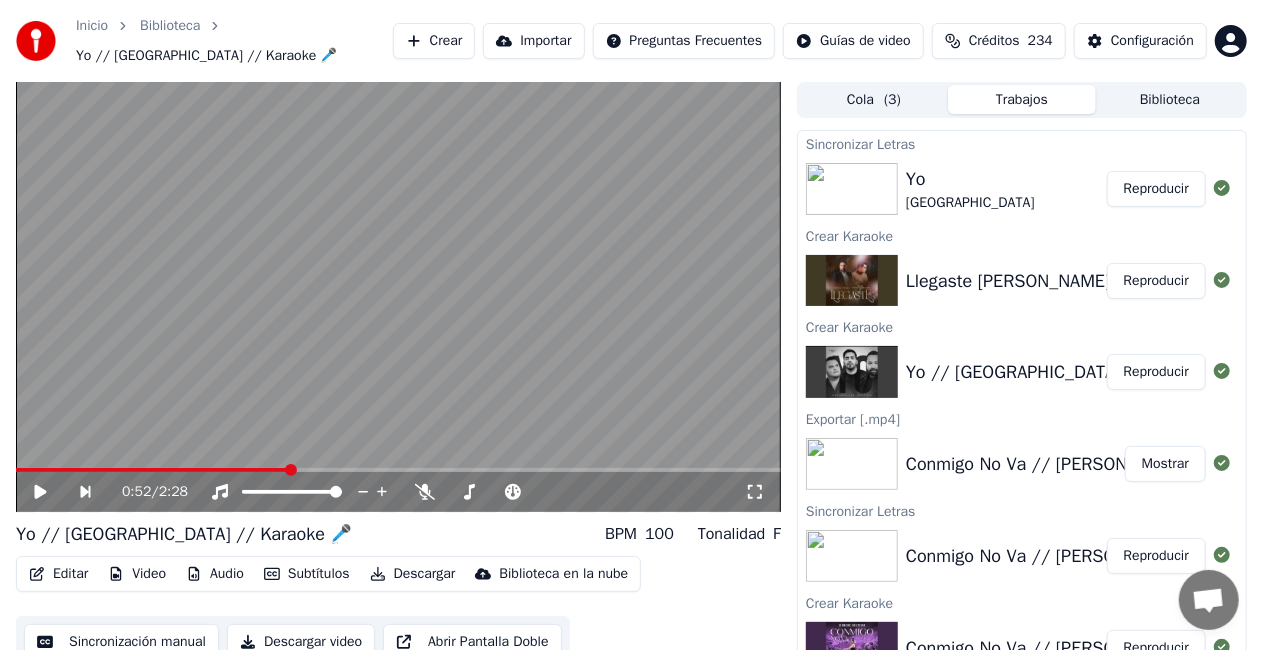 click on "Descargar" at bounding box center [413, 574] 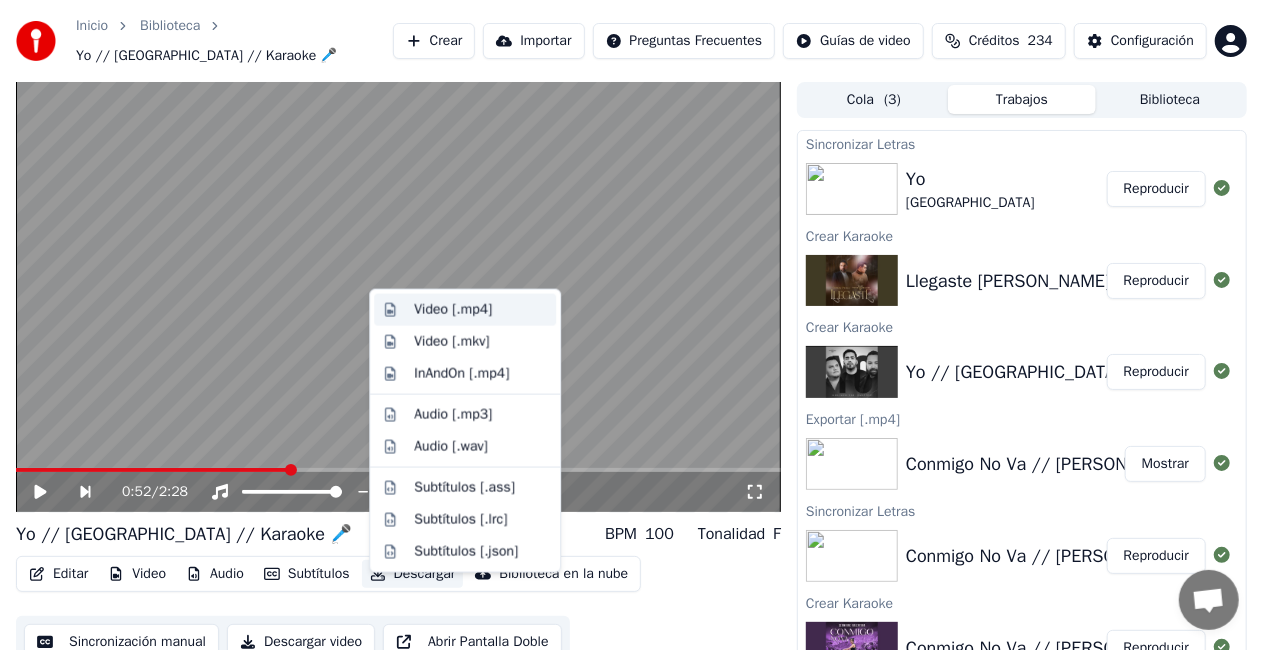 click on "Video [.mp4]" at bounding box center [453, 310] 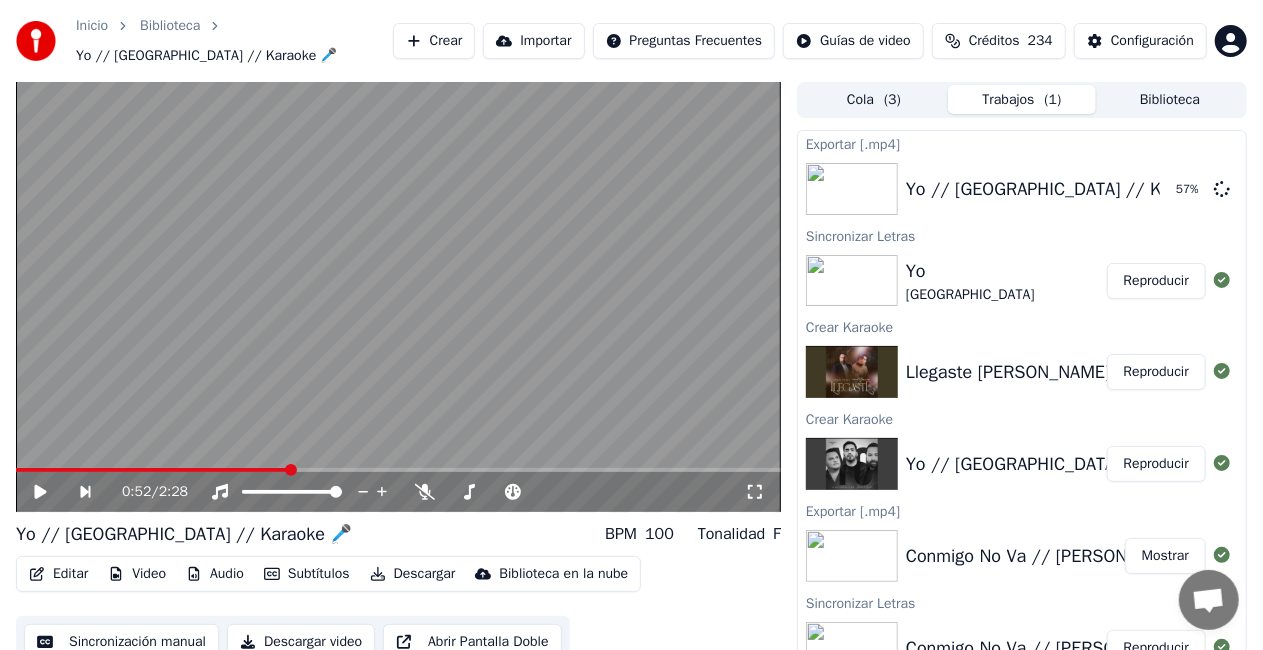 click on "Reproducir" at bounding box center [1156, 372] 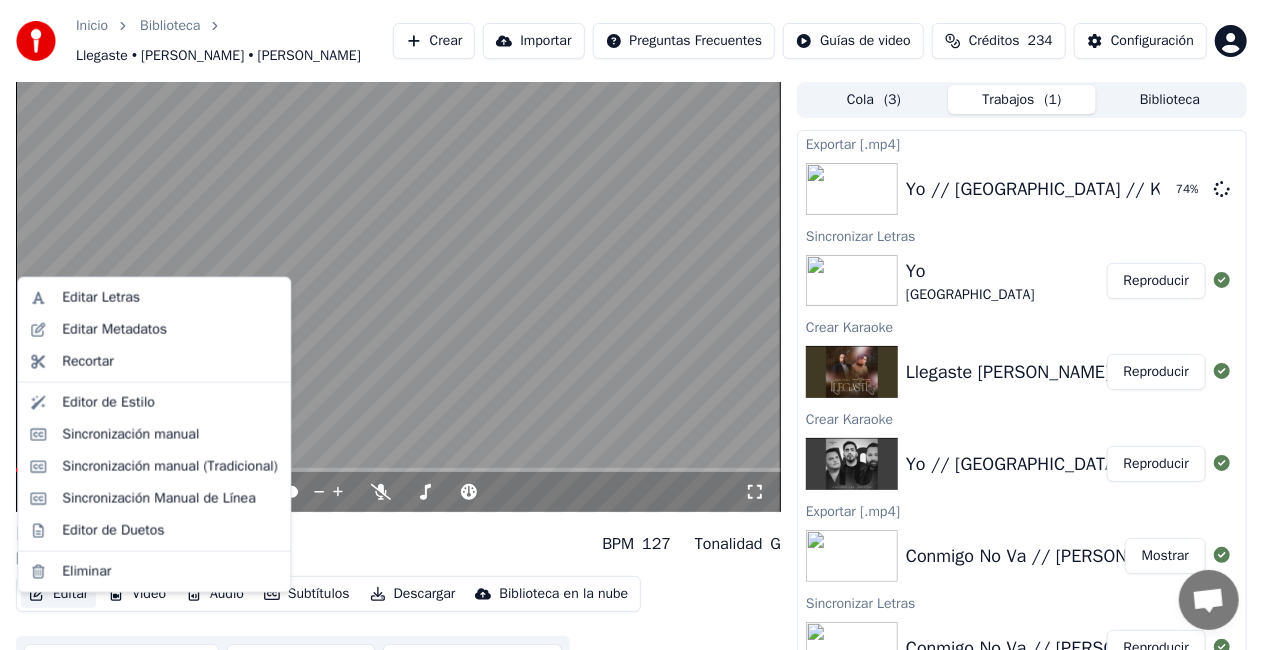 click on "Editar" at bounding box center (58, 594) 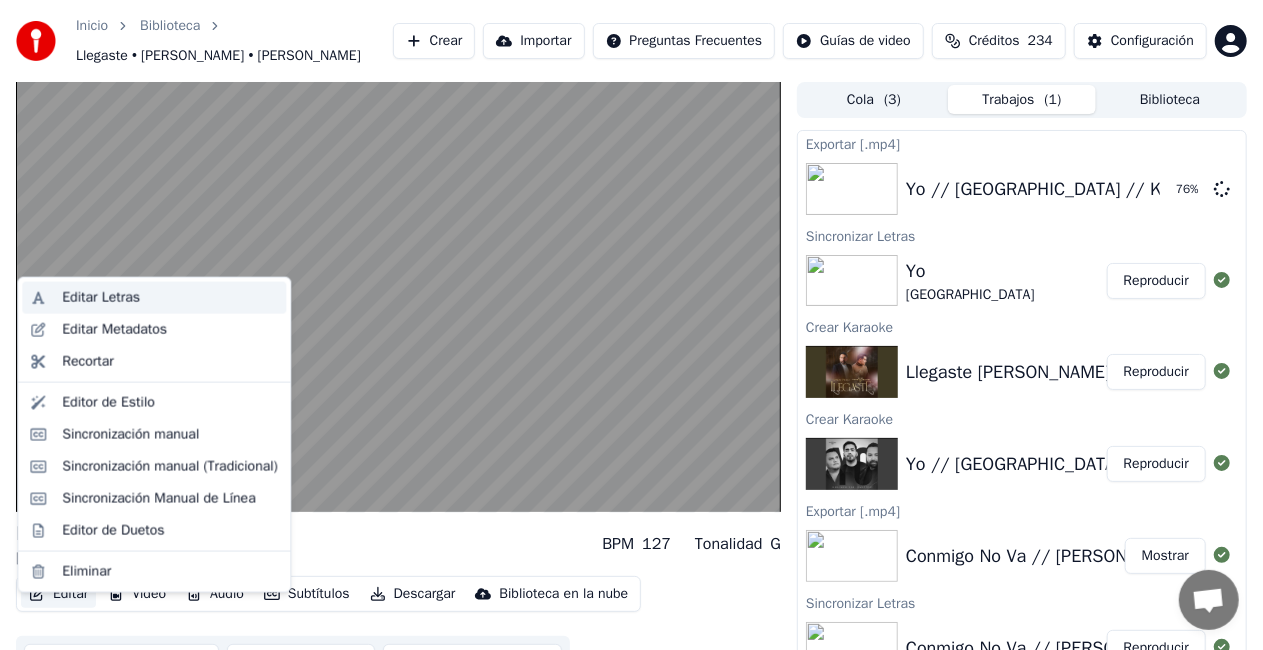 click on "Editar Letras" at bounding box center [101, 298] 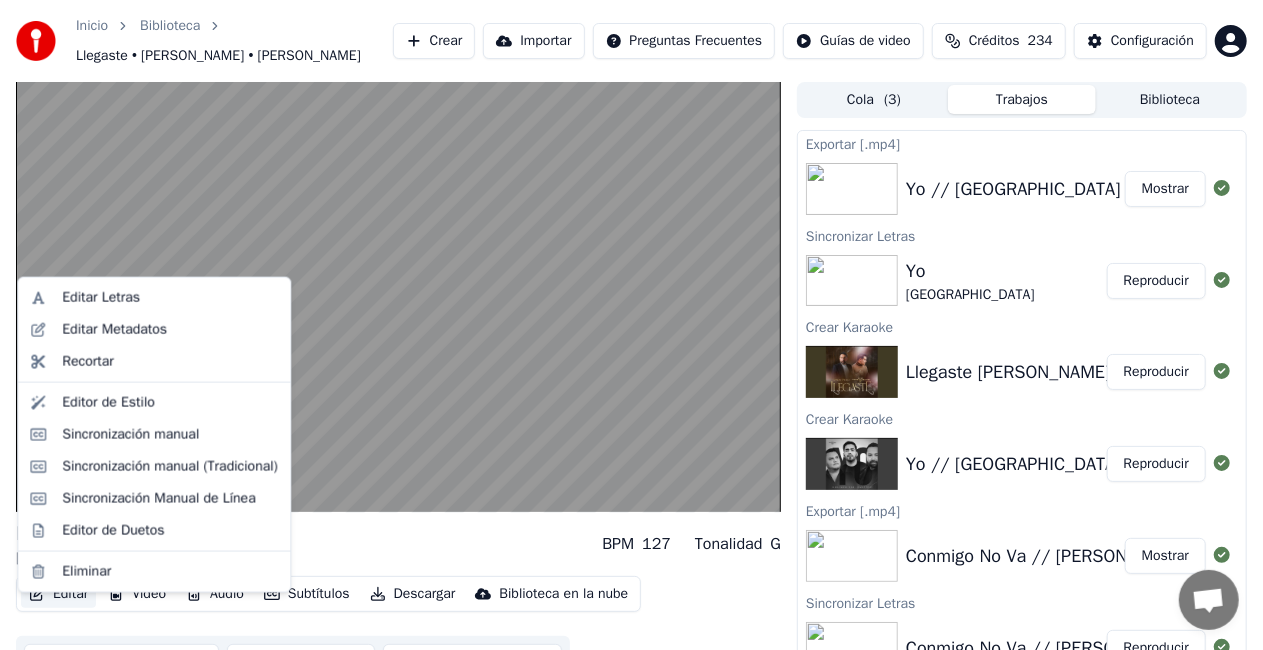click on "Editar" at bounding box center [58, 594] 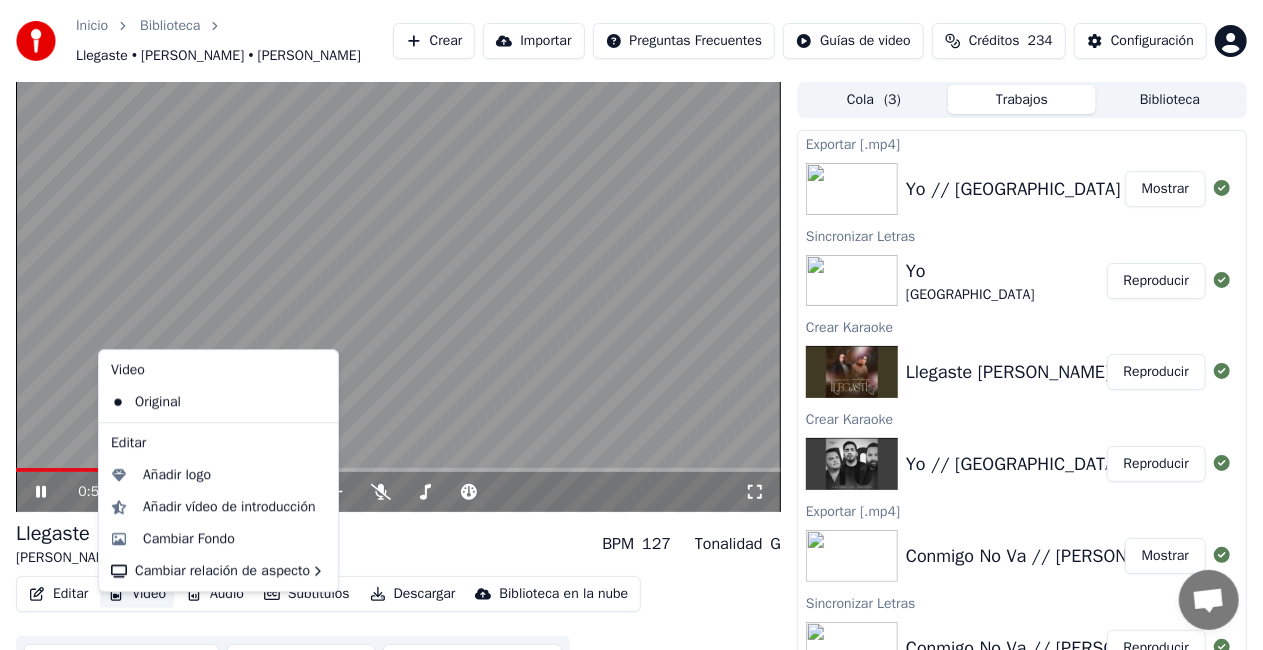 click at bounding box center (398, 297) 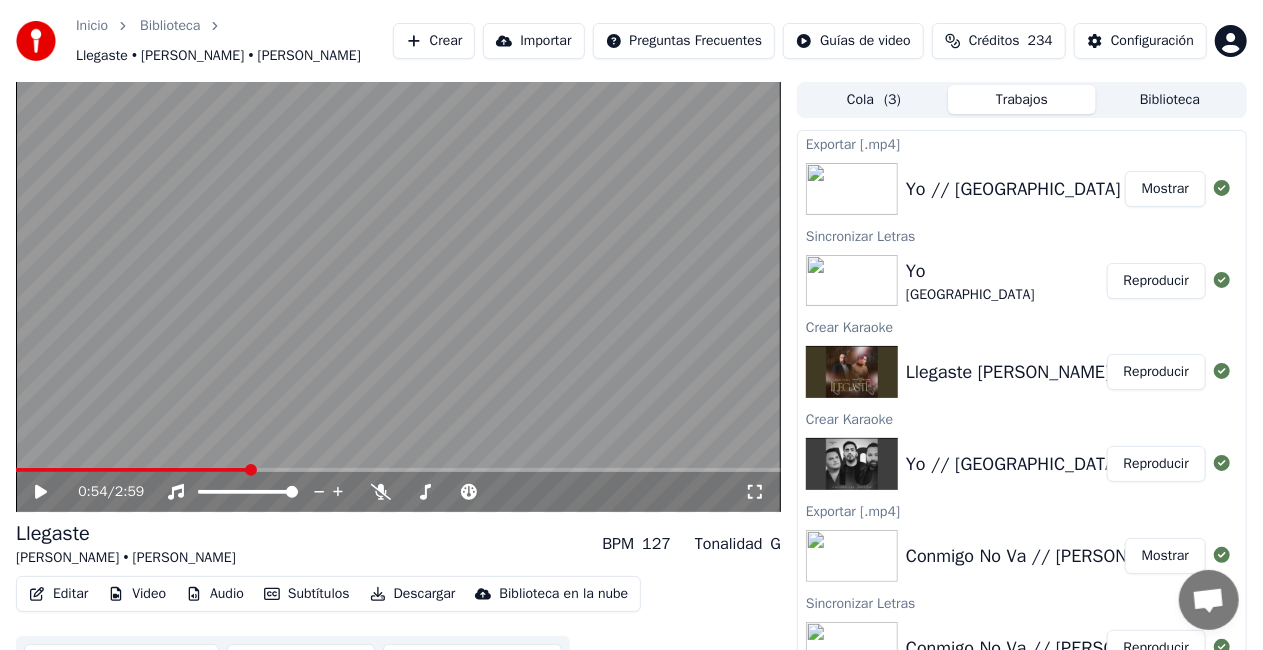 click at bounding box center (398, 297) 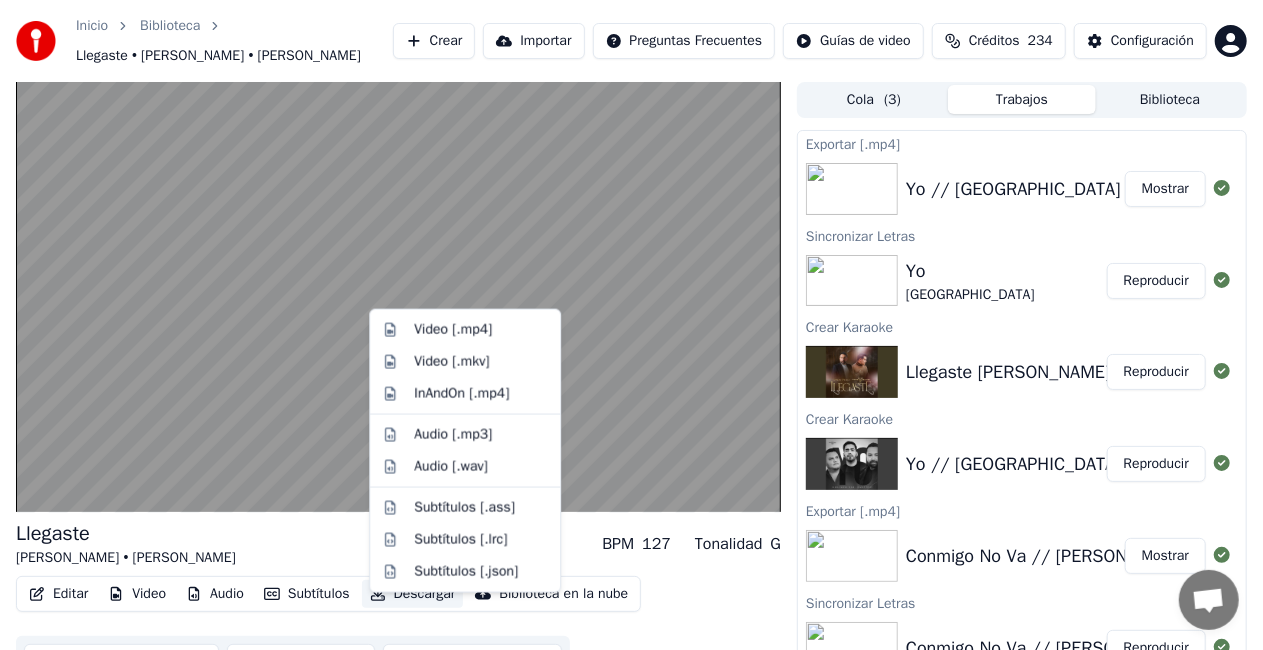 click on "Descargar" at bounding box center (413, 594) 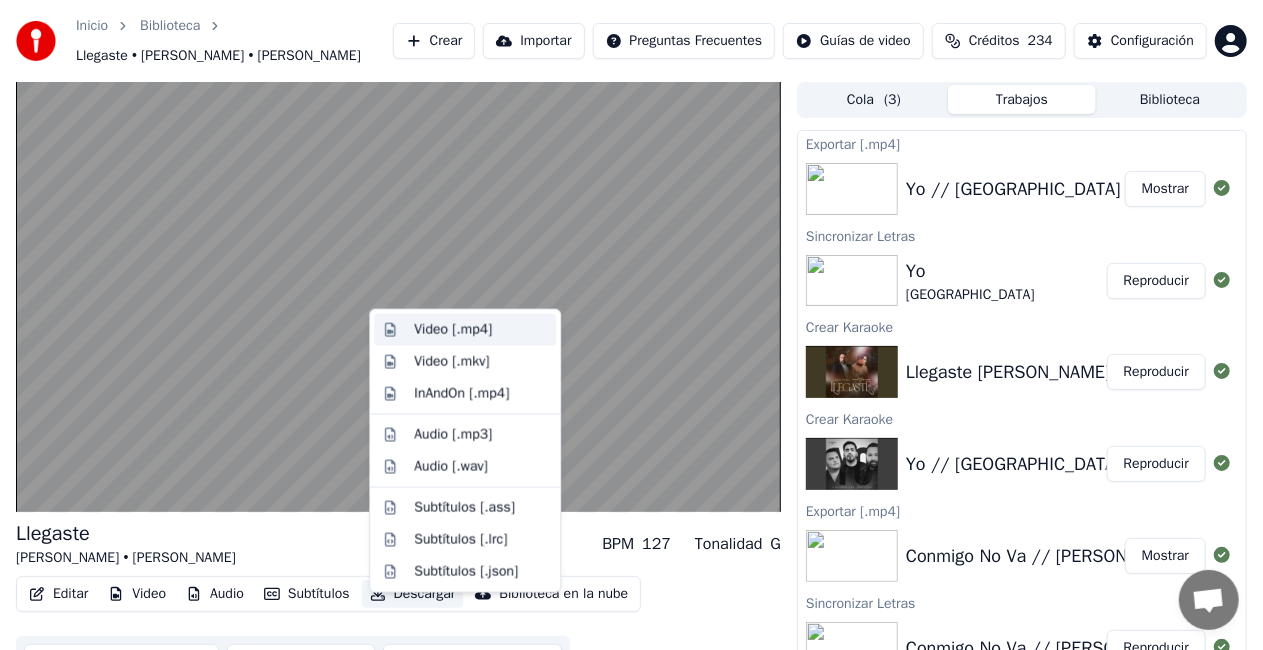 click on "Video [.mp4]" at bounding box center (453, 330) 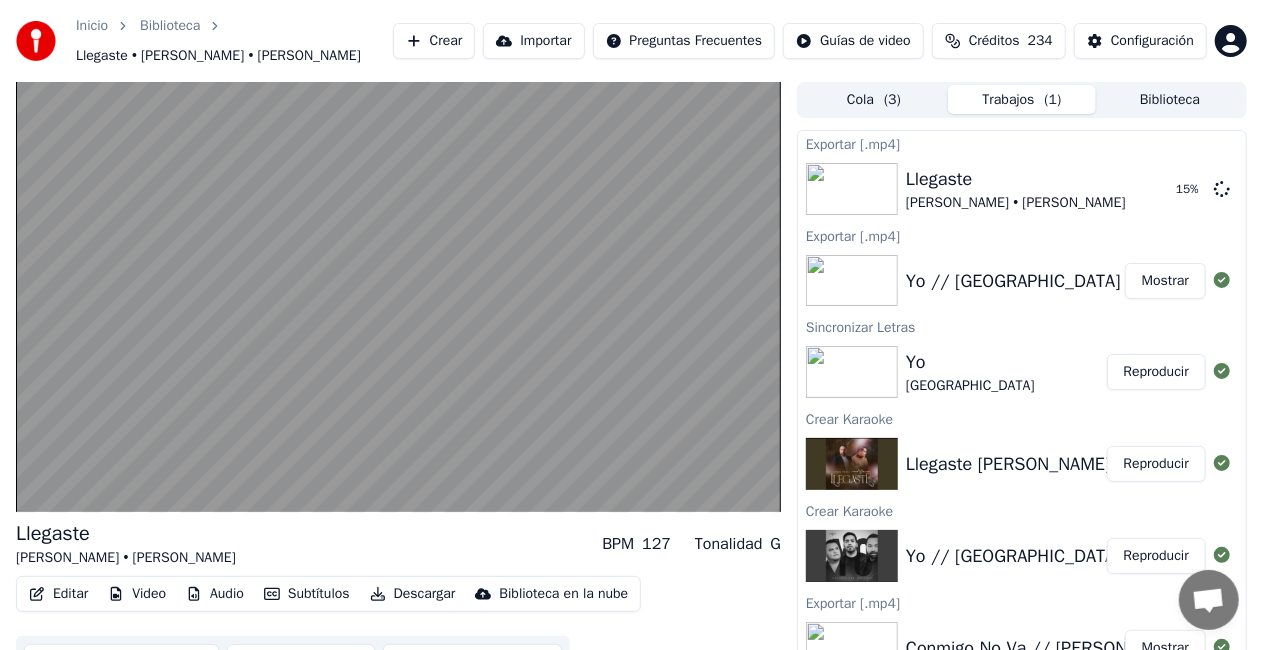 click on "Biblioteca" at bounding box center (1170, 99) 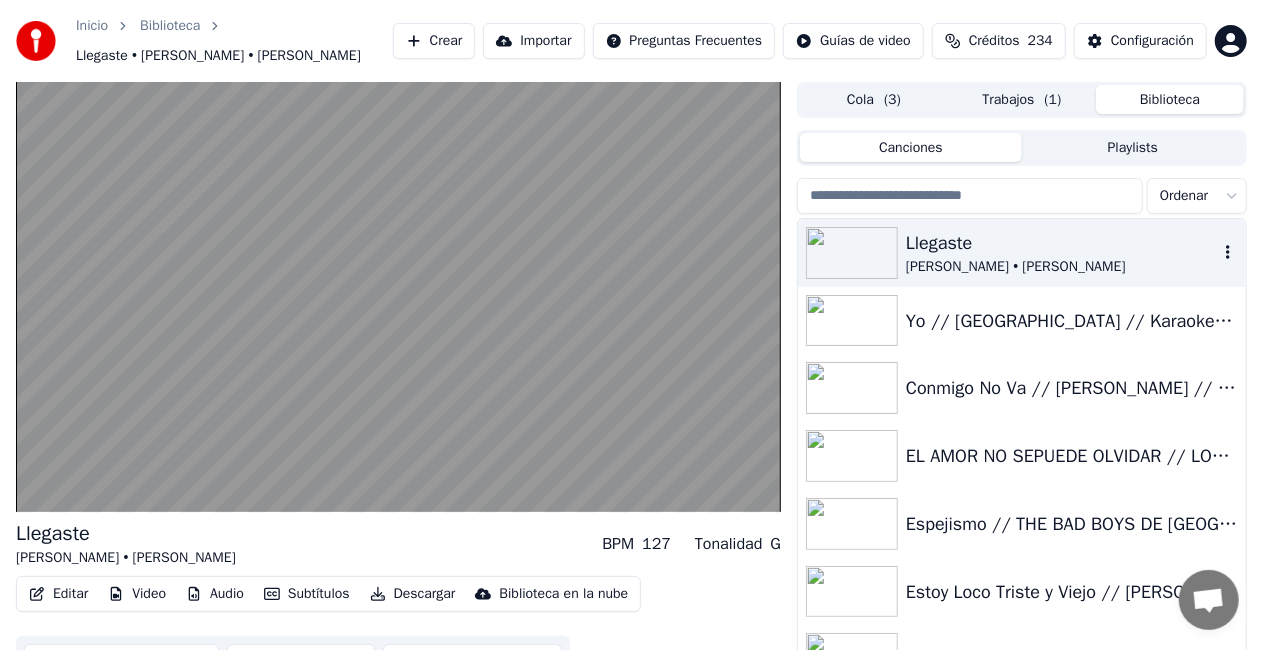 click on "Llegaste" at bounding box center [1062, 243] 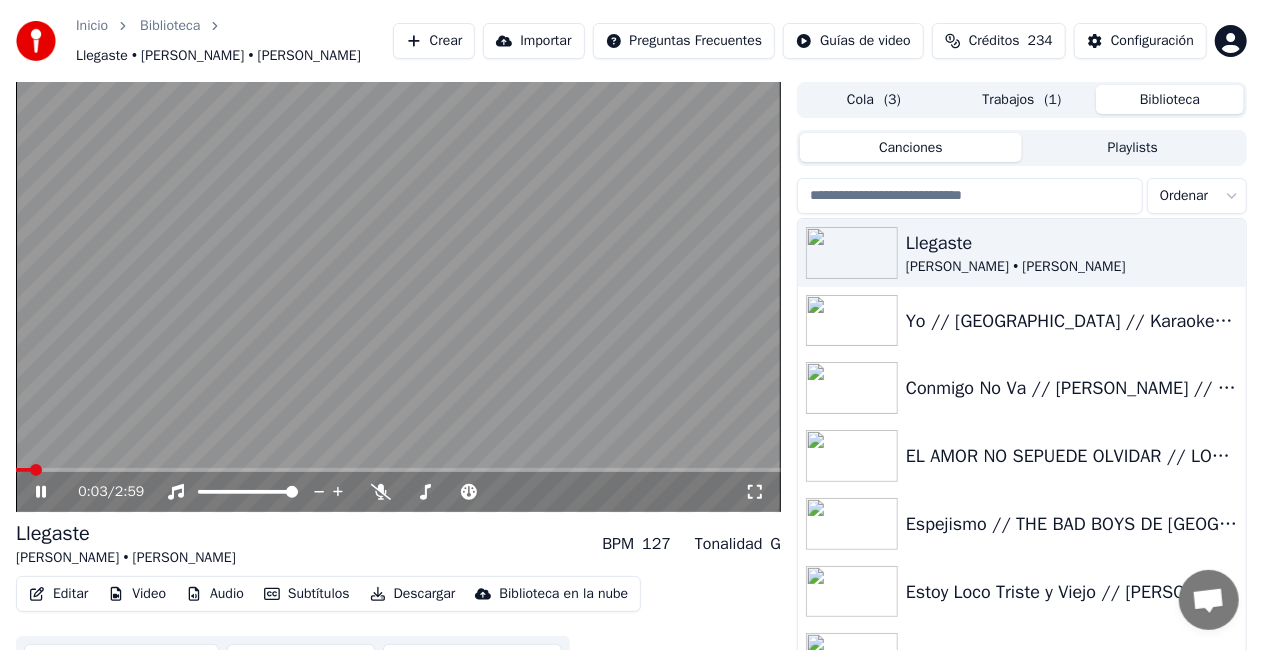 click on "Editar" at bounding box center [58, 594] 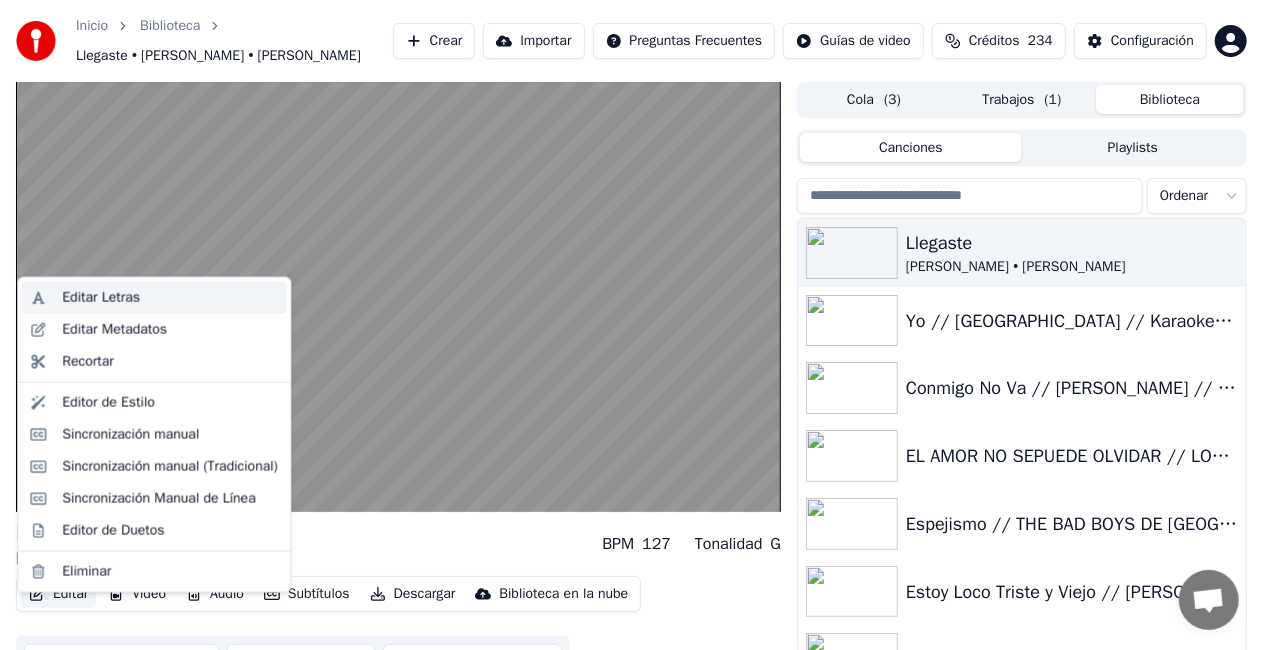click on "Editar Letras" at bounding box center [101, 298] 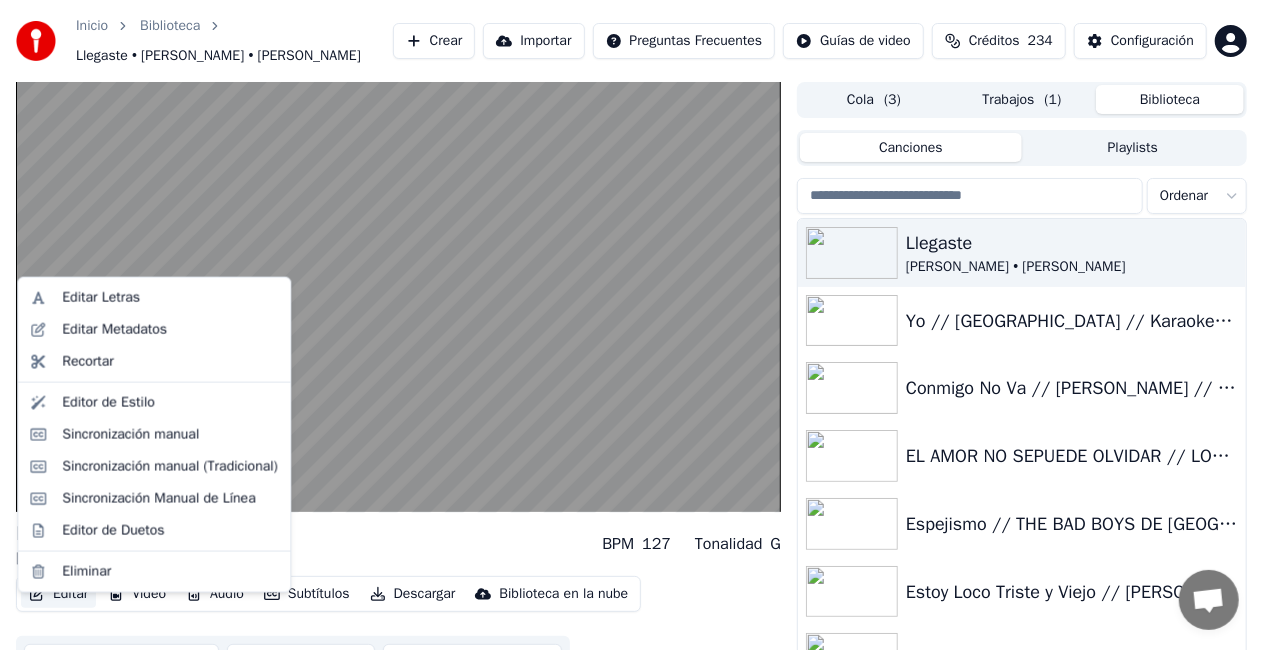 click on "Editar" at bounding box center [58, 594] 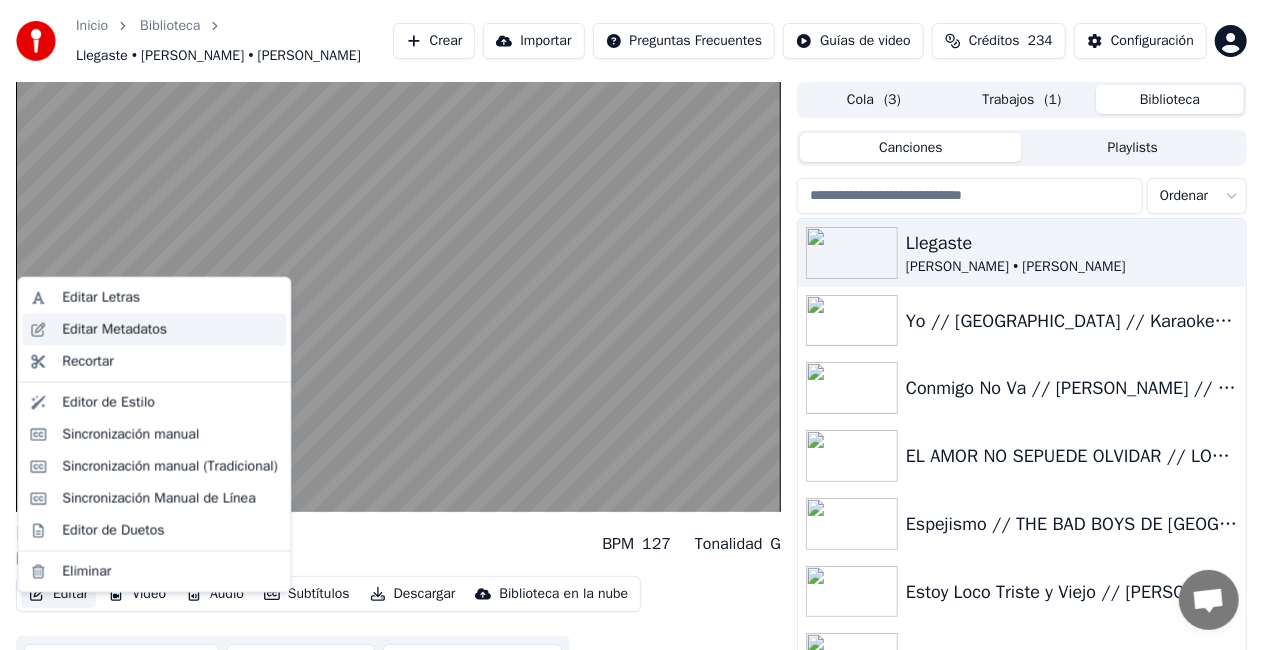 click on "Editar Metadatos" at bounding box center (114, 330) 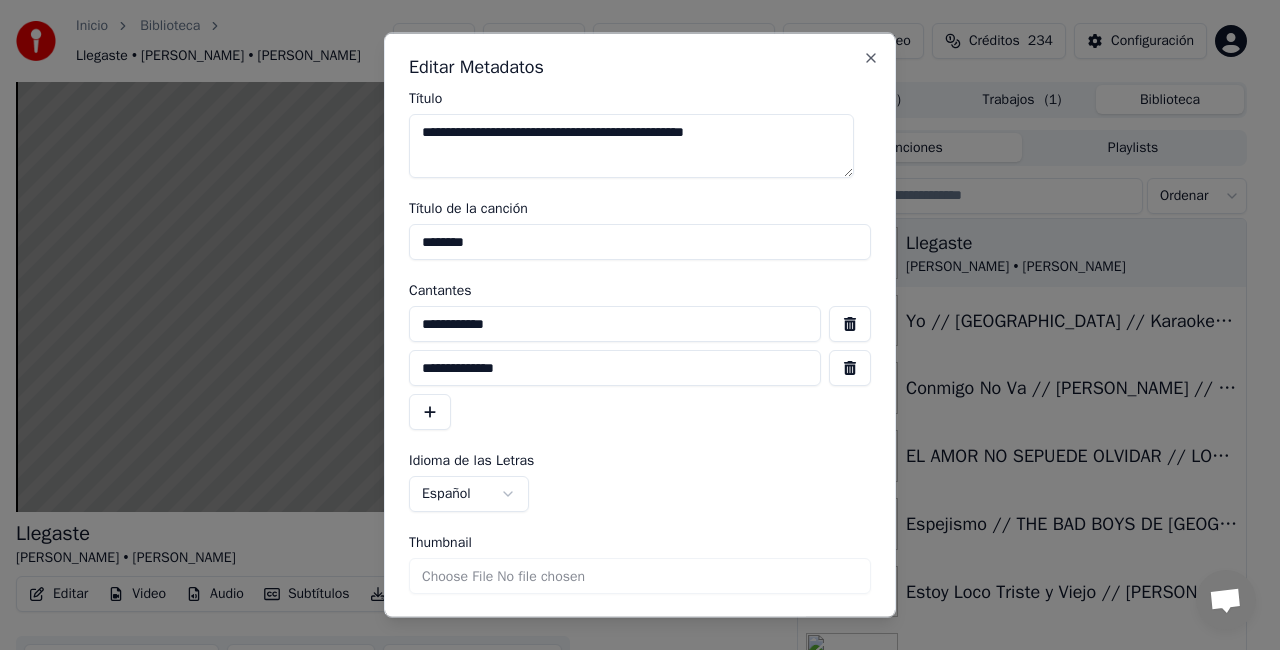 click on "********" at bounding box center [640, 242] 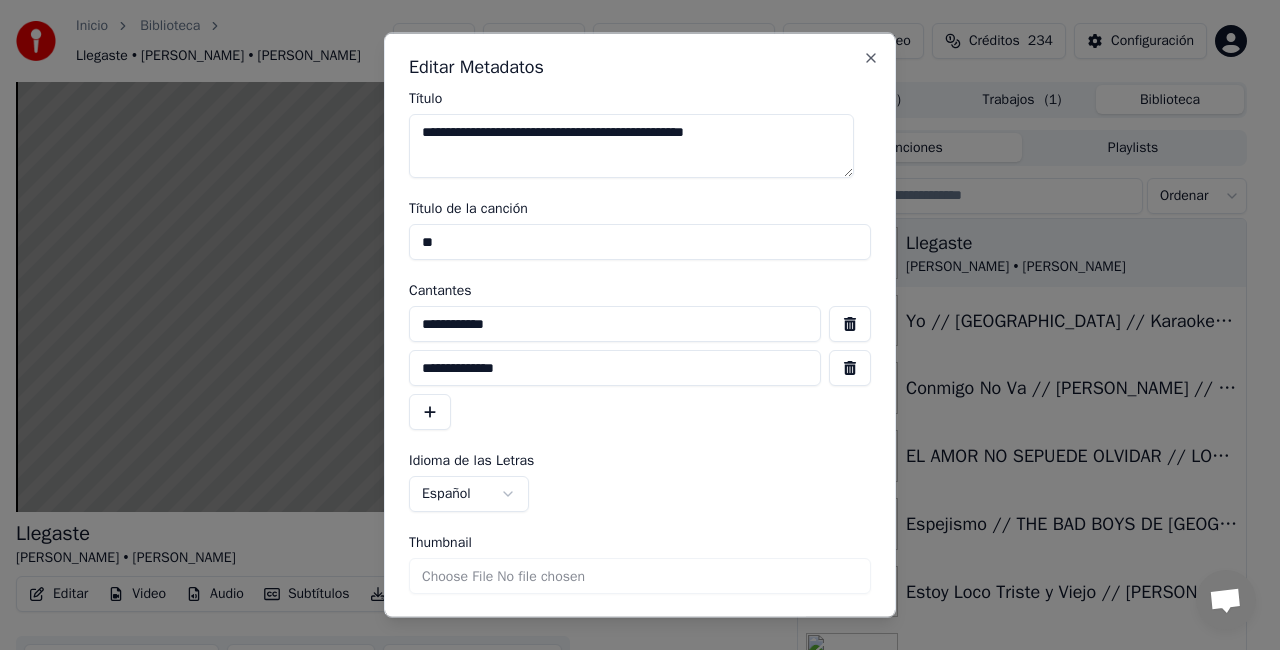 type on "*" 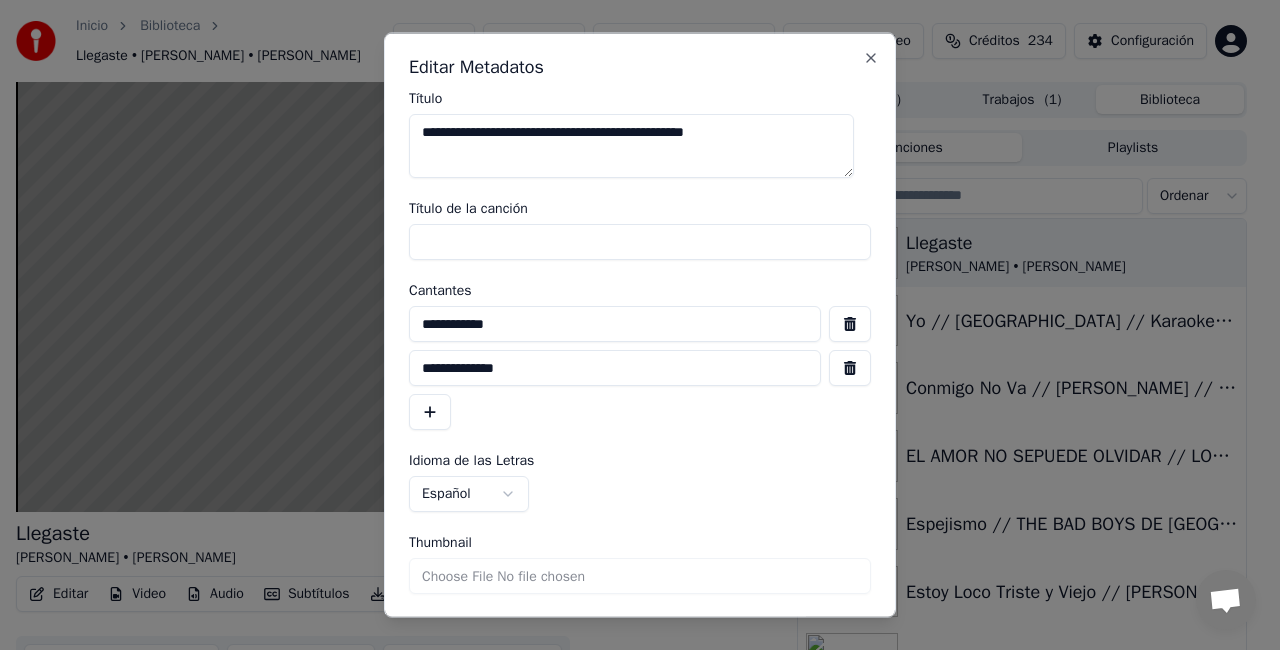 type 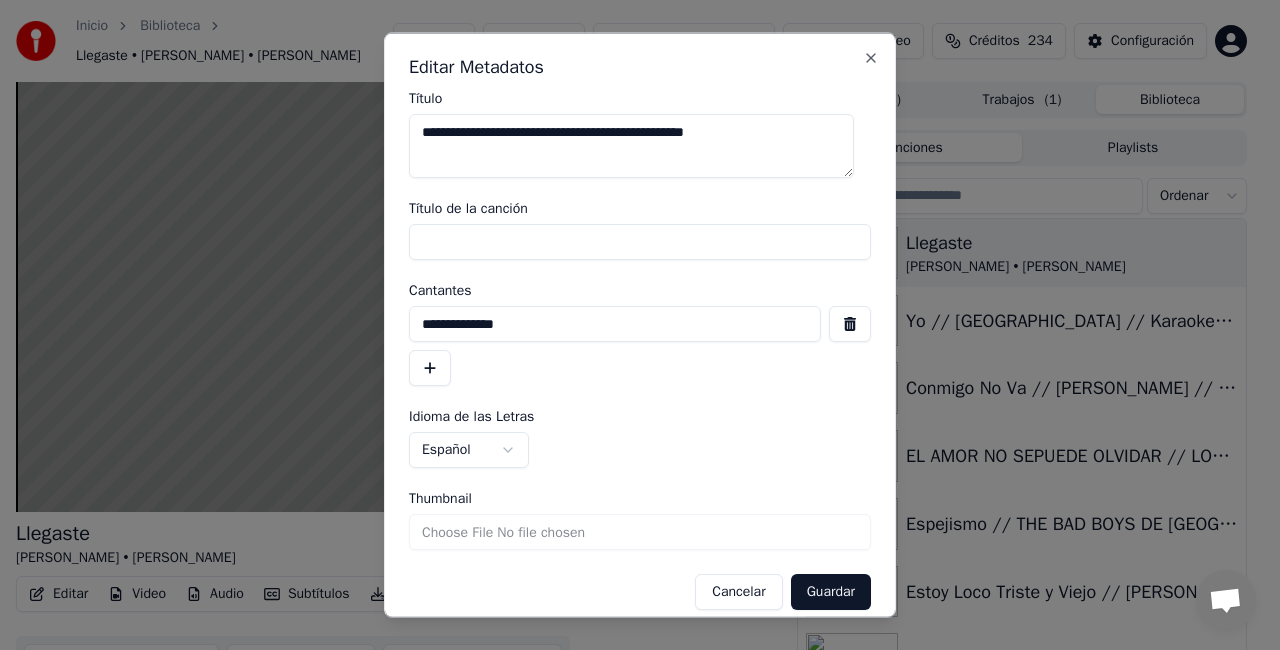 click at bounding box center [850, 324] 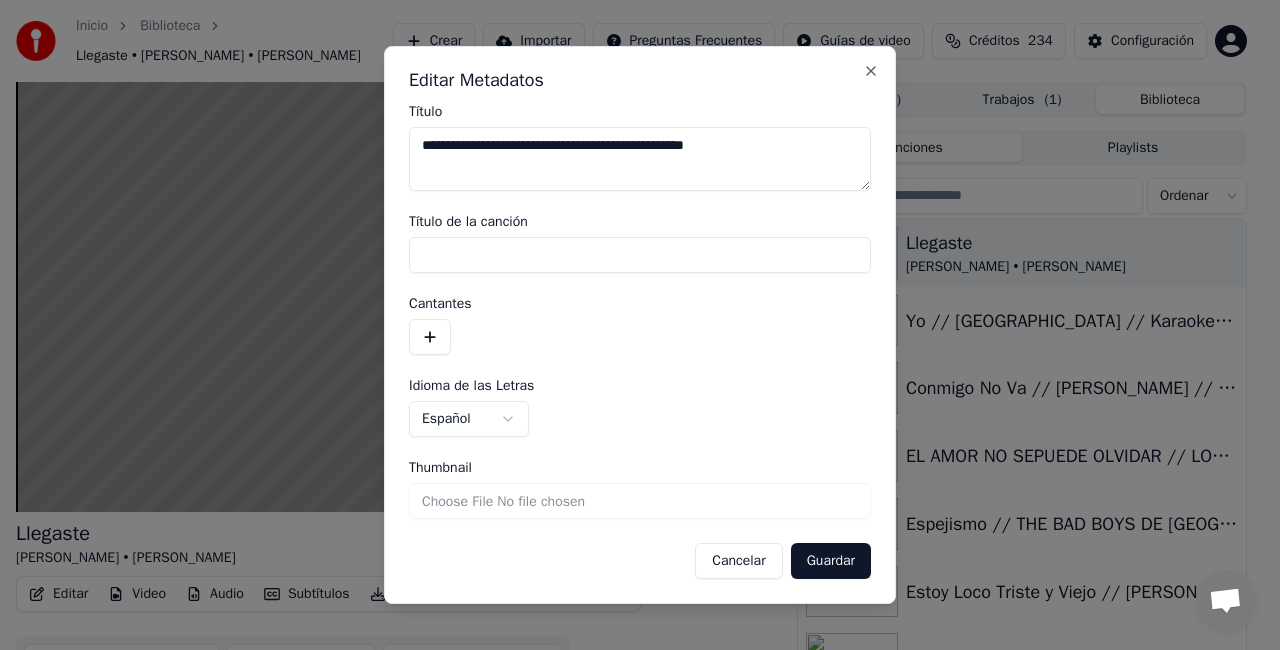 click on "Thumbnail" at bounding box center (640, 501) 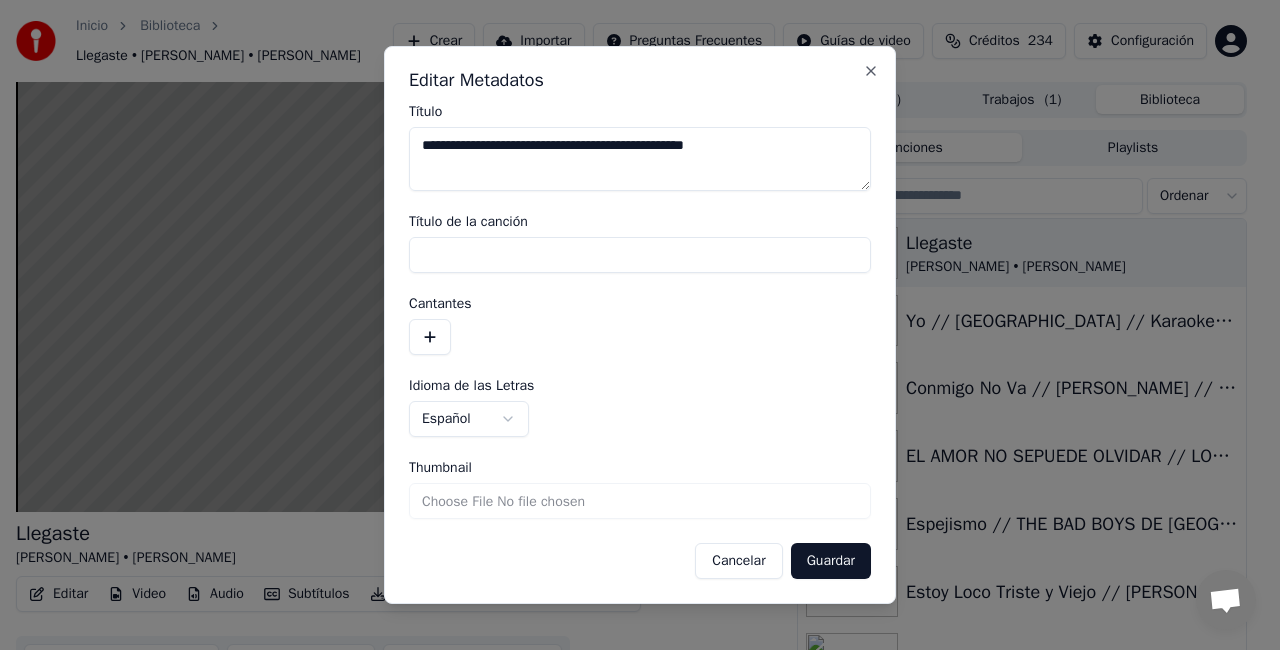 type on "**********" 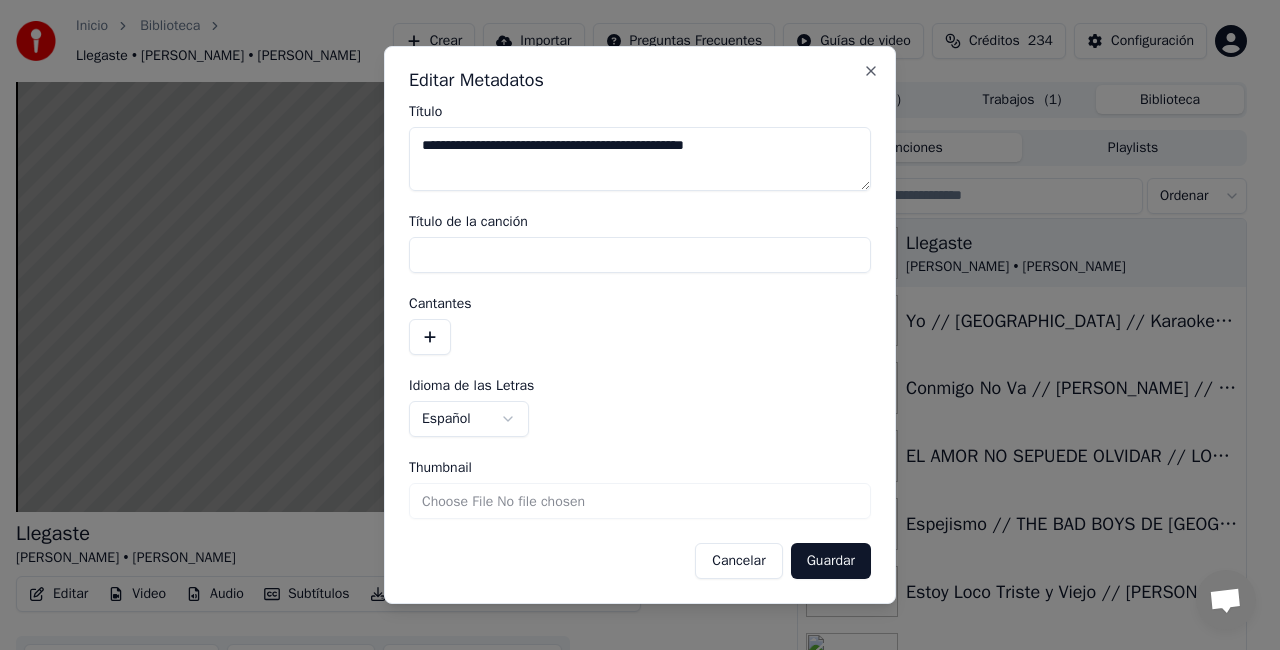 click on "Guardar" at bounding box center [831, 561] 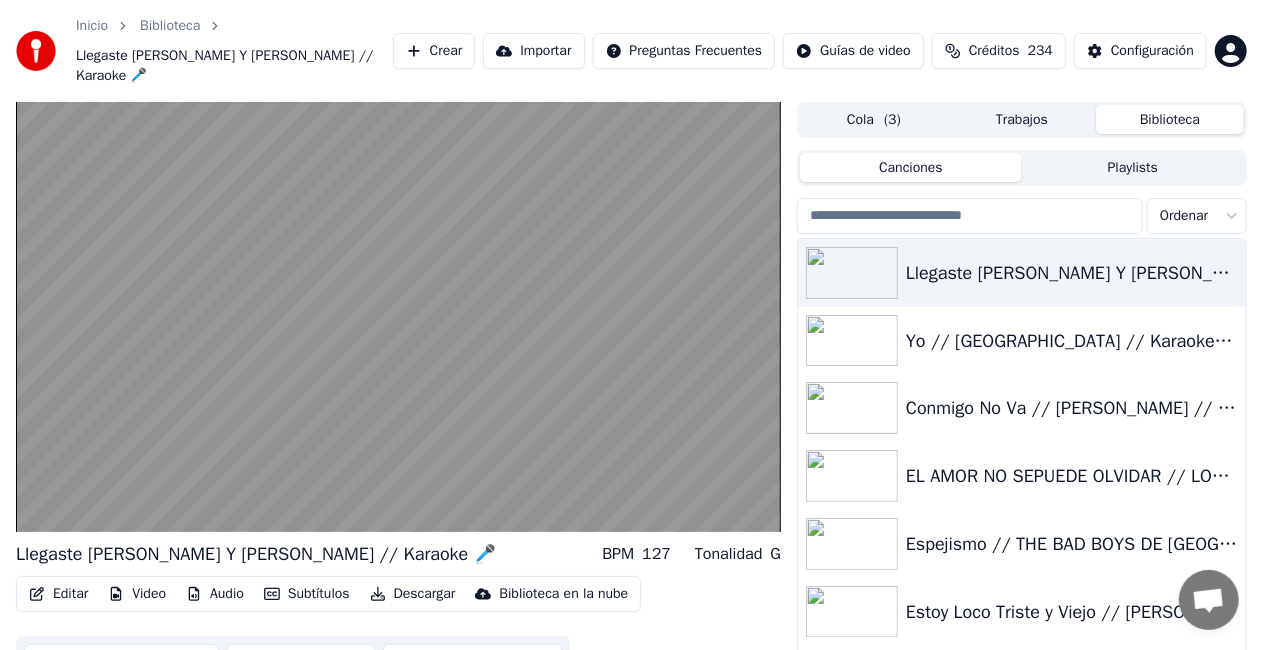 click on "Biblioteca" at bounding box center (1170, 119) 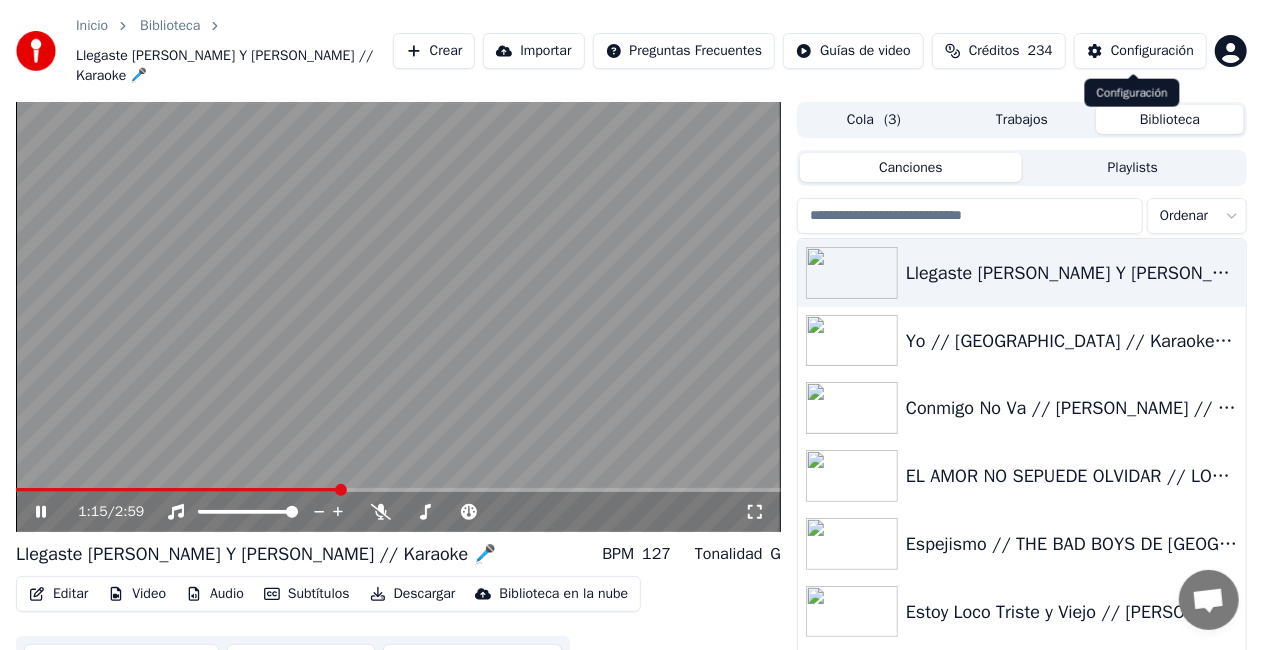drag, startPoint x: 1142, startPoint y: 119, endPoint x: 578, endPoint y: 376, distance: 619.7943 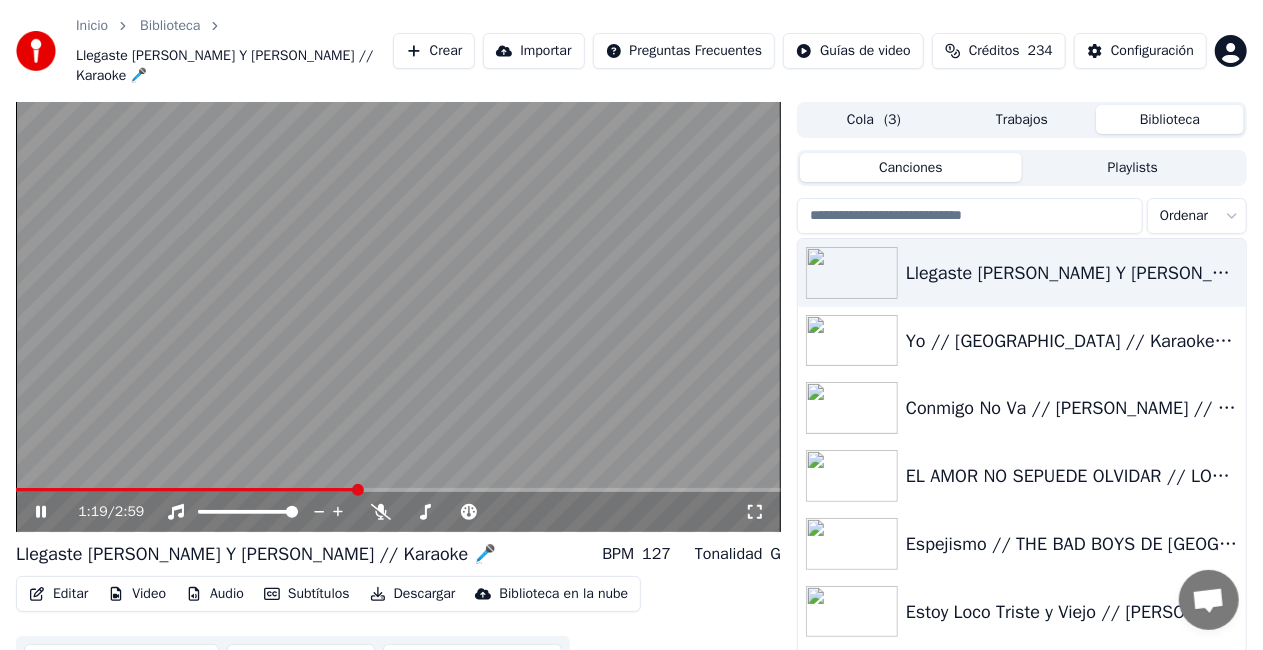 click on "Cola ( 3 )" at bounding box center [874, 119] 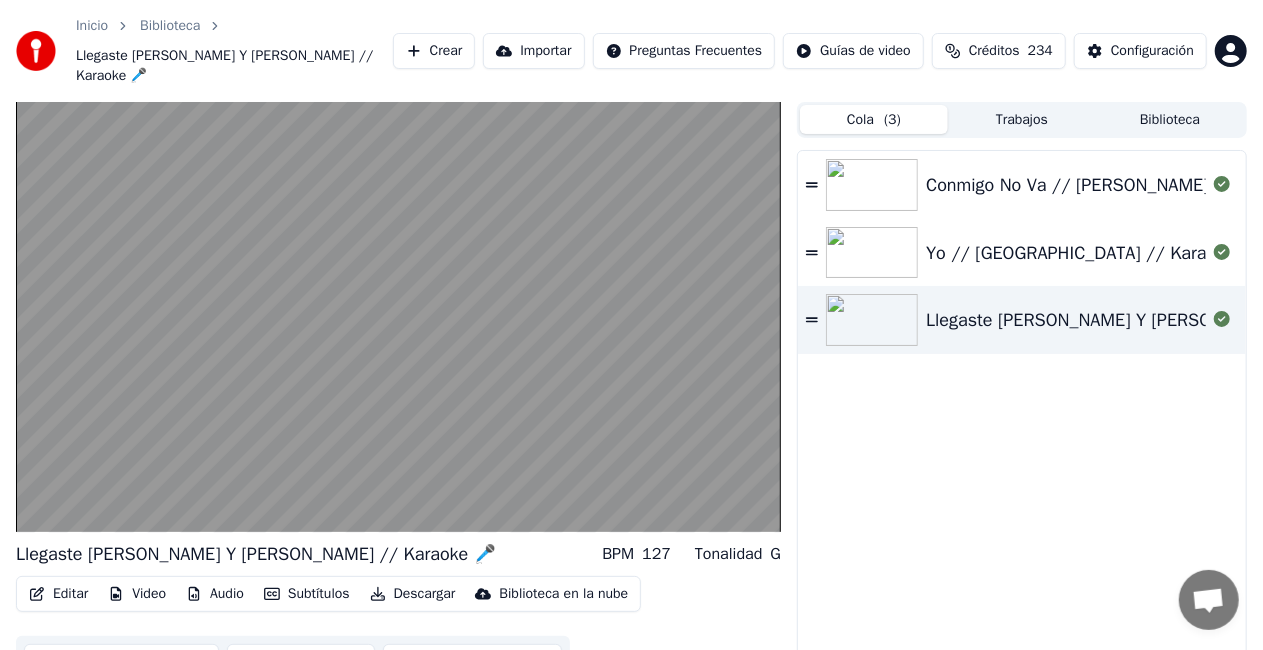 click on "Trabajos" at bounding box center (1022, 119) 